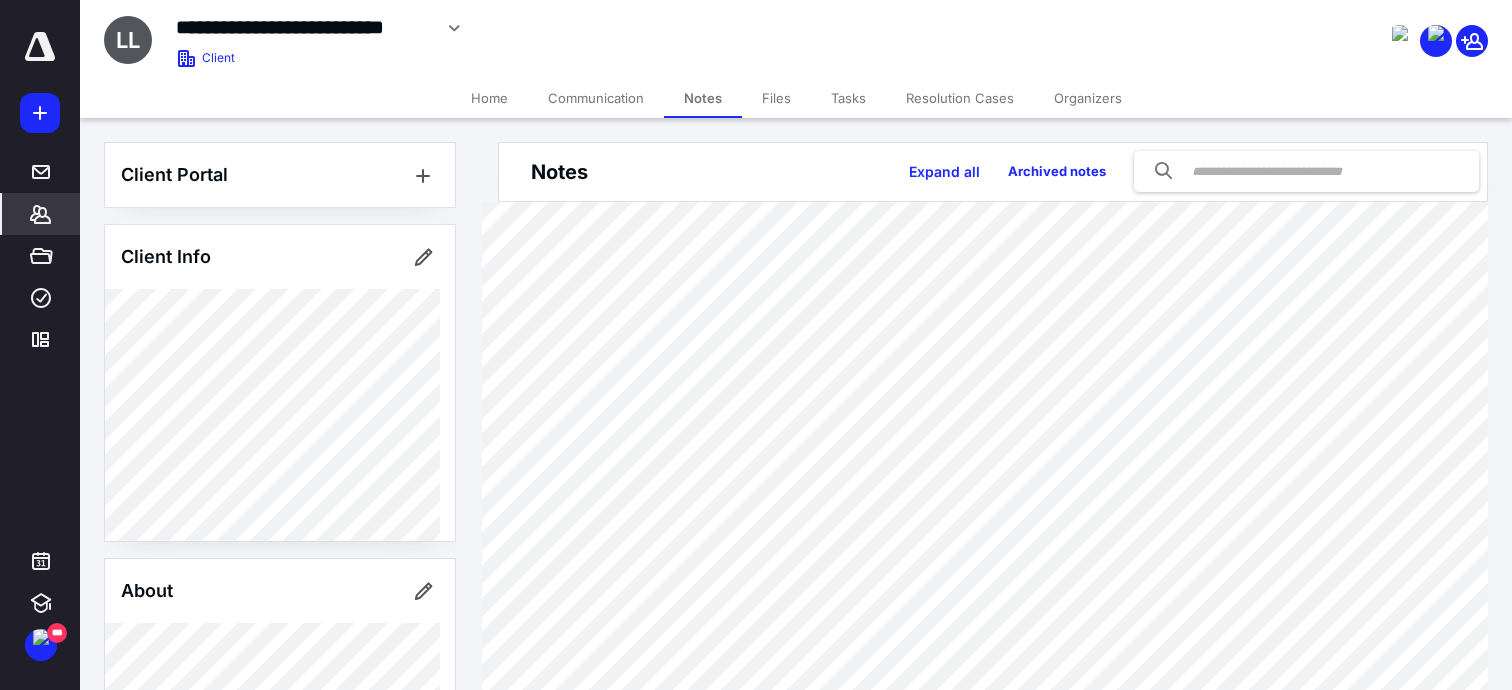 scroll, scrollTop: 0, scrollLeft: 0, axis: both 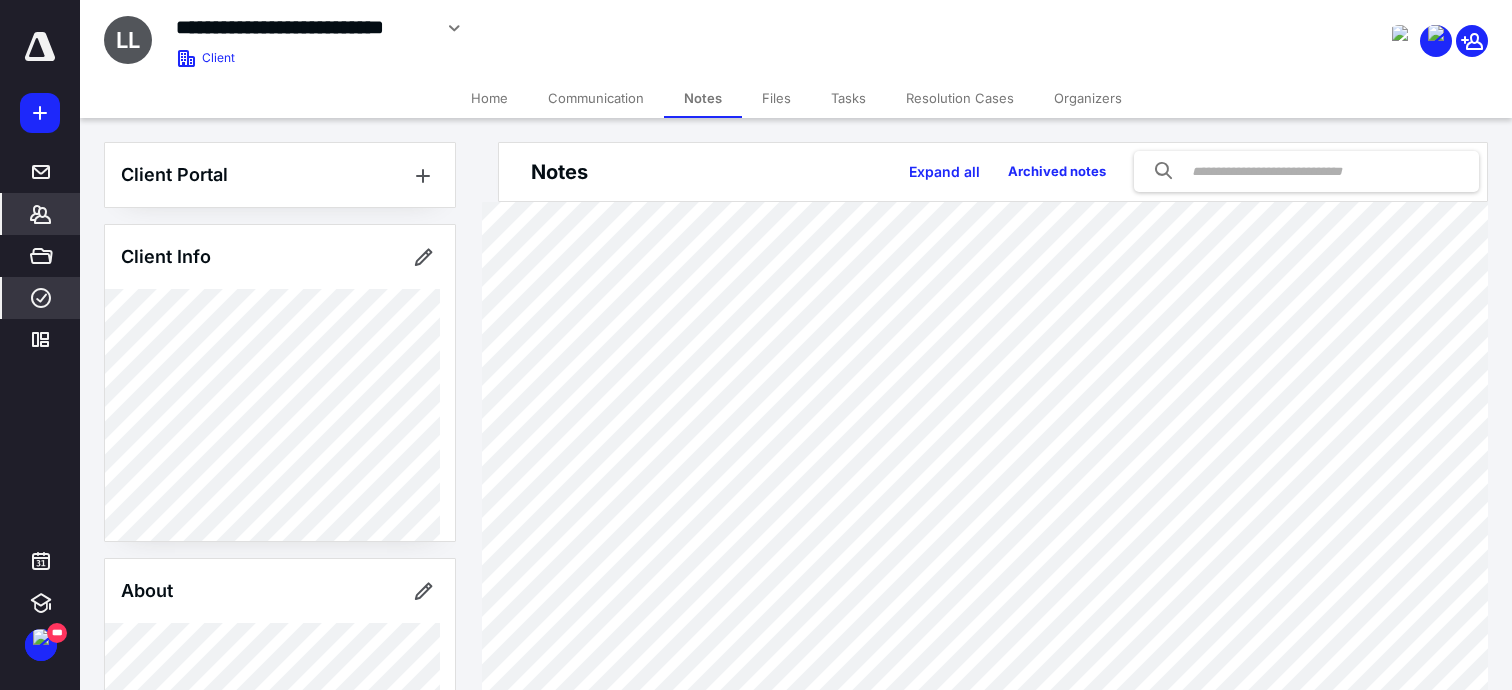 click 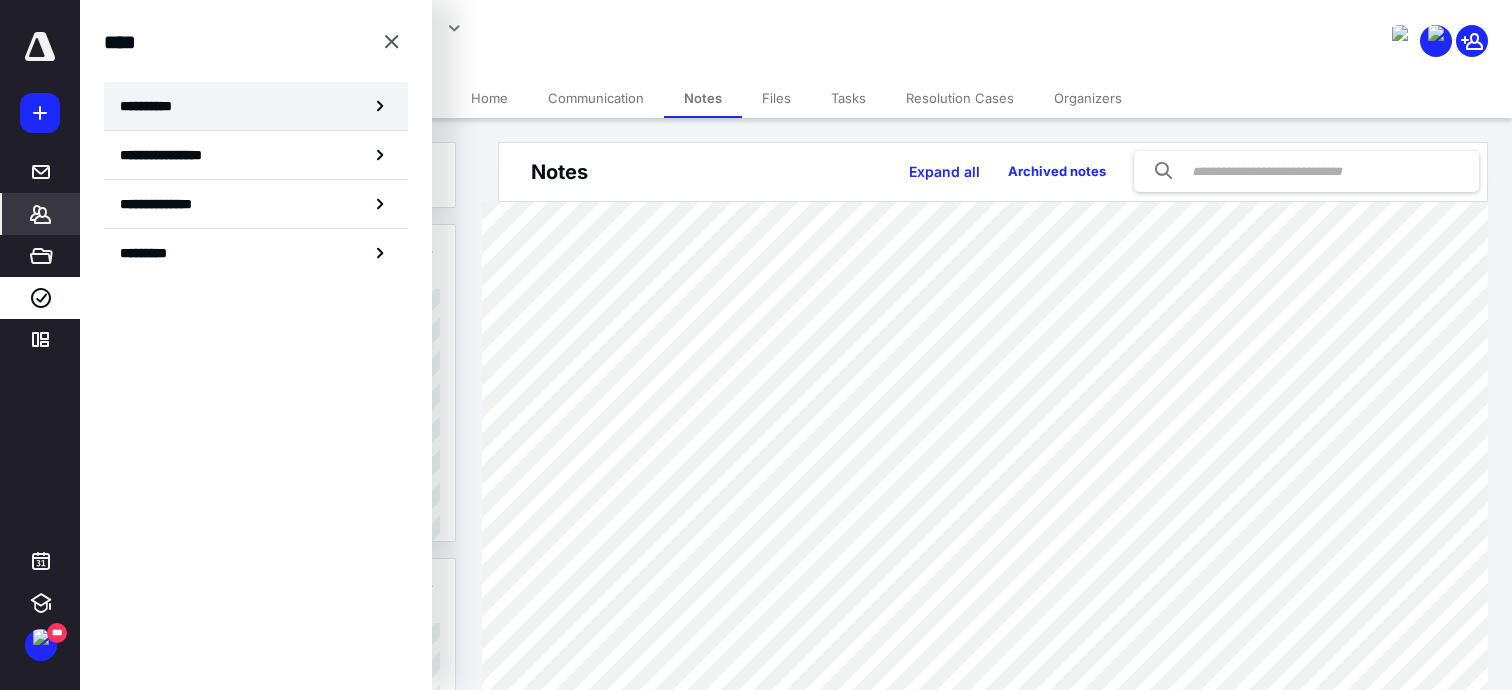 click on "**********" at bounding box center [153, 106] 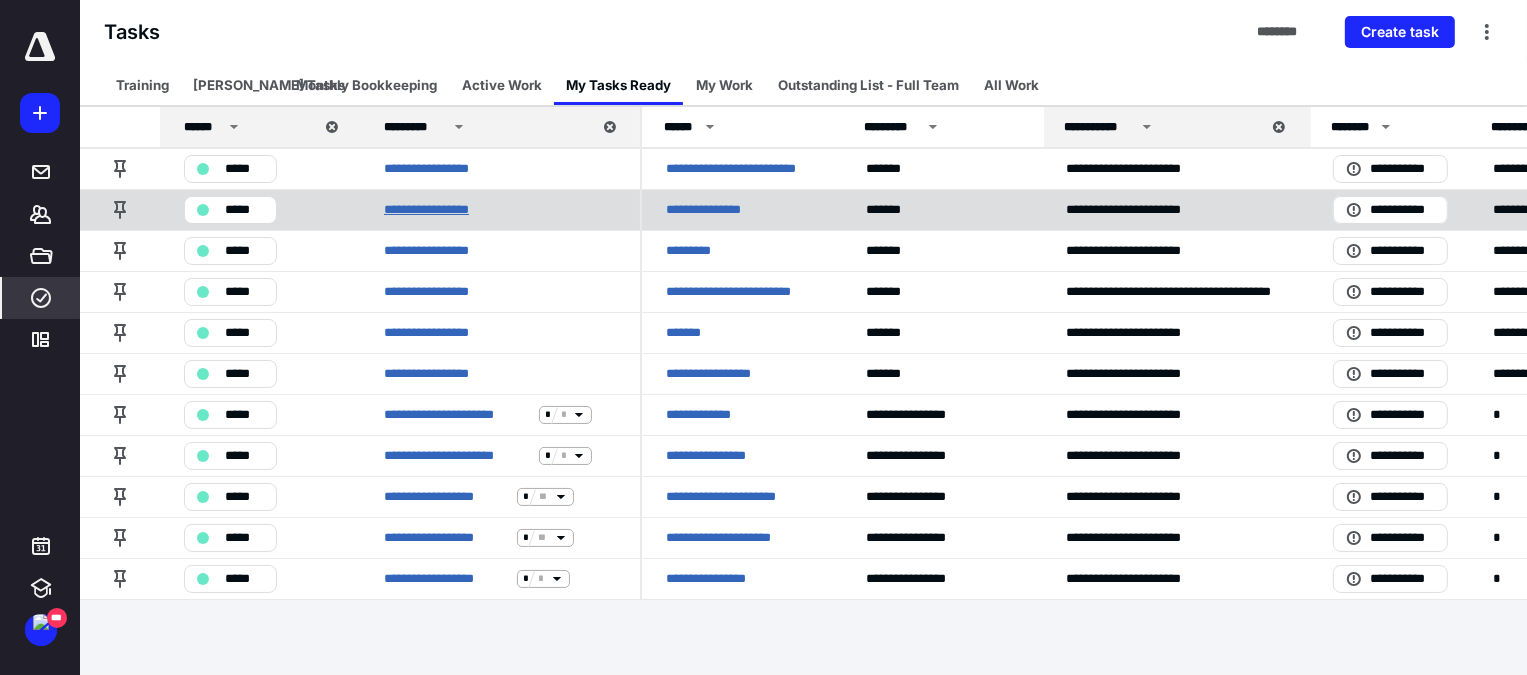 click on "**********" at bounding box center (440, 210) 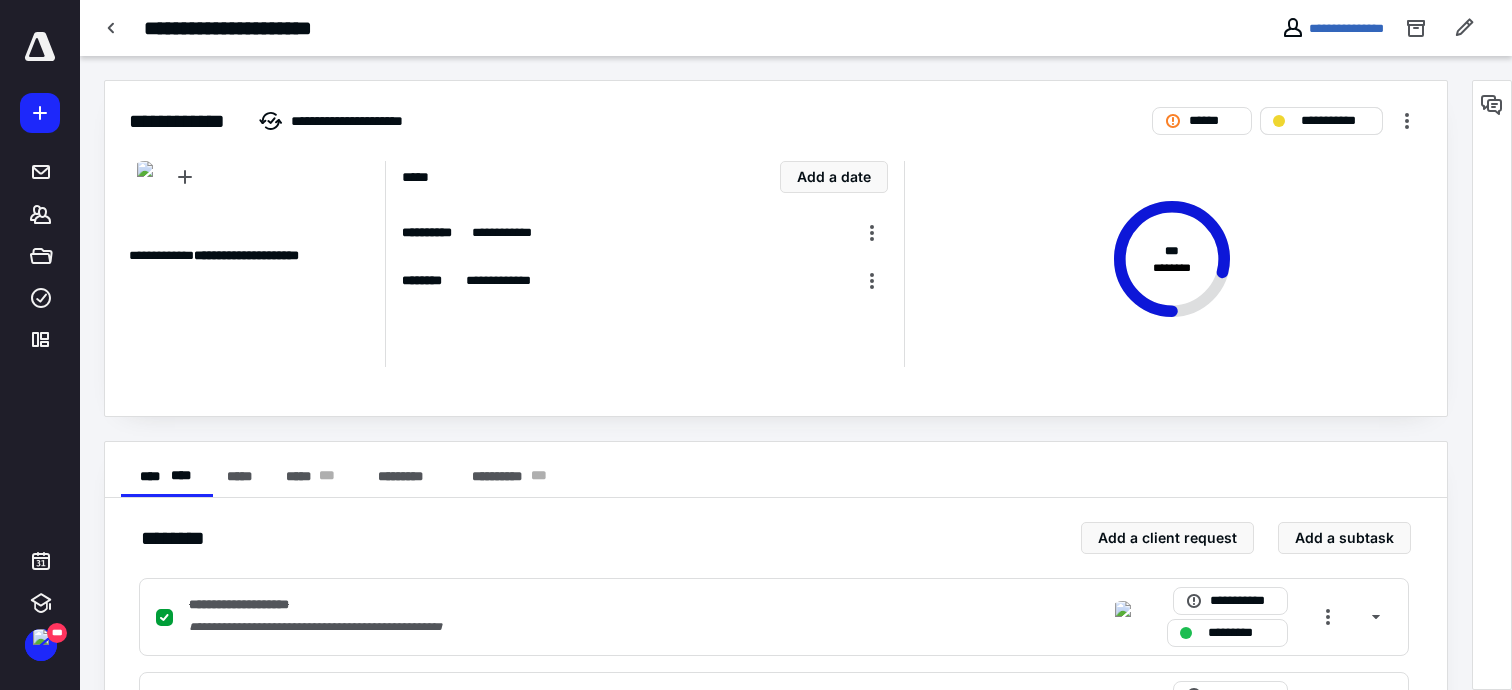 click on "**********" at bounding box center [1335, 121] 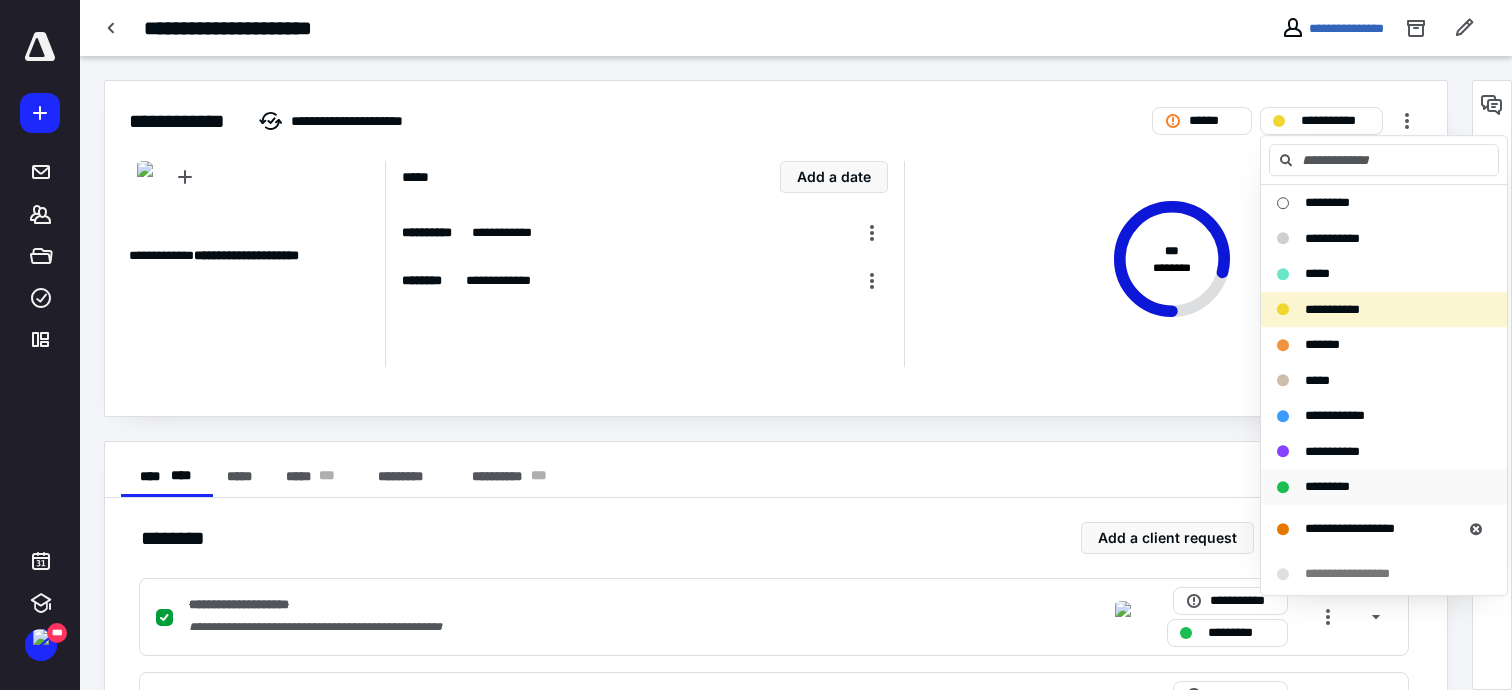 click on "*********" at bounding box center (1327, 486) 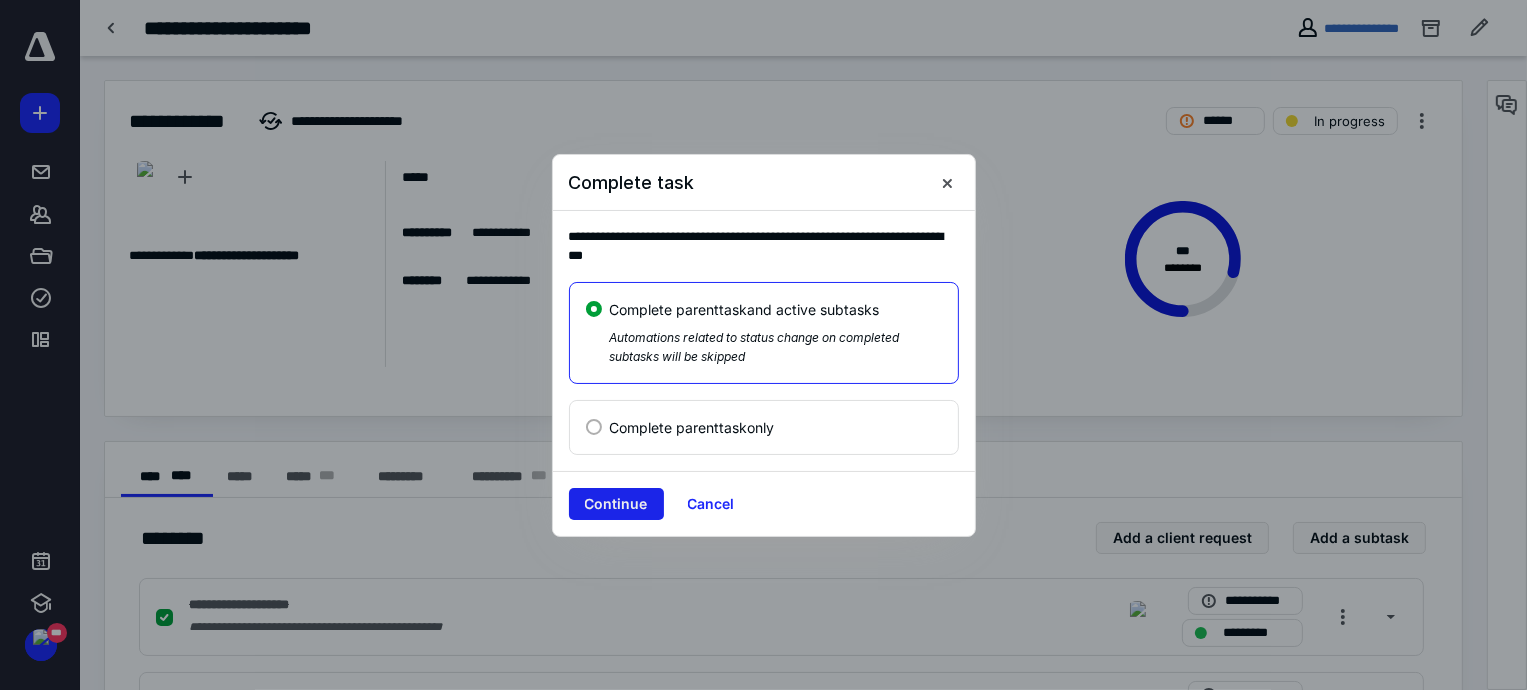 click on "Continue" at bounding box center [616, 504] 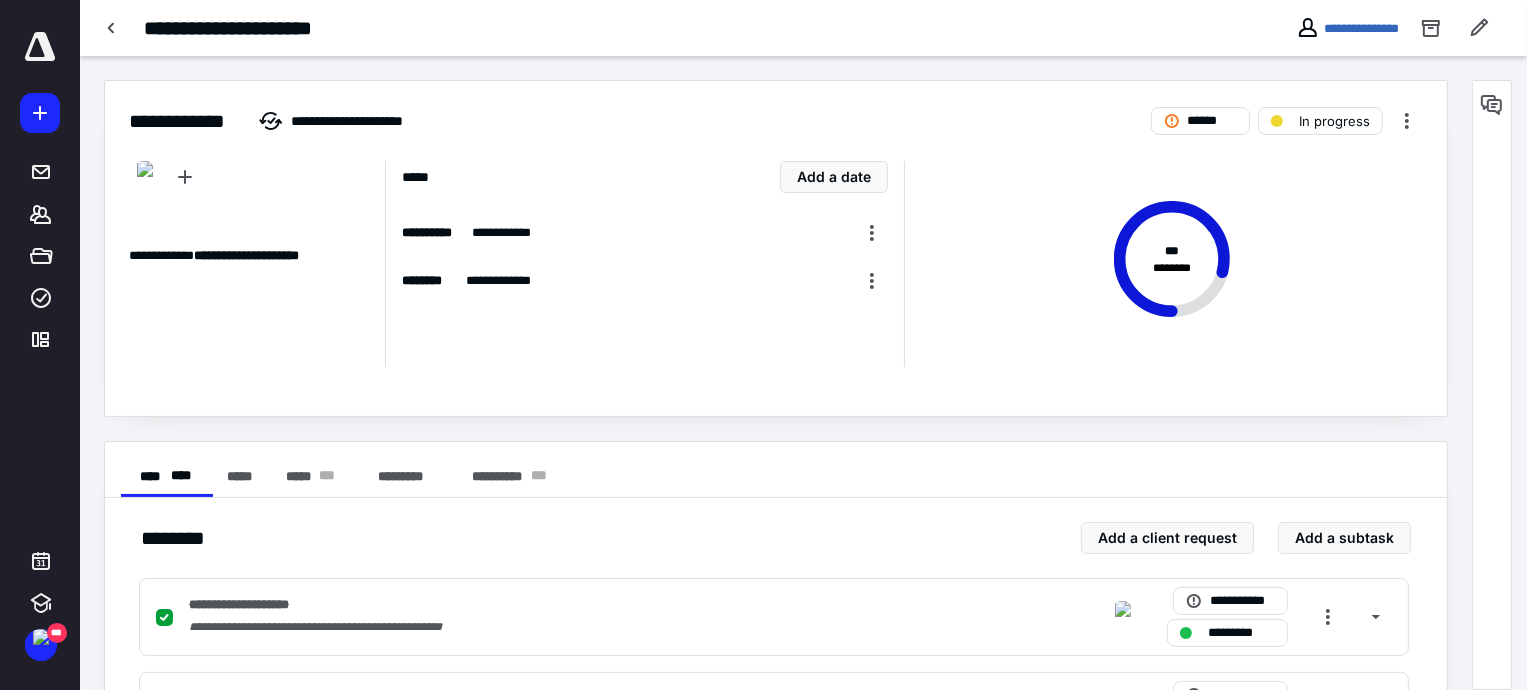 checkbox on "true" 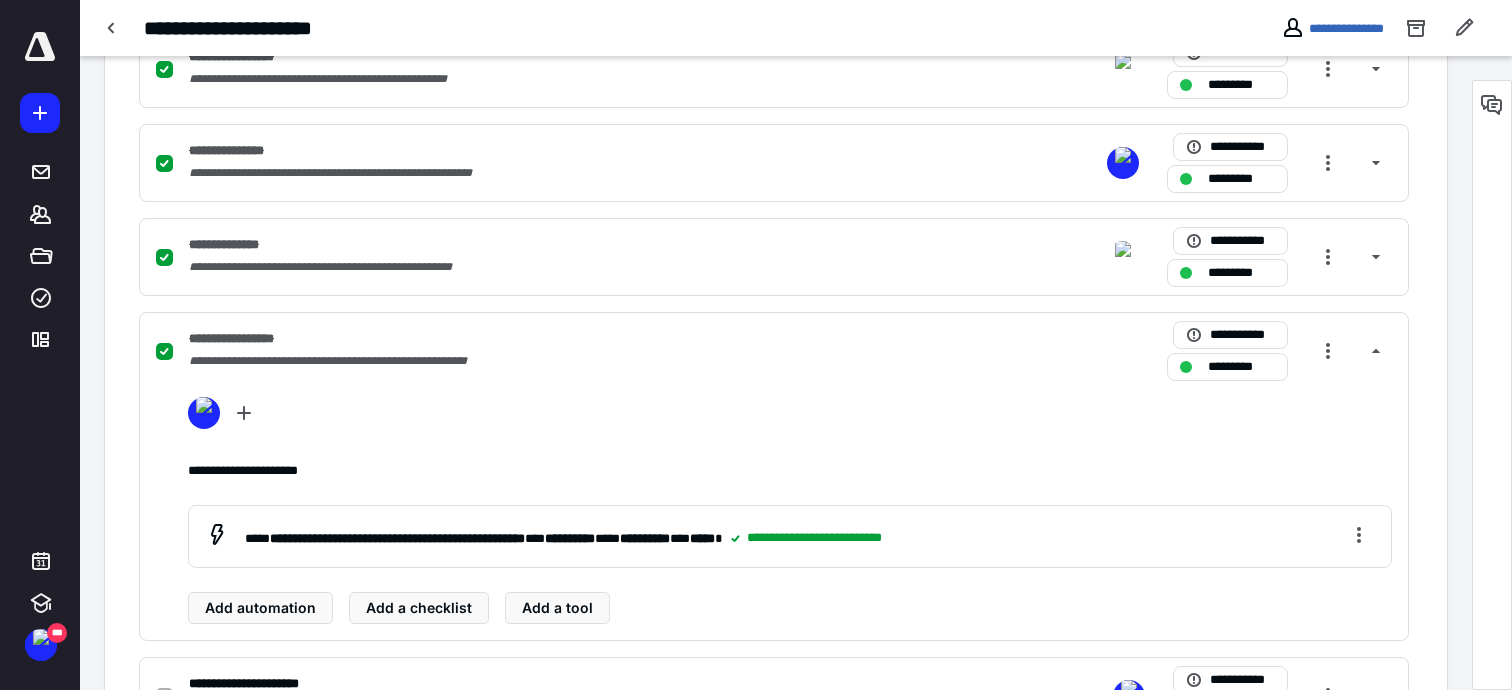 scroll, scrollTop: 1485, scrollLeft: 0, axis: vertical 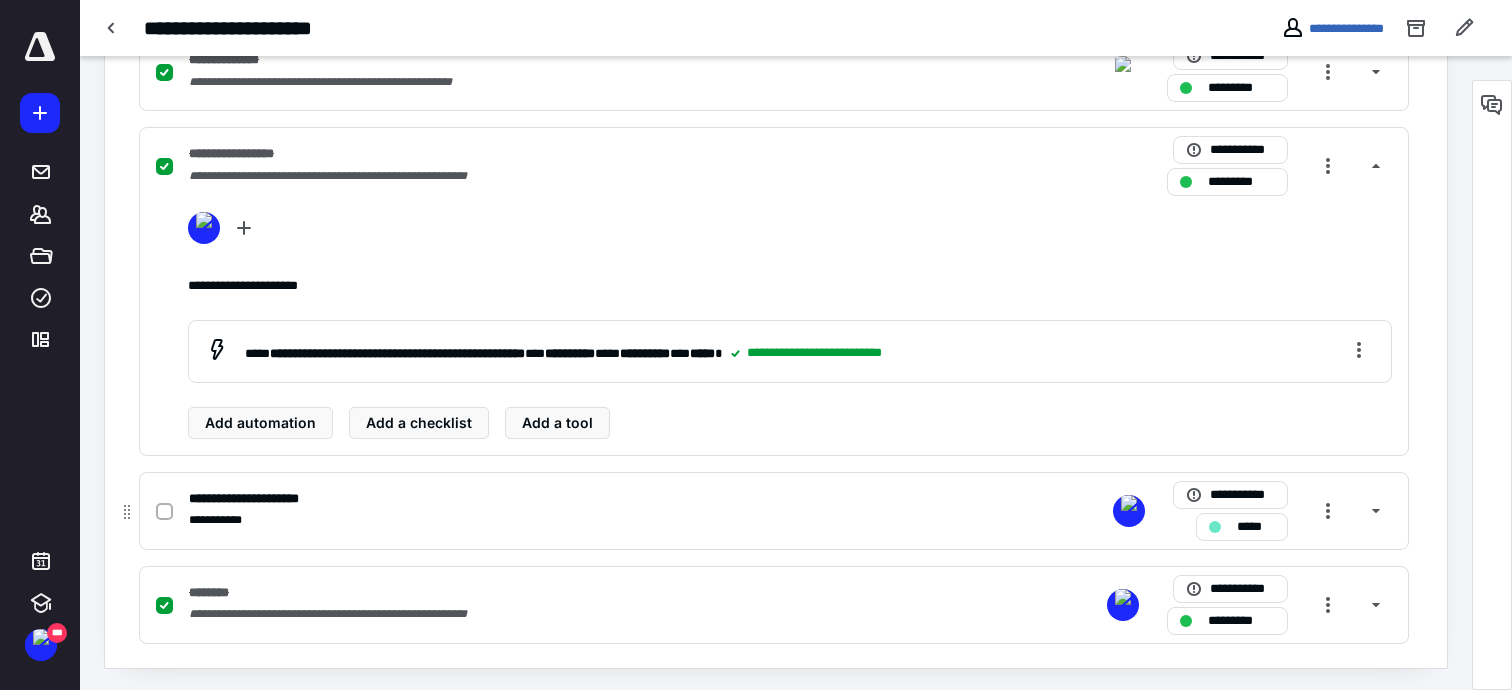 click at bounding box center [168, 510] 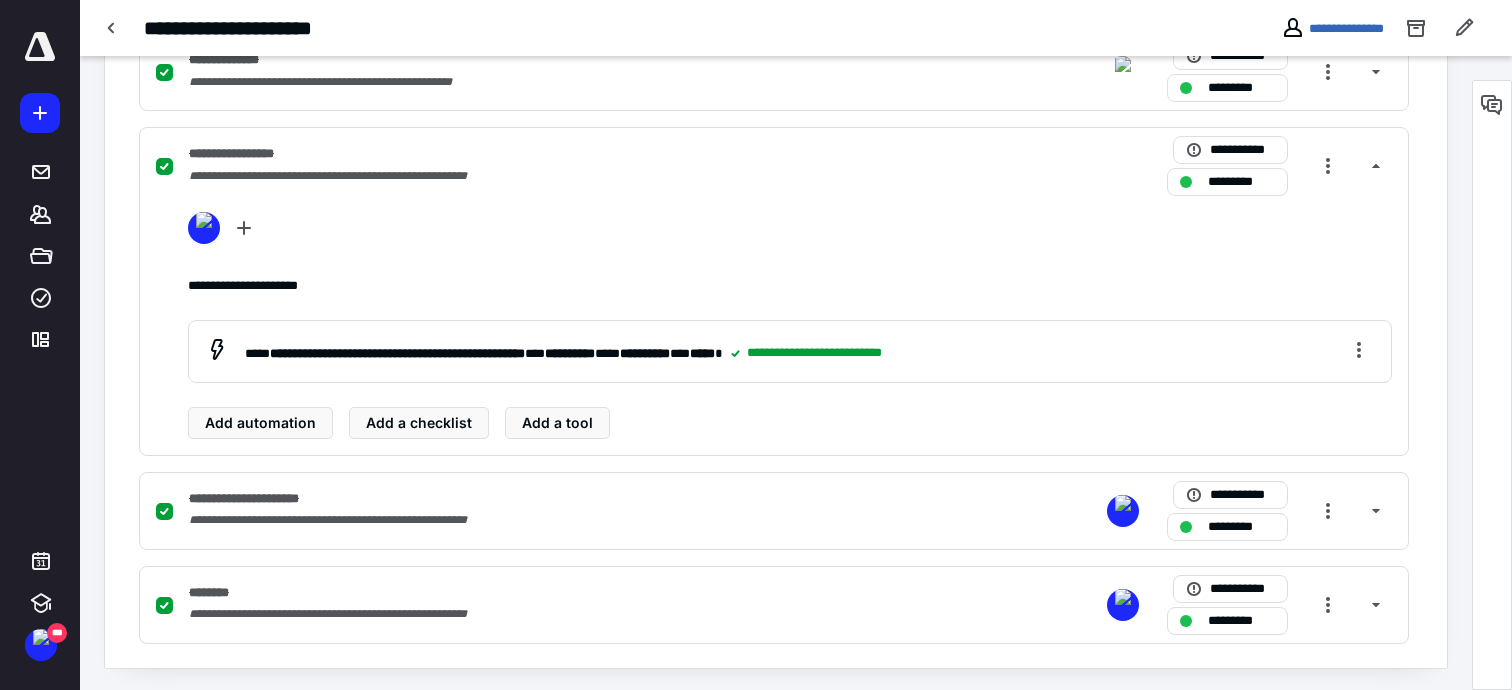 checkbox on "false" 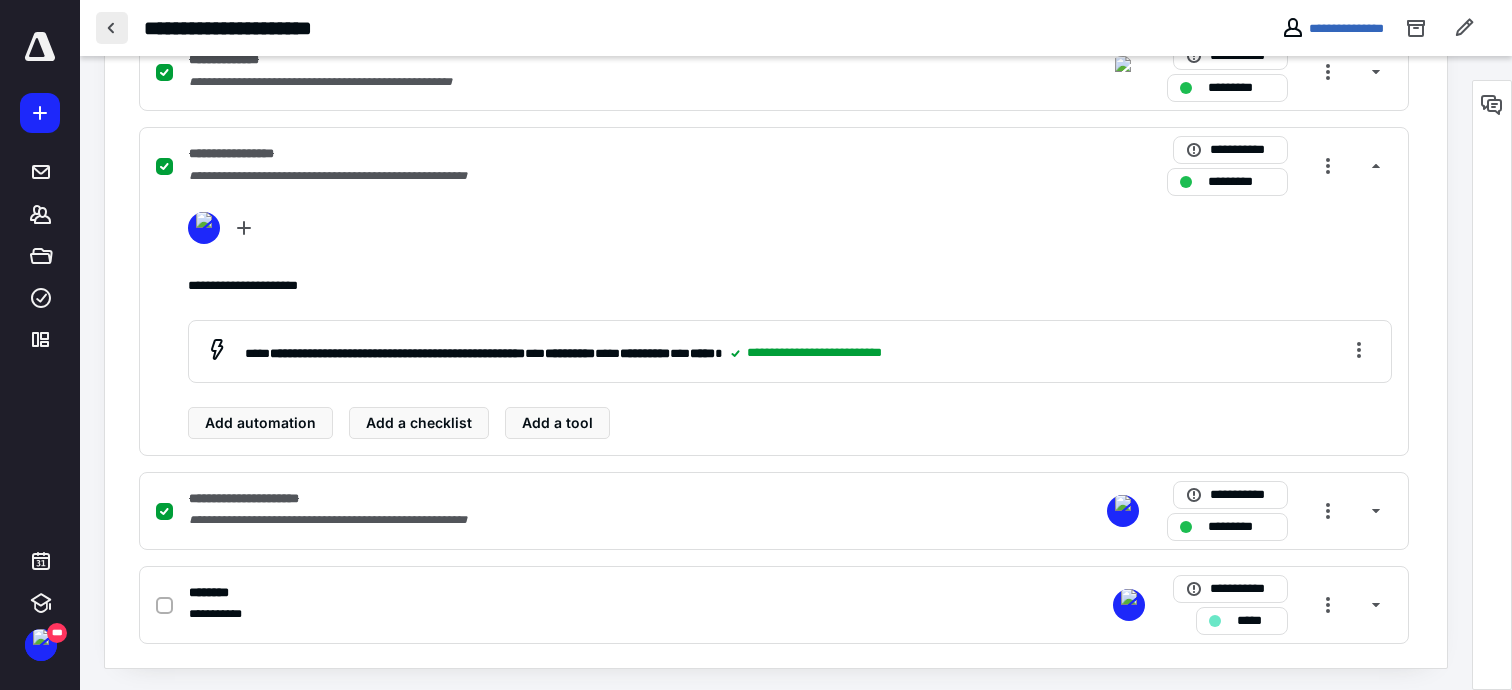 click at bounding box center [112, 28] 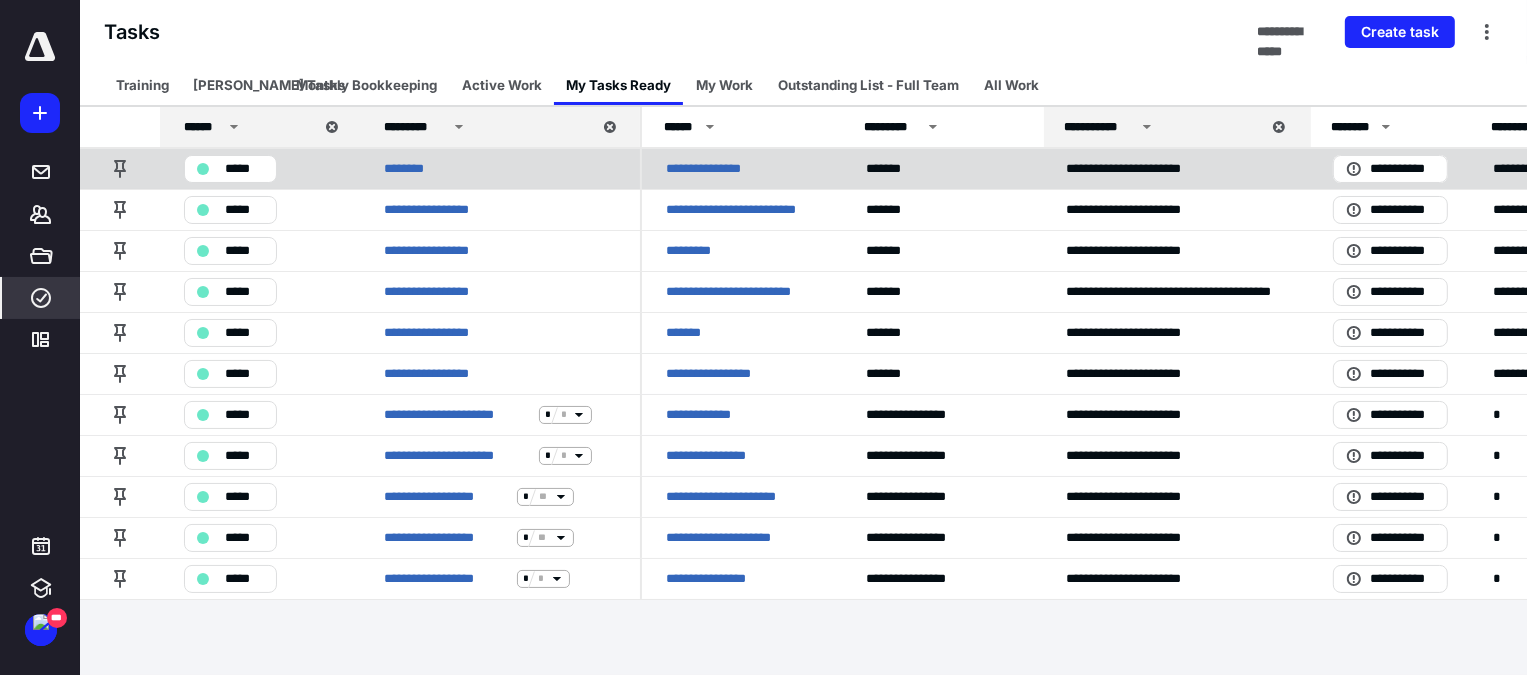click on "*****" at bounding box center (244, 169) 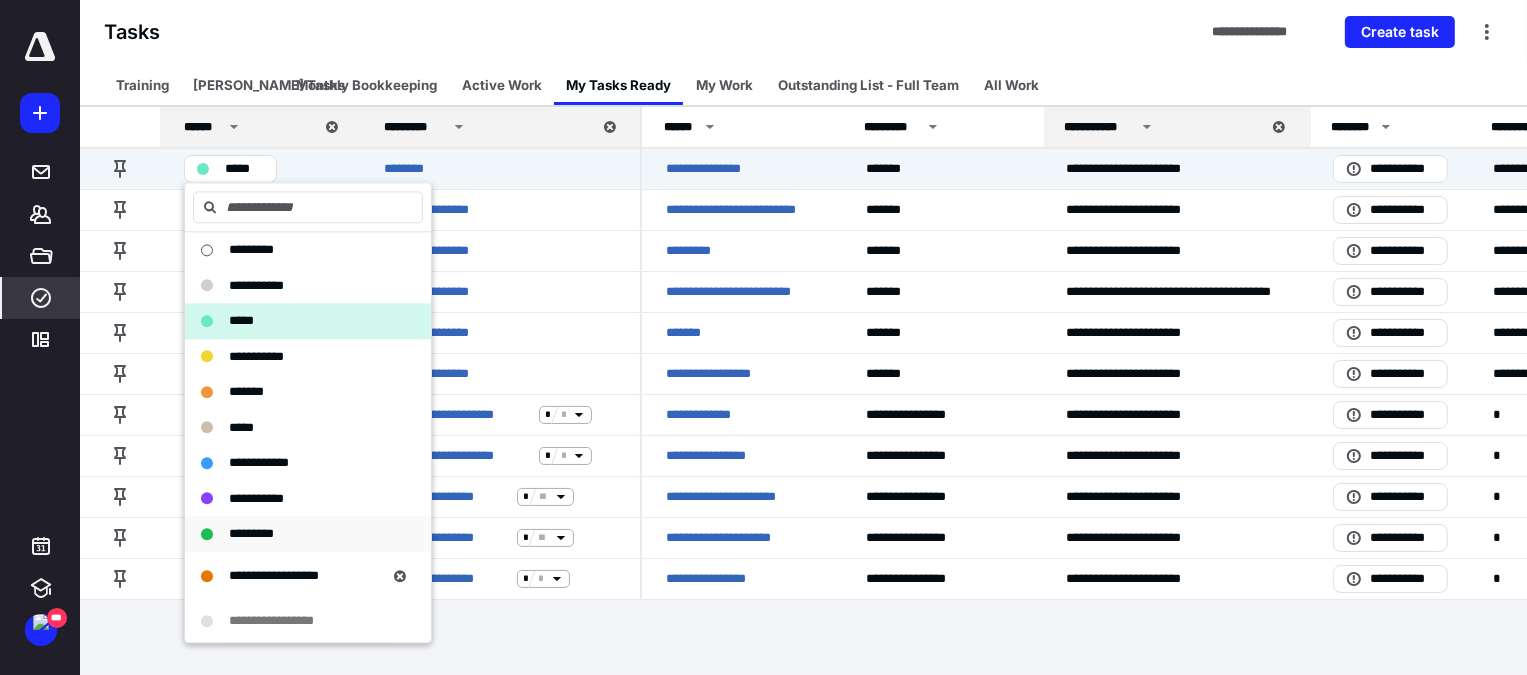 click on "*********" at bounding box center (251, 533) 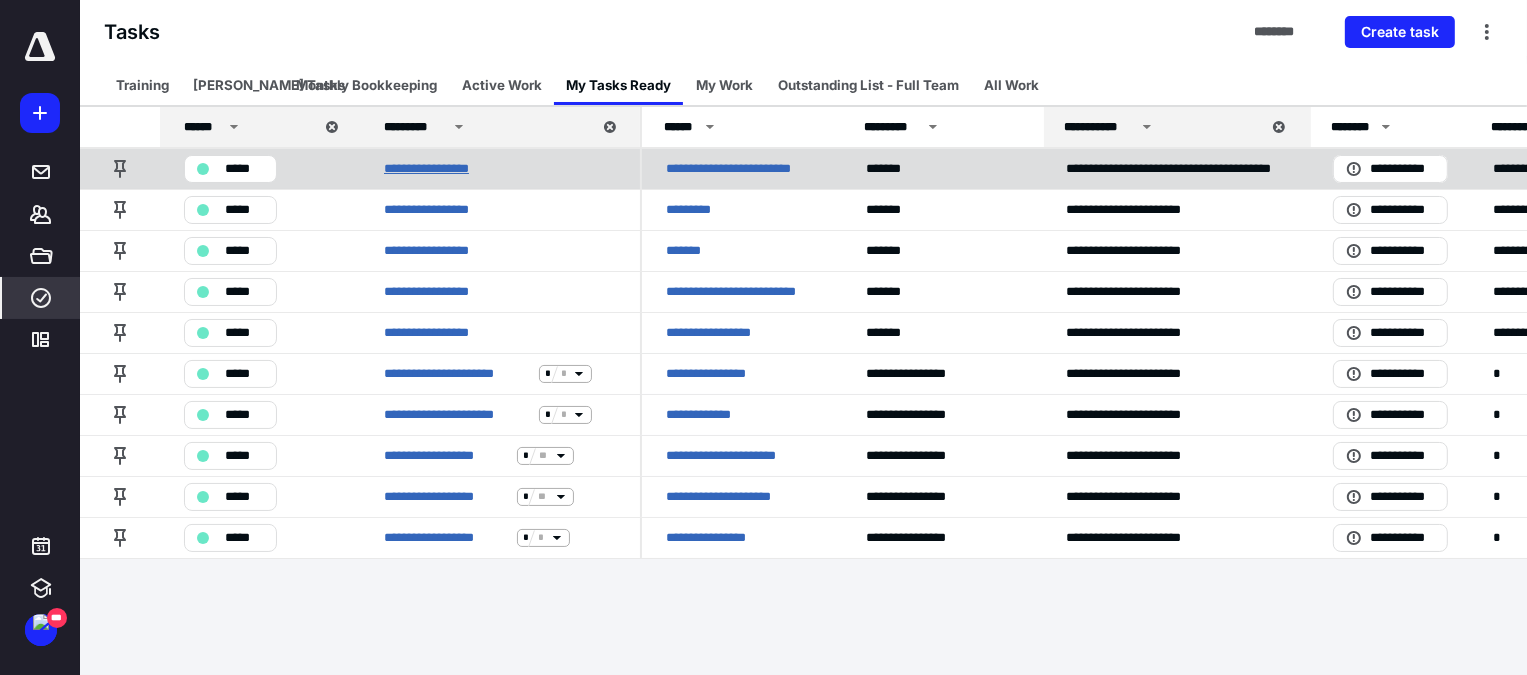 click on "**********" at bounding box center (440, 169) 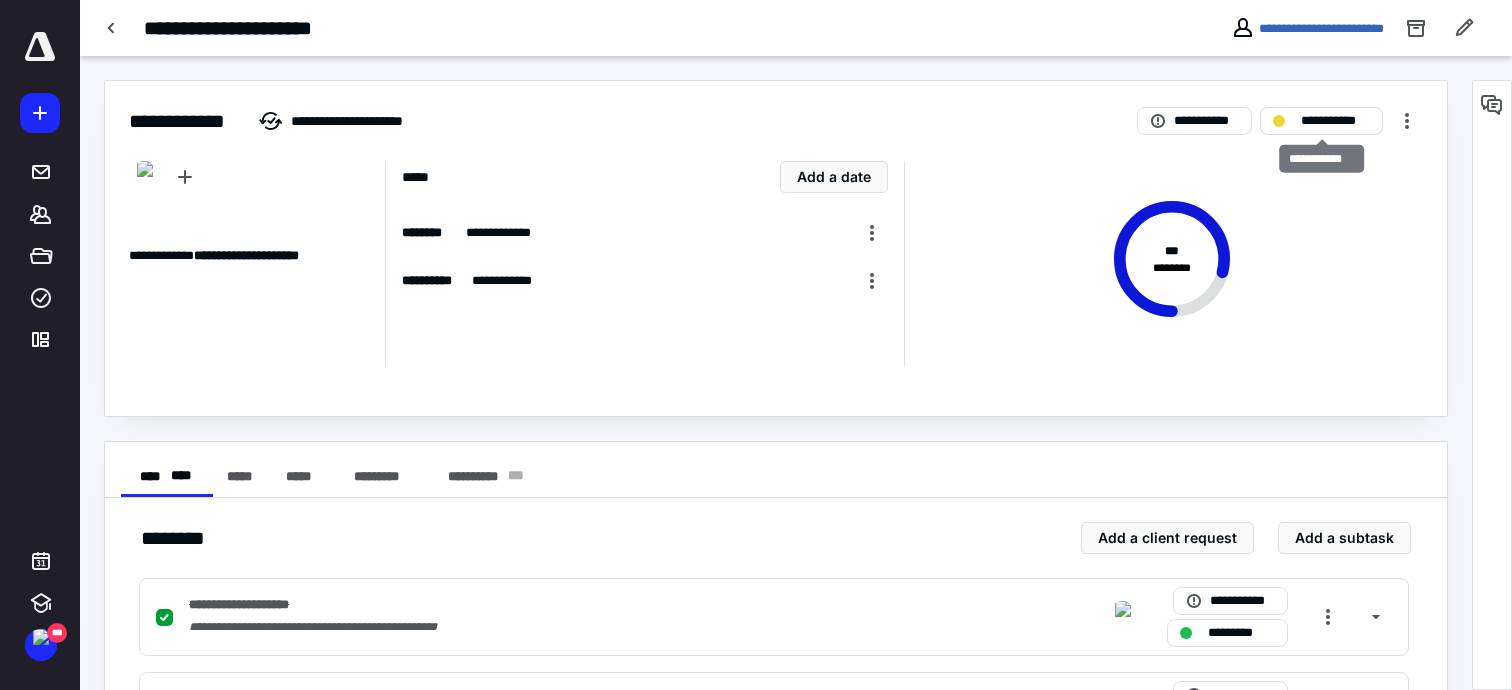 click on "**********" at bounding box center [1335, 121] 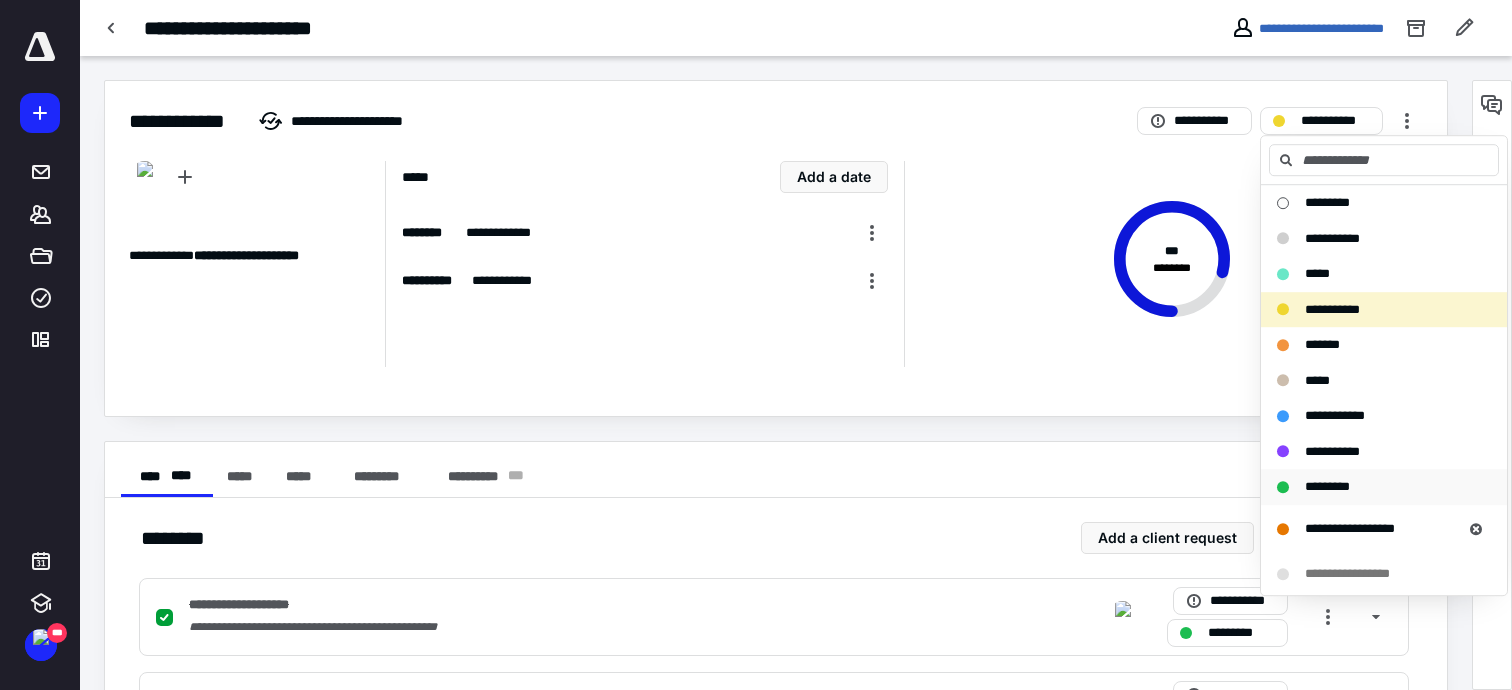 click on "*********" at bounding box center (1384, 487) 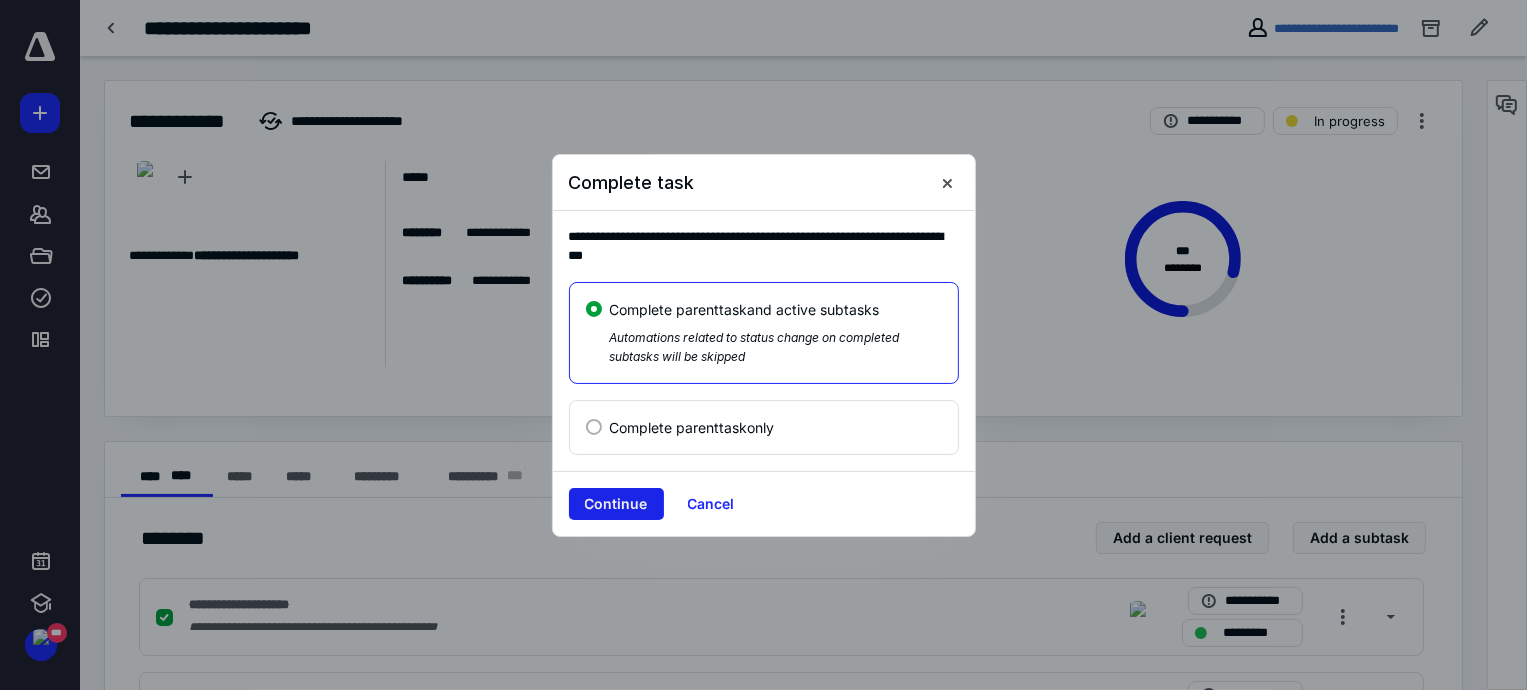 click on "Continue" at bounding box center (616, 504) 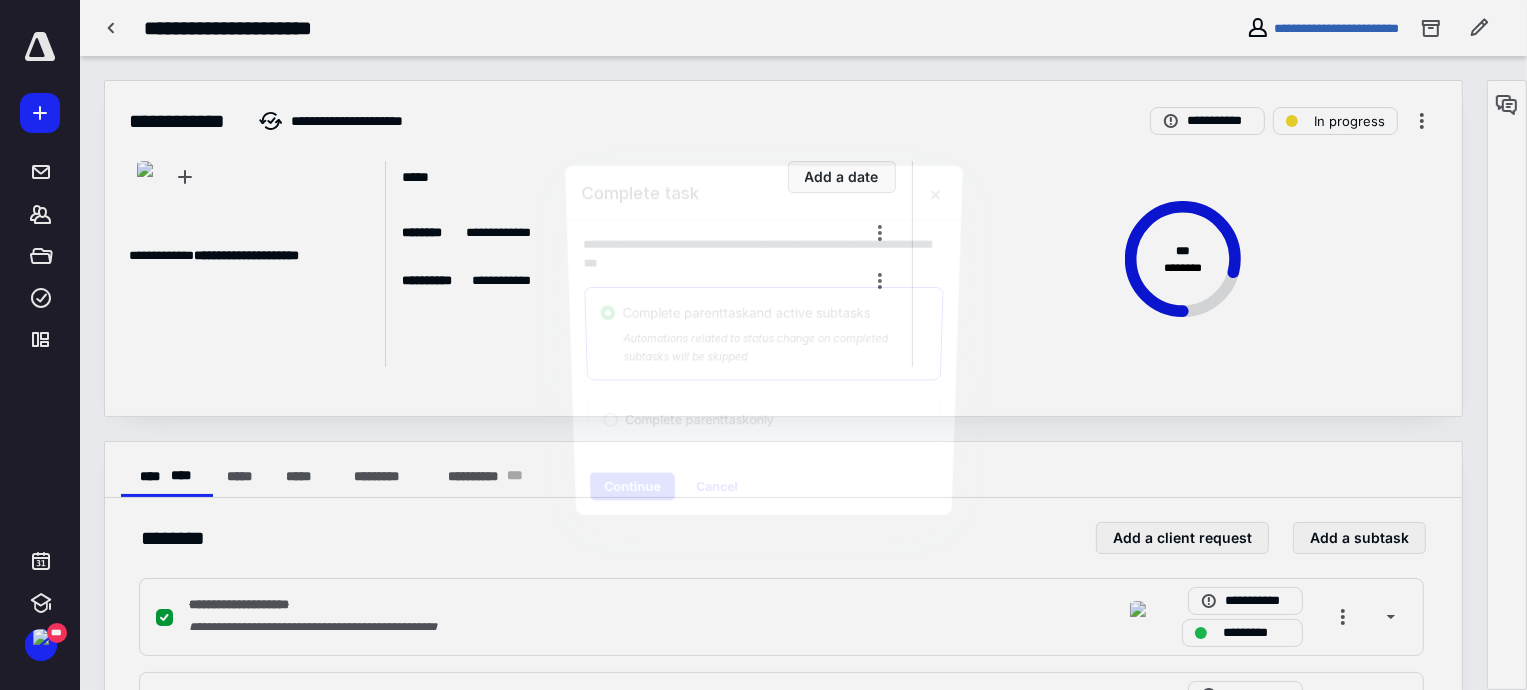 checkbox on "true" 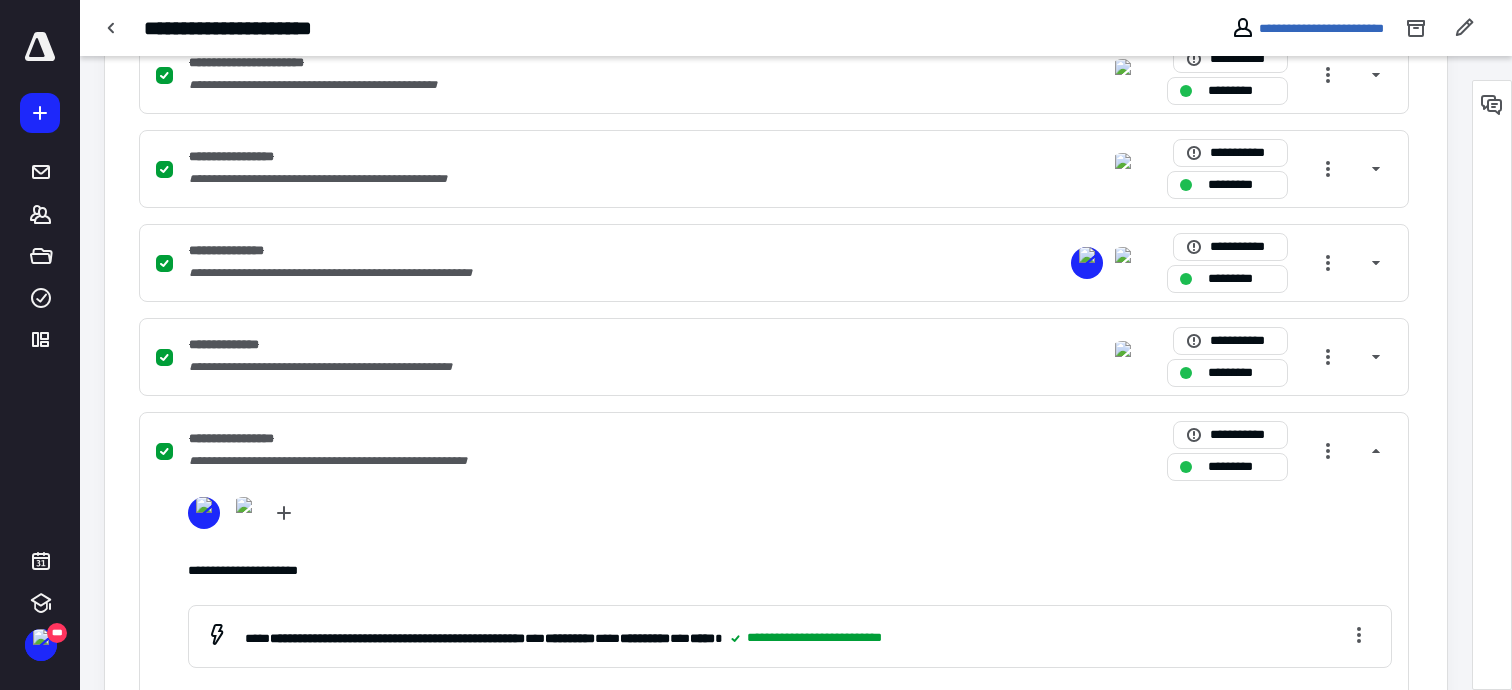 scroll, scrollTop: 1485, scrollLeft: 0, axis: vertical 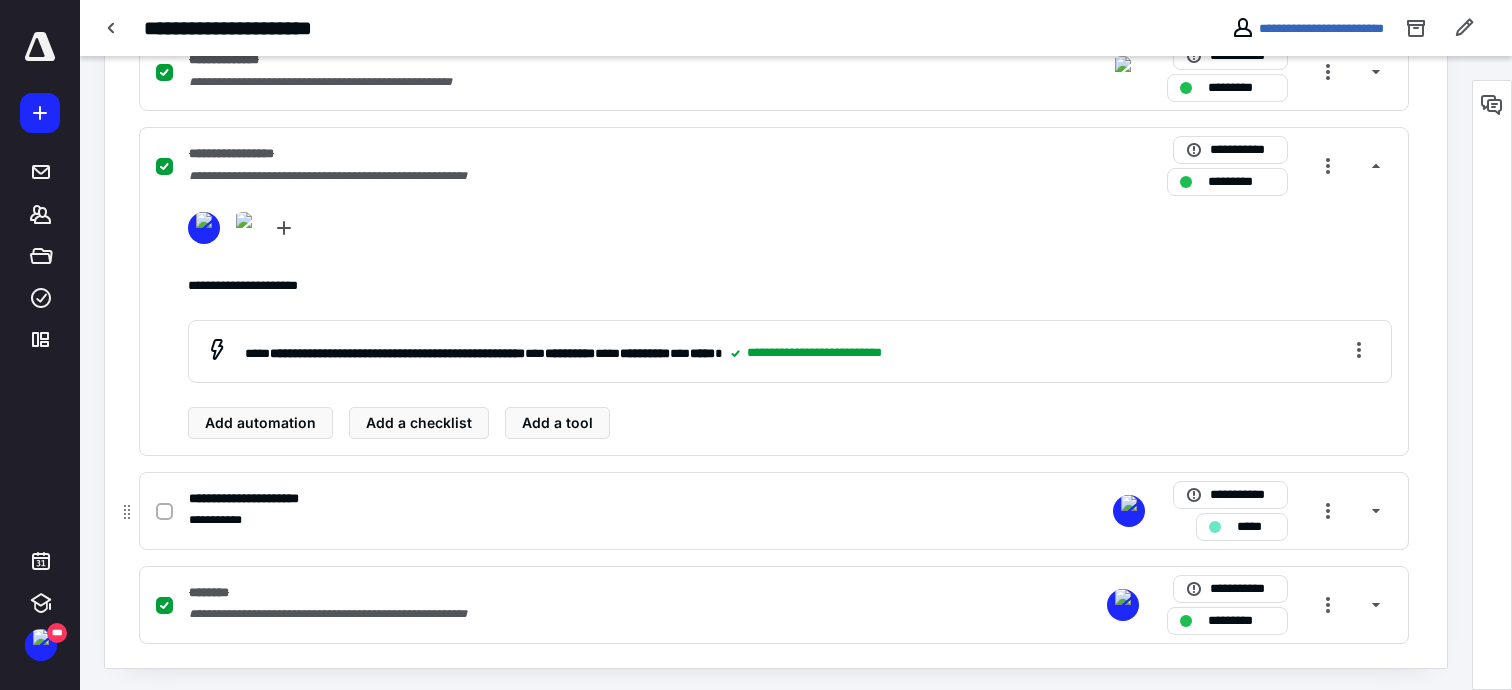 click 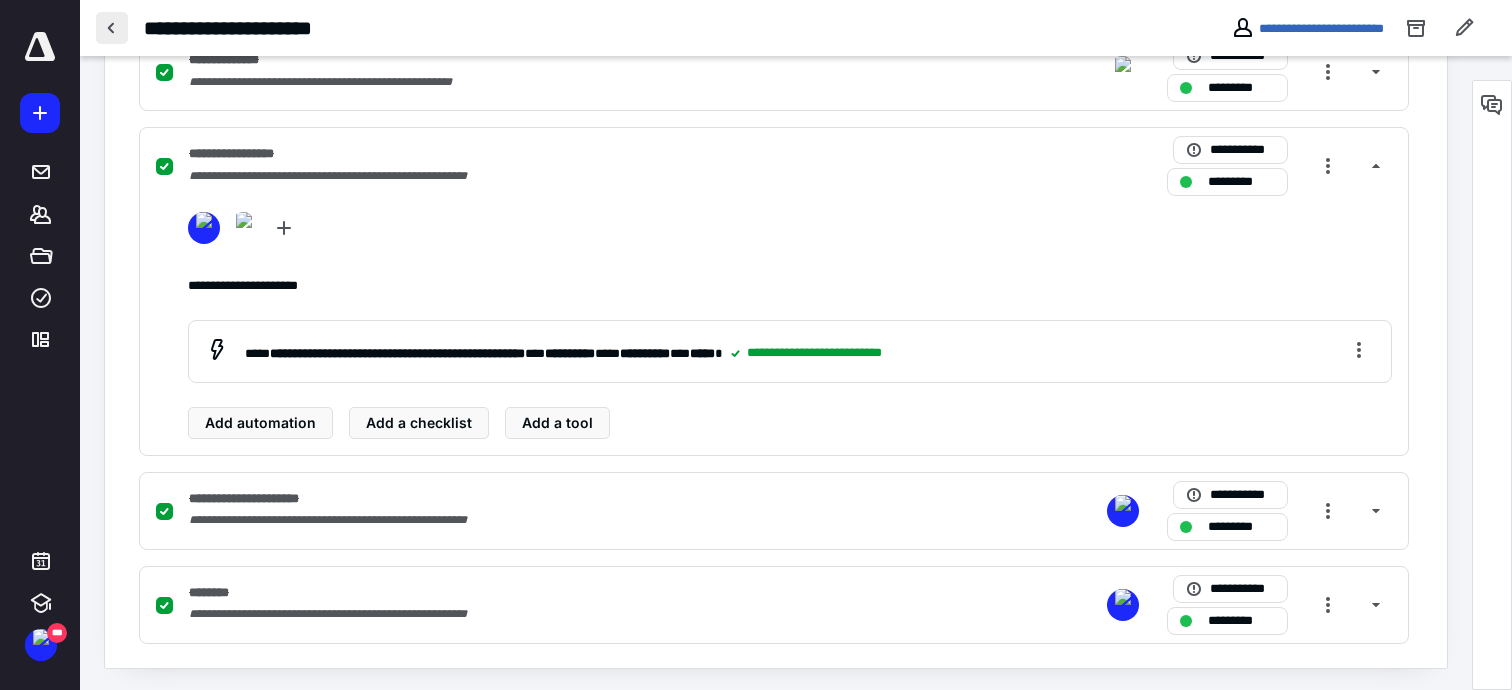 click at bounding box center (112, 28) 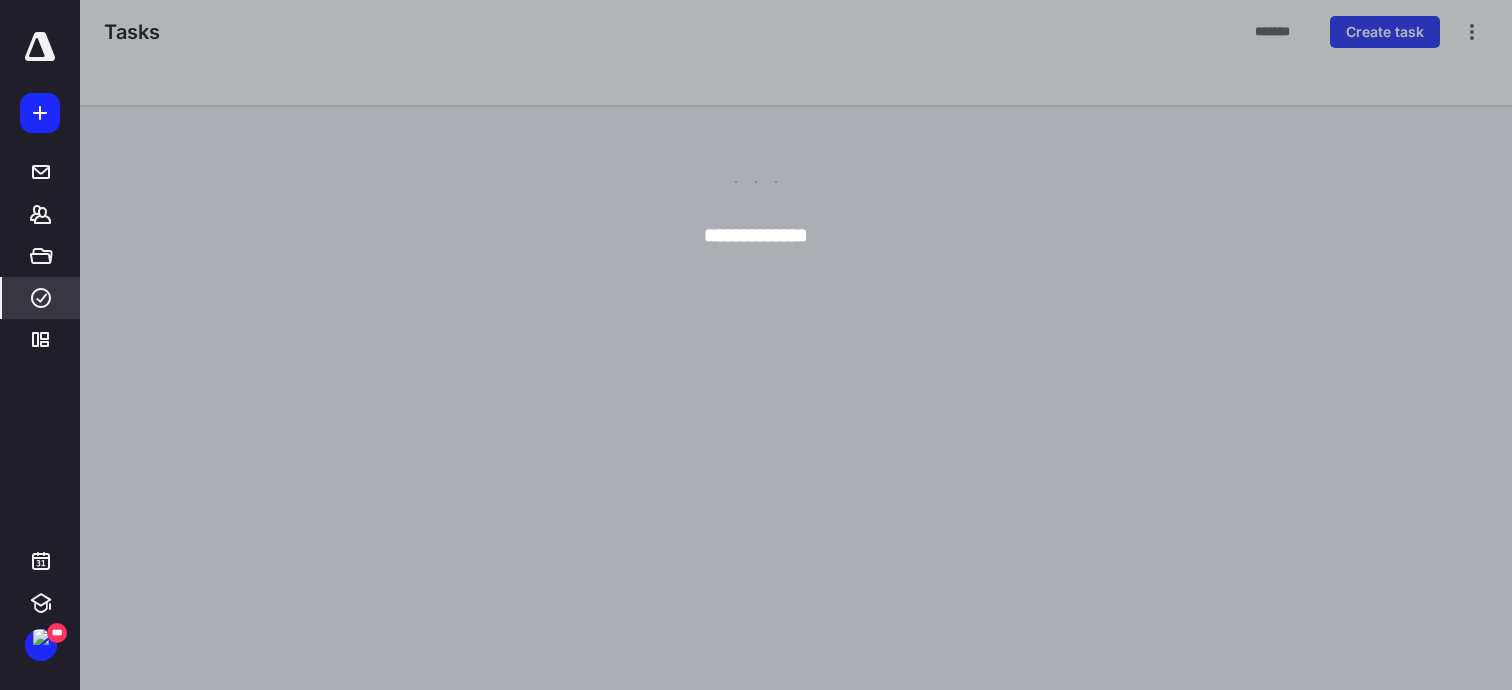 scroll, scrollTop: 0, scrollLeft: 0, axis: both 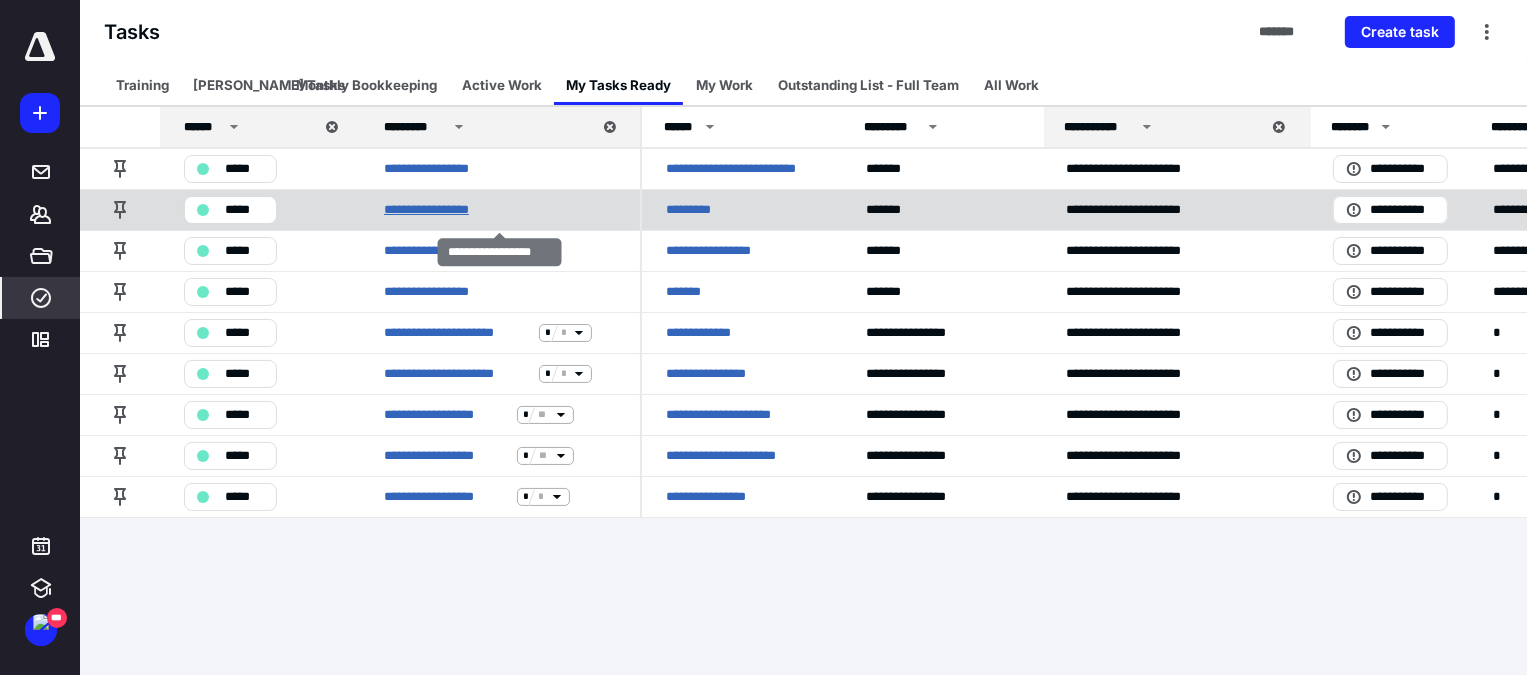 click on "**********" at bounding box center [440, 210] 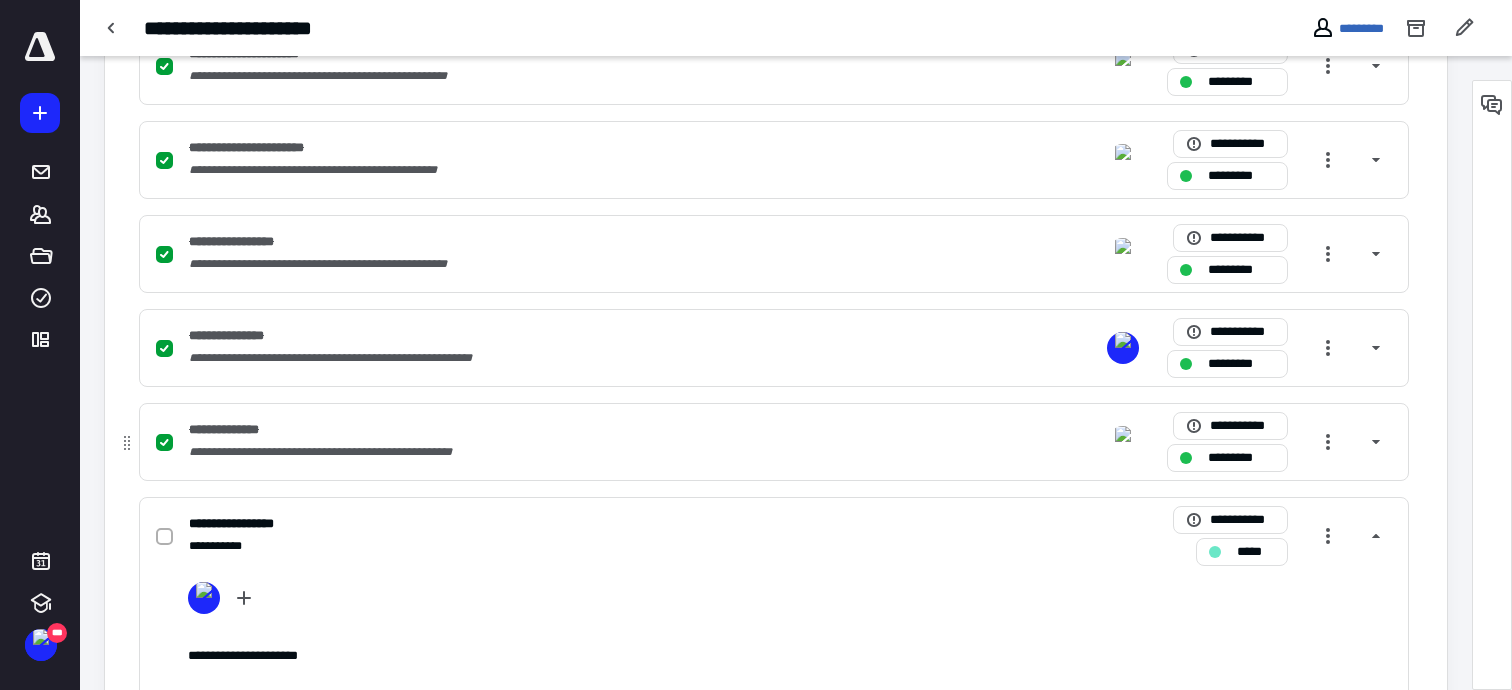 scroll, scrollTop: 1300, scrollLeft: 0, axis: vertical 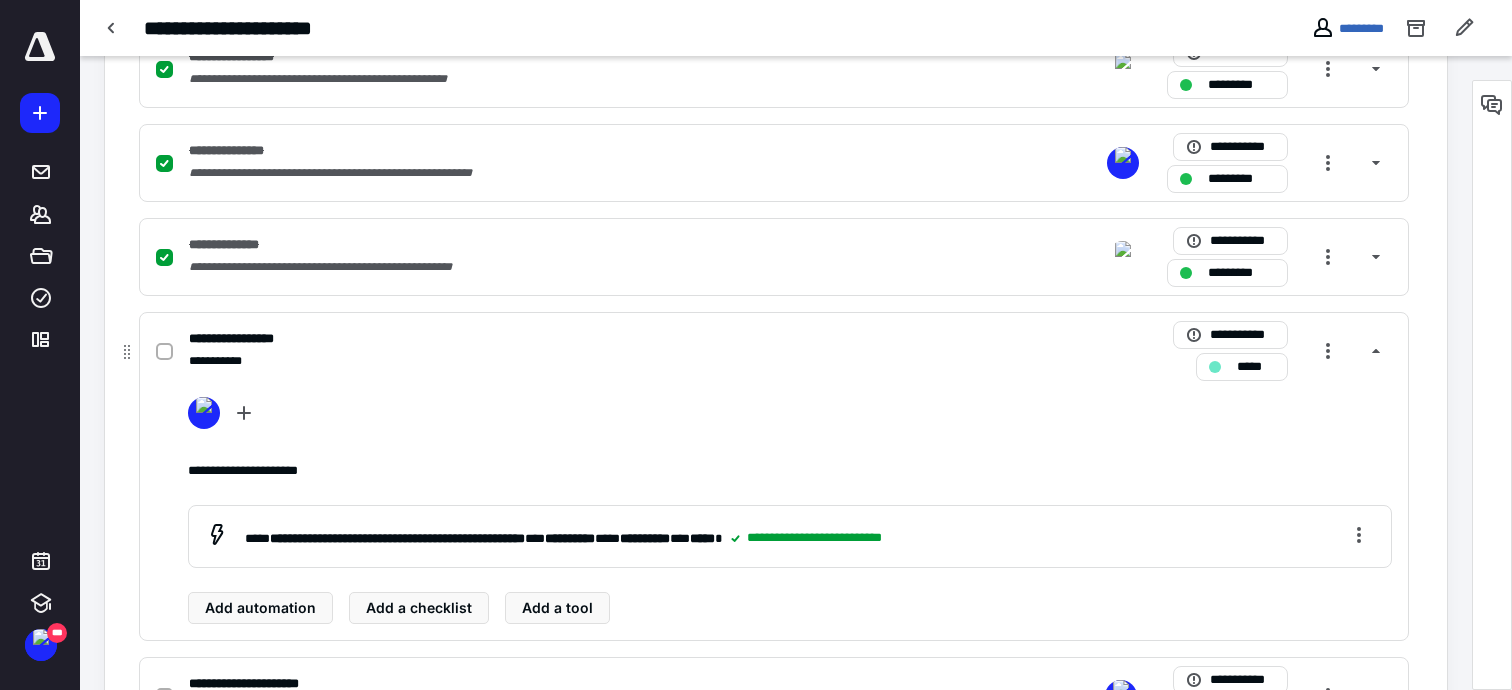 click at bounding box center (164, 352) 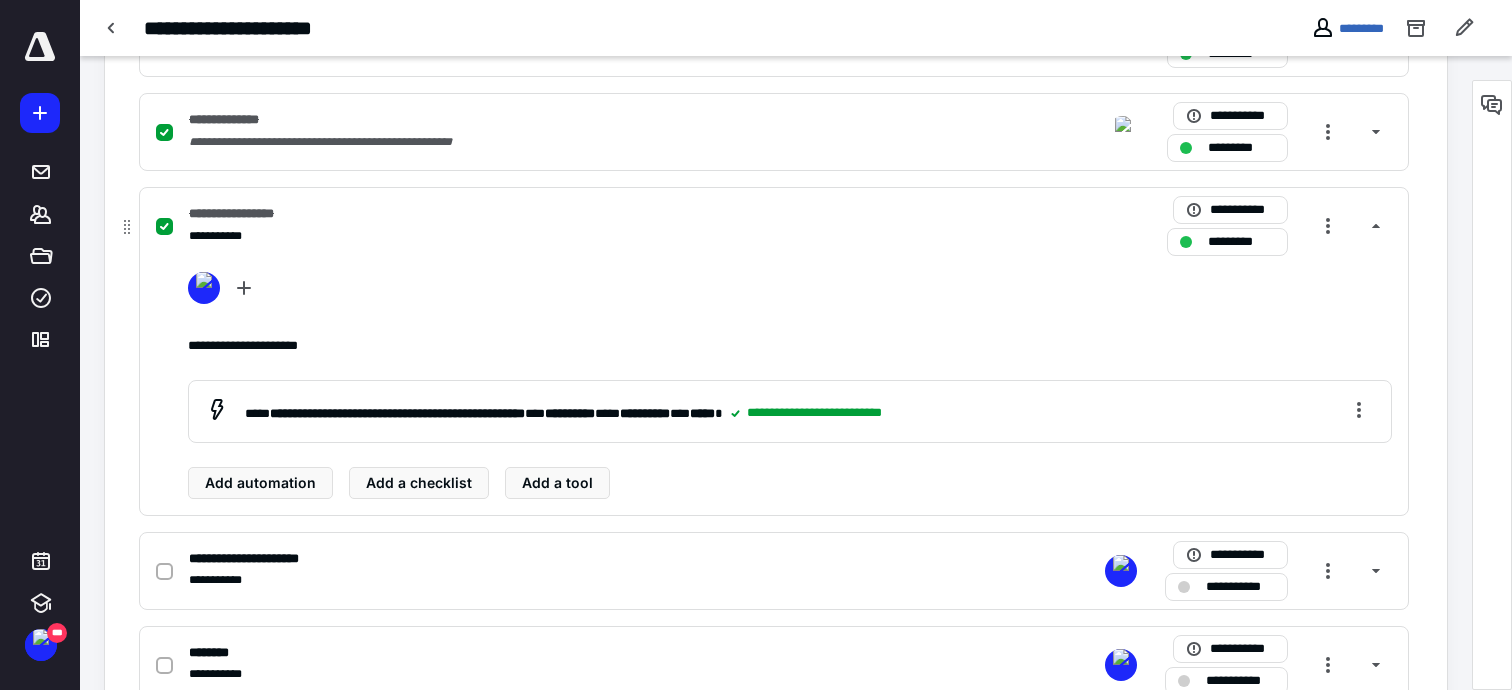 scroll, scrollTop: 1485, scrollLeft: 0, axis: vertical 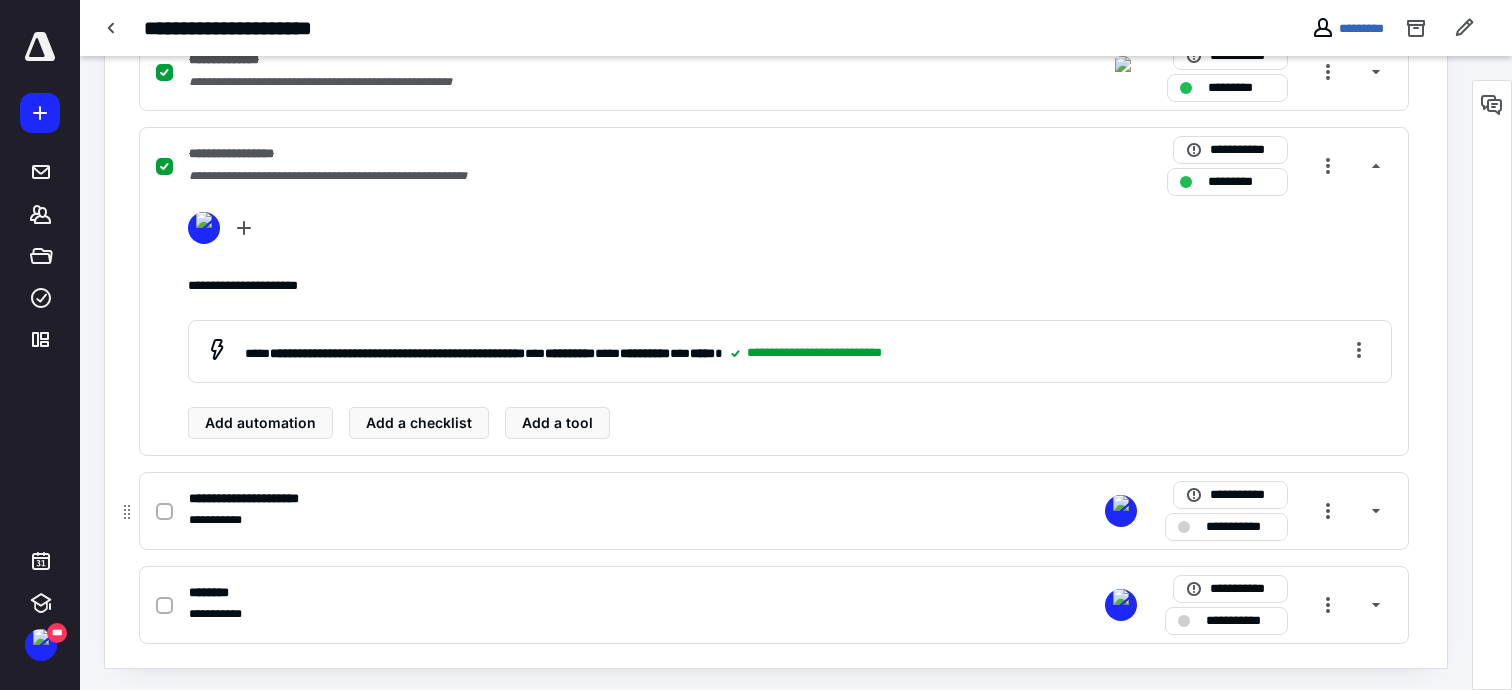 click at bounding box center [164, 511] 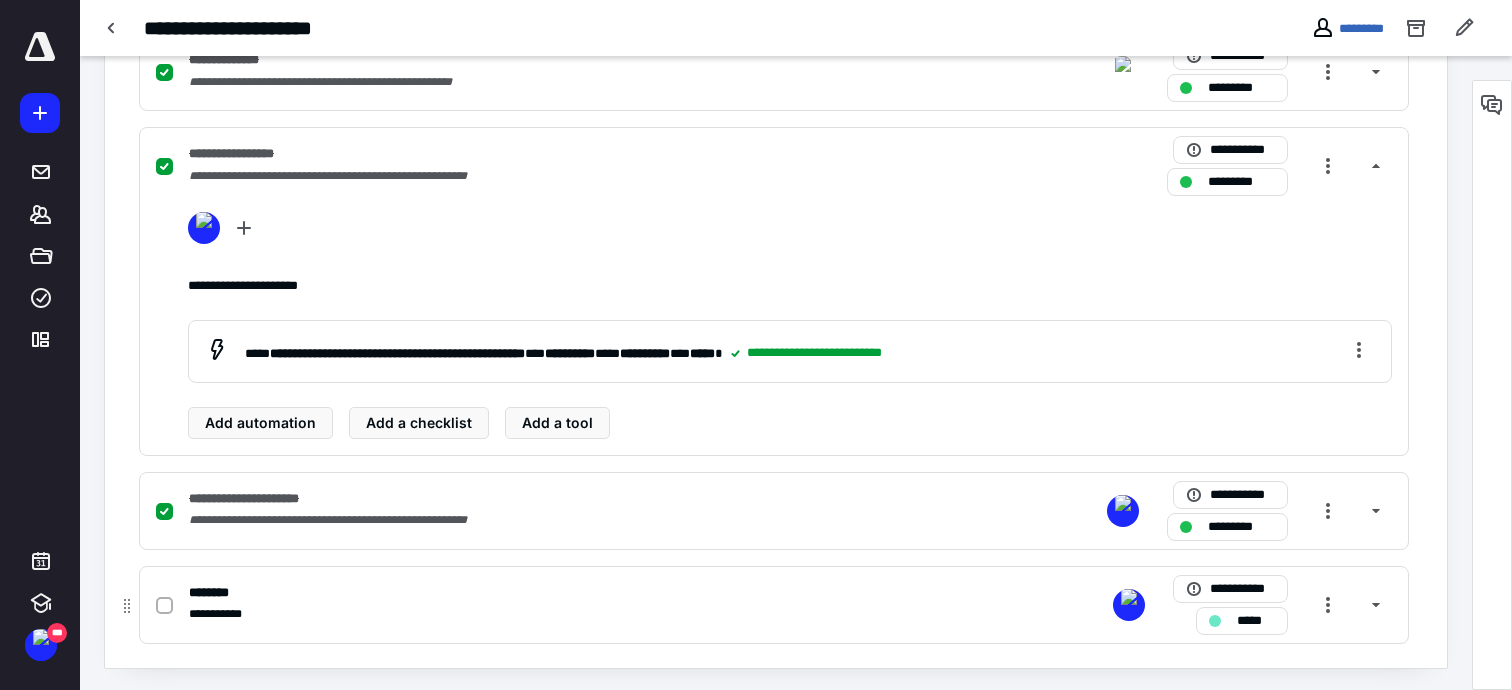 click at bounding box center [164, 605] 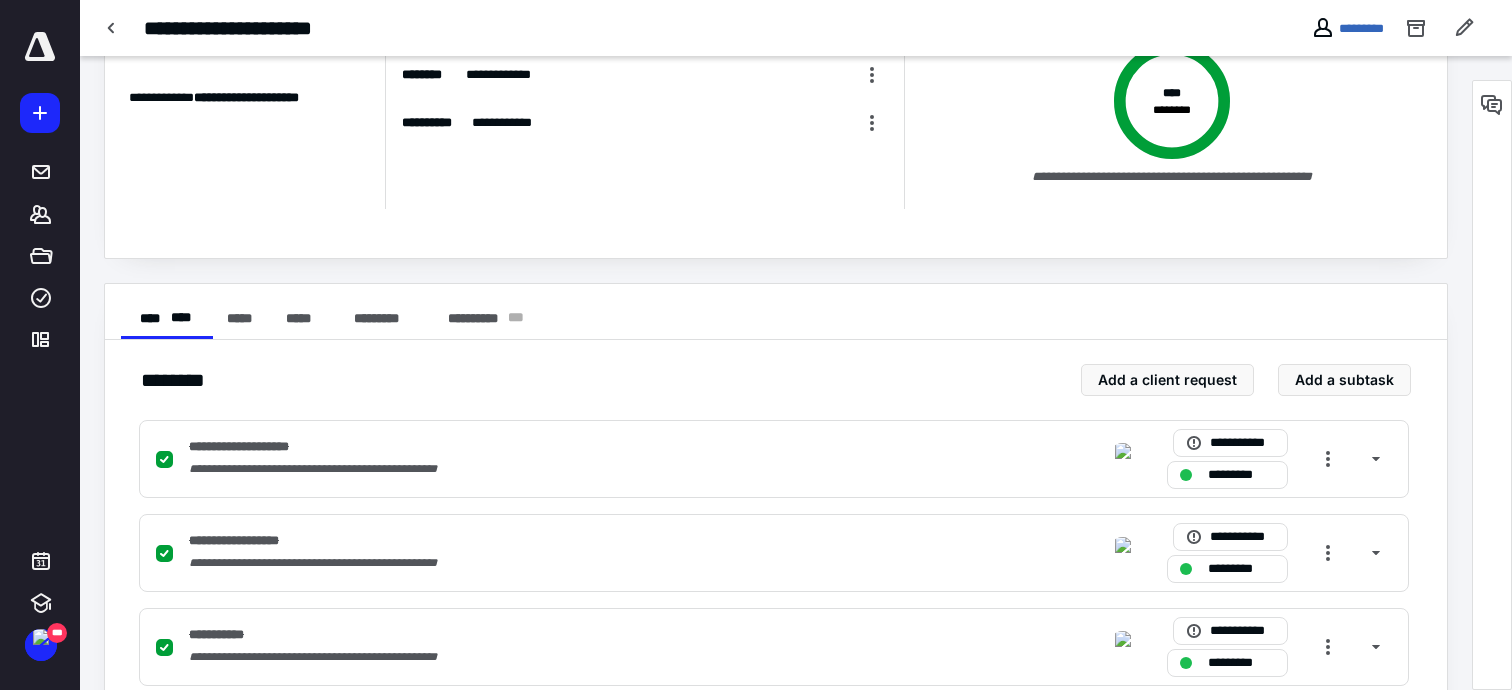 scroll, scrollTop: 0, scrollLeft: 0, axis: both 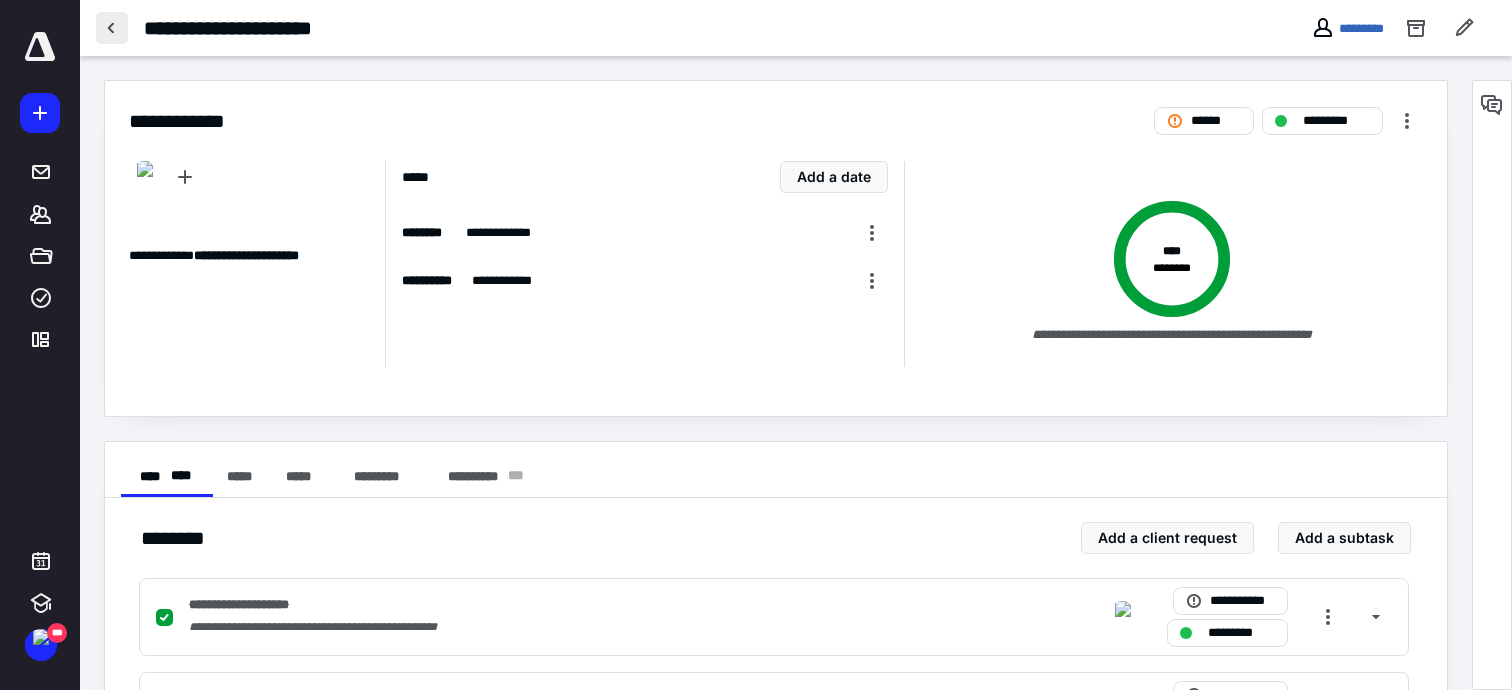 click at bounding box center [112, 28] 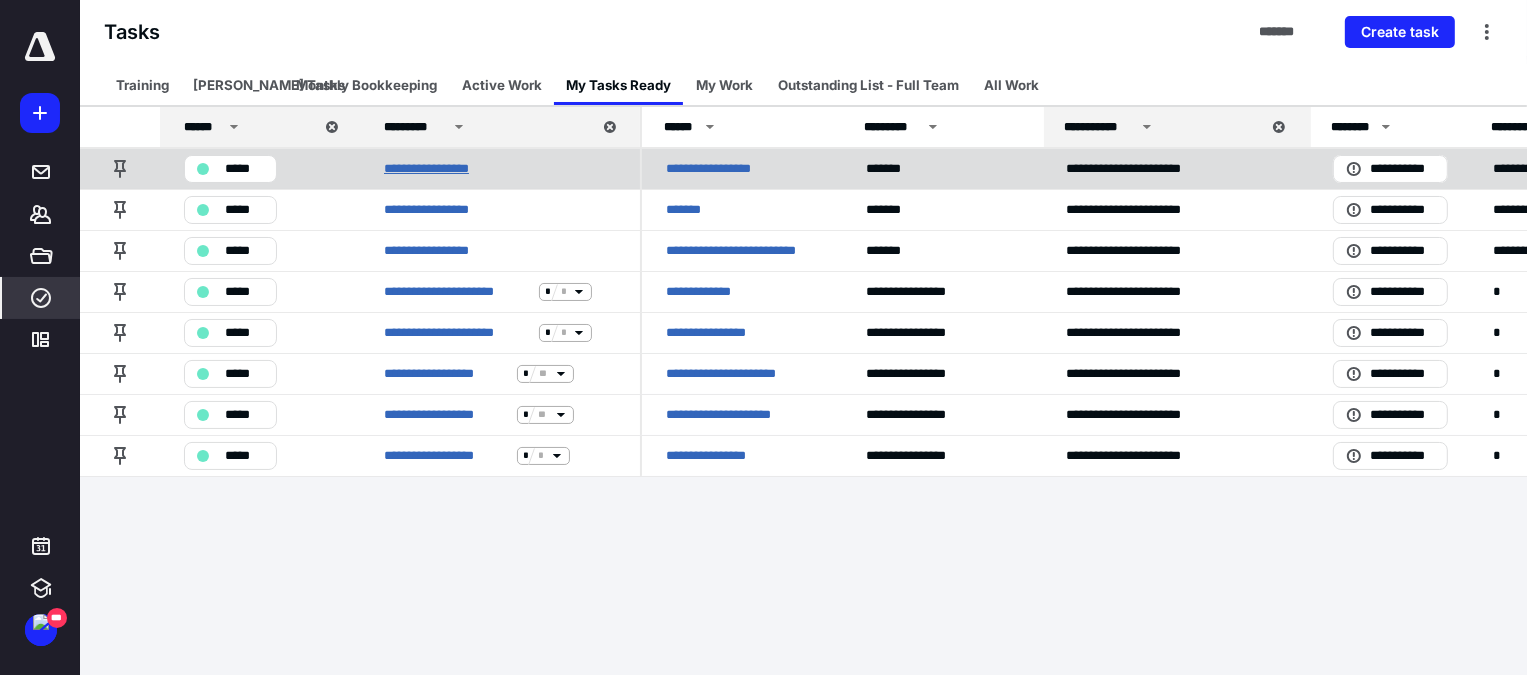 click on "**********" at bounding box center (440, 169) 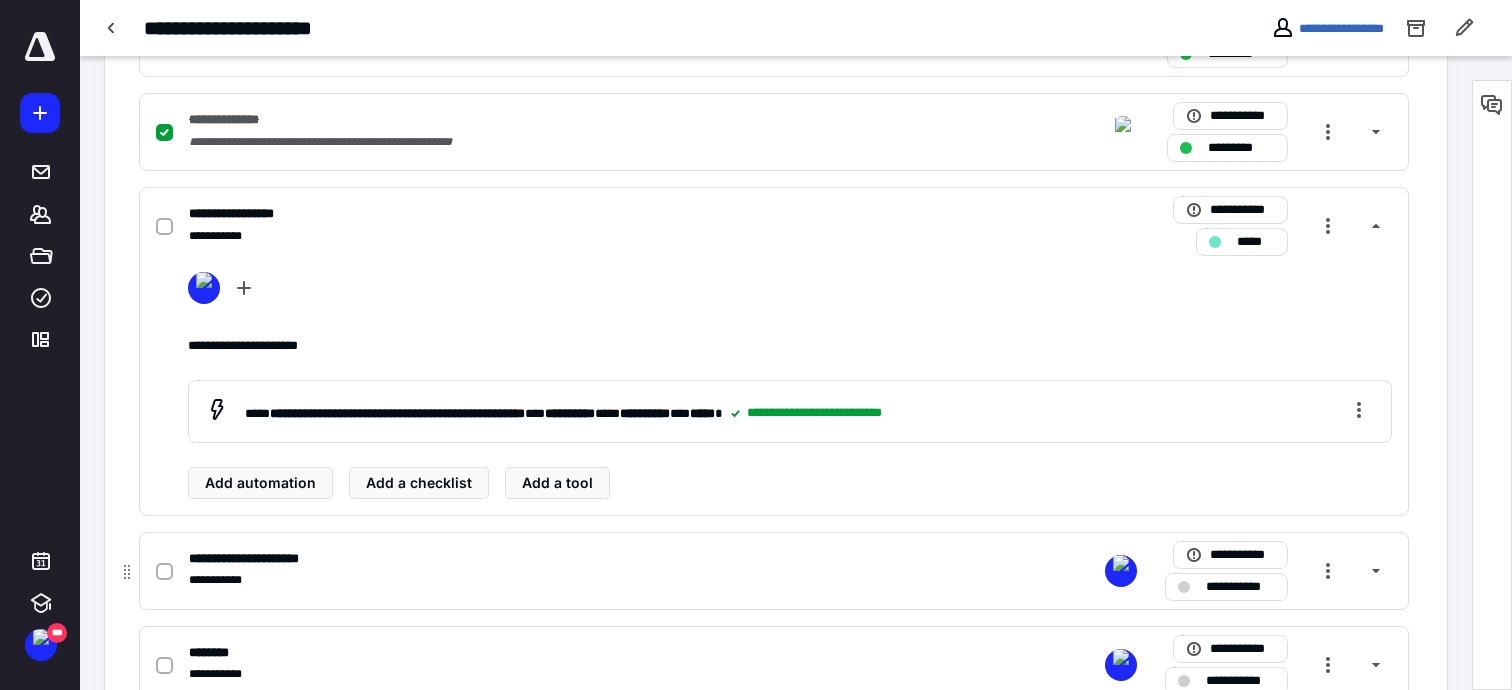 scroll, scrollTop: 1485, scrollLeft: 0, axis: vertical 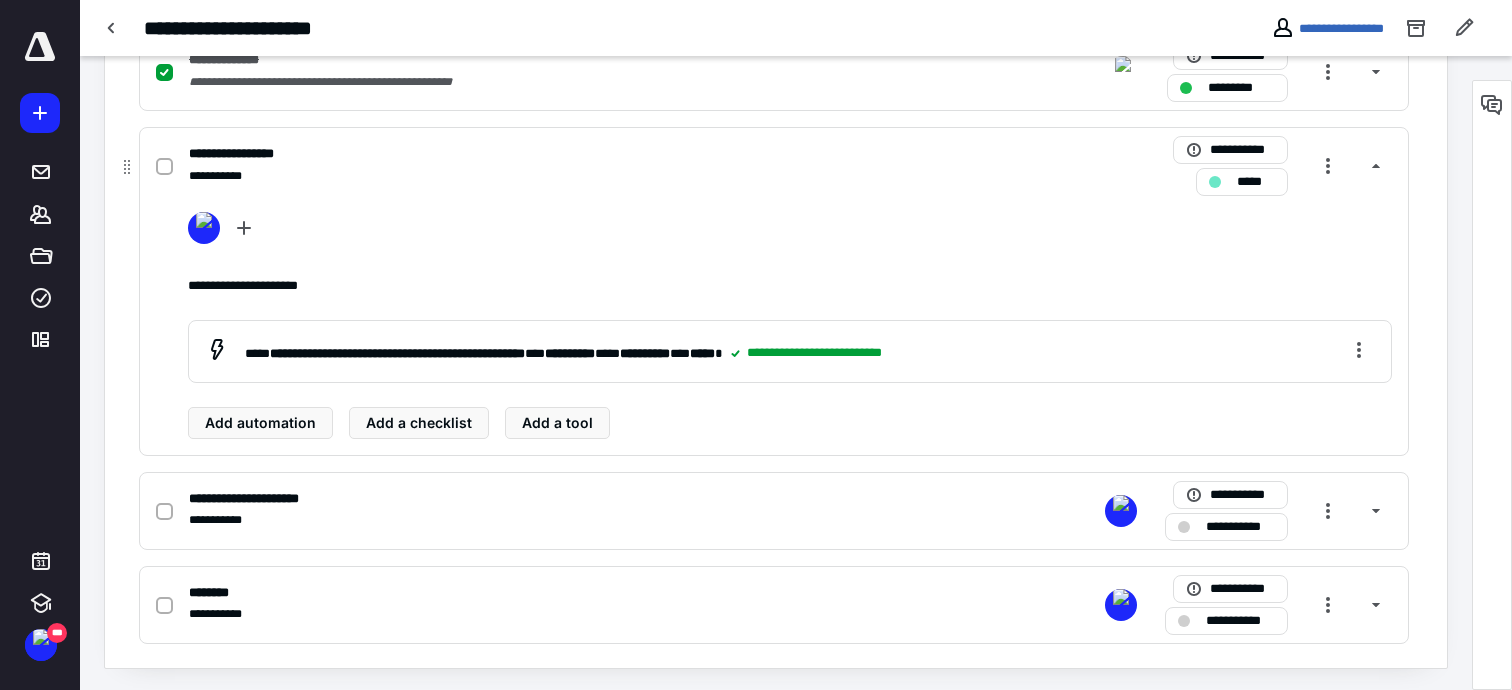 click on "**********" at bounding box center (774, 291) 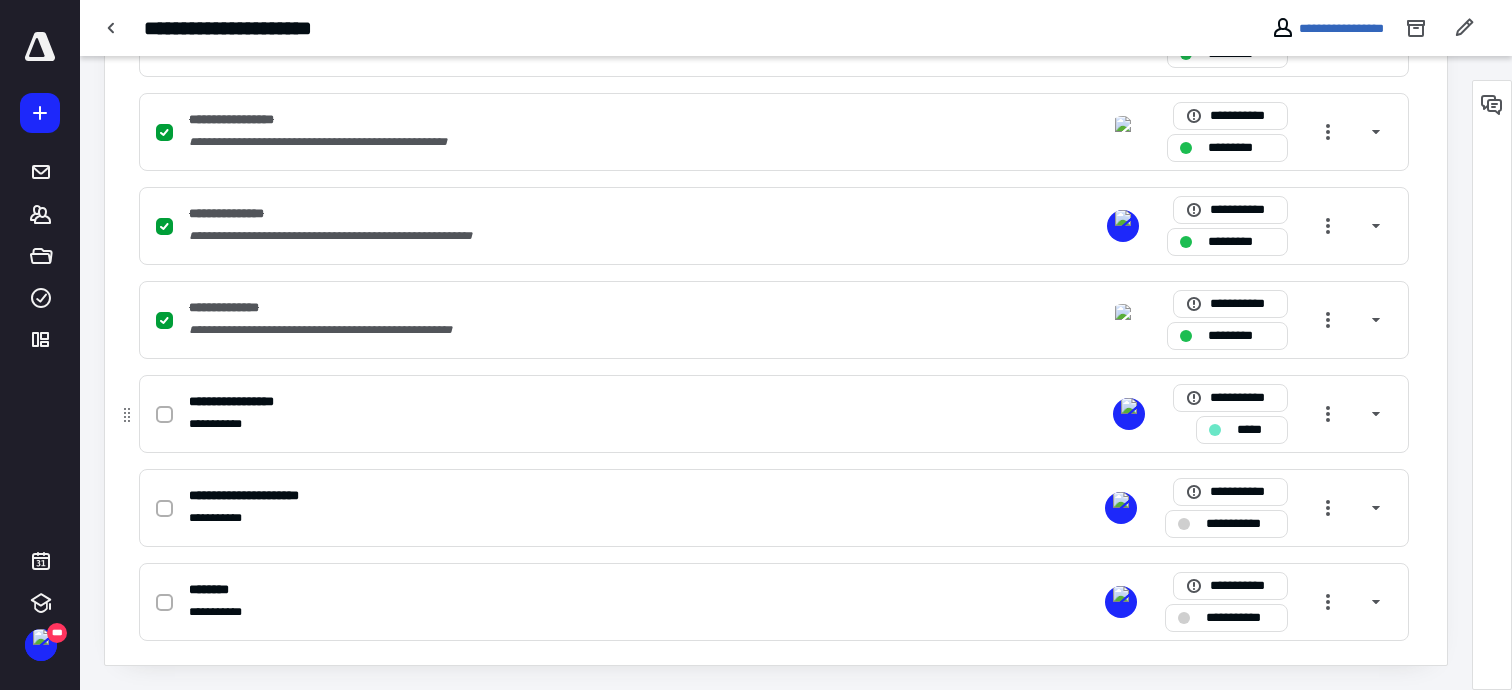 scroll, scrollTop: 1236, scrollLeft: 0, axis: vertical 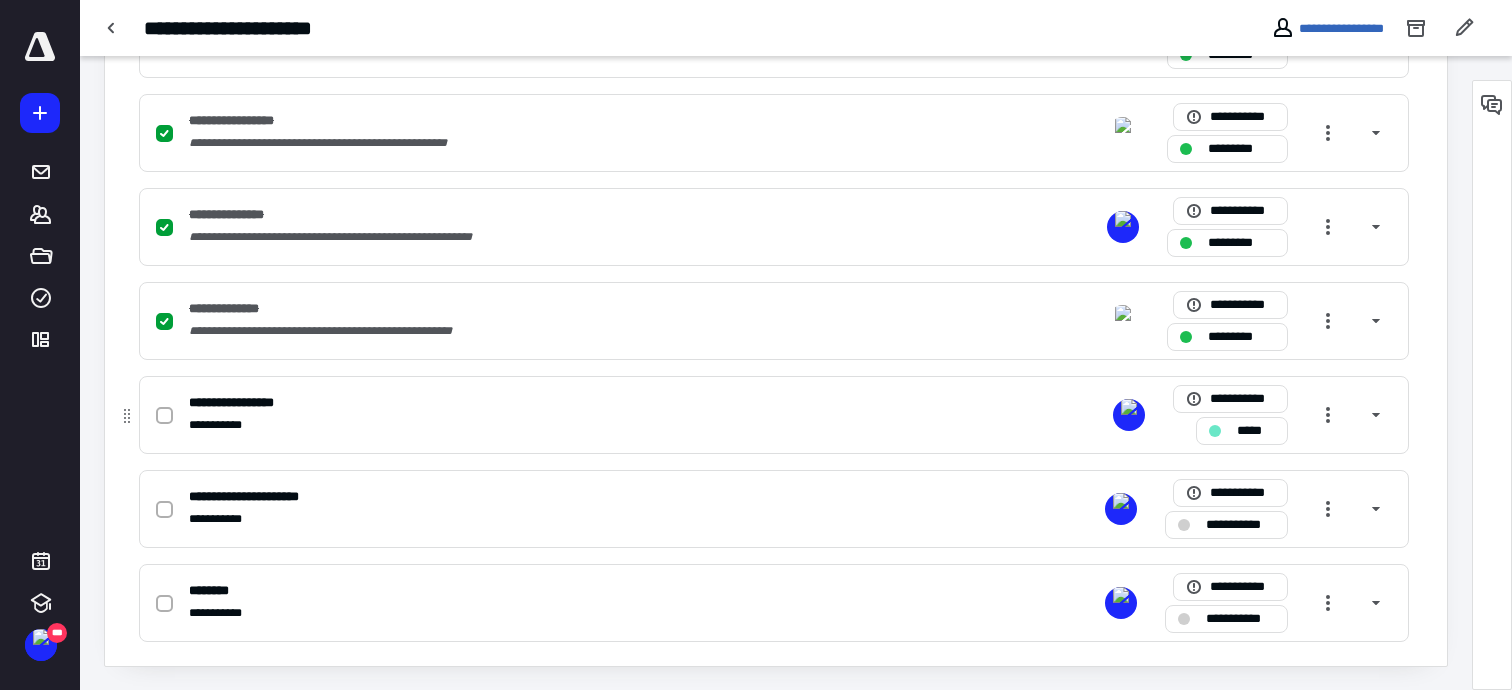 click at bounding box center (164, 416) 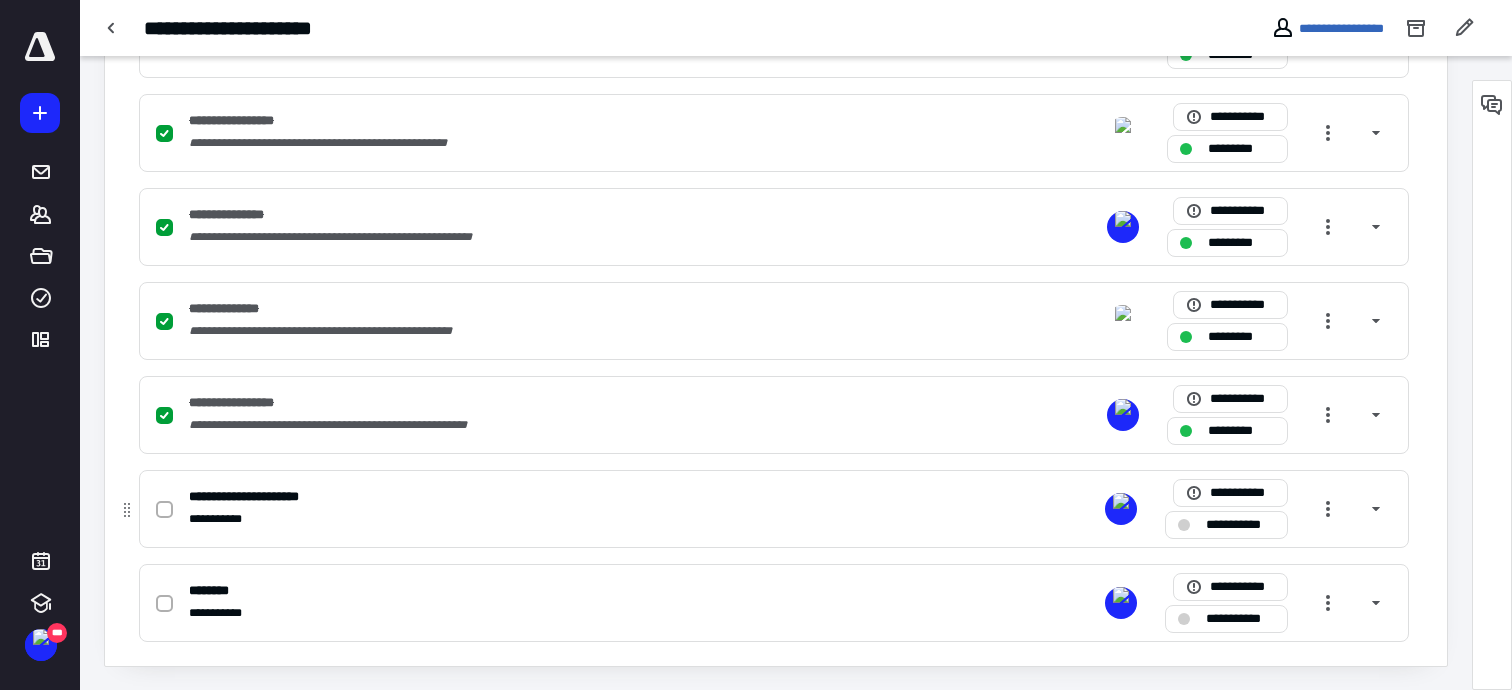 click at bounding box center [164, 510] 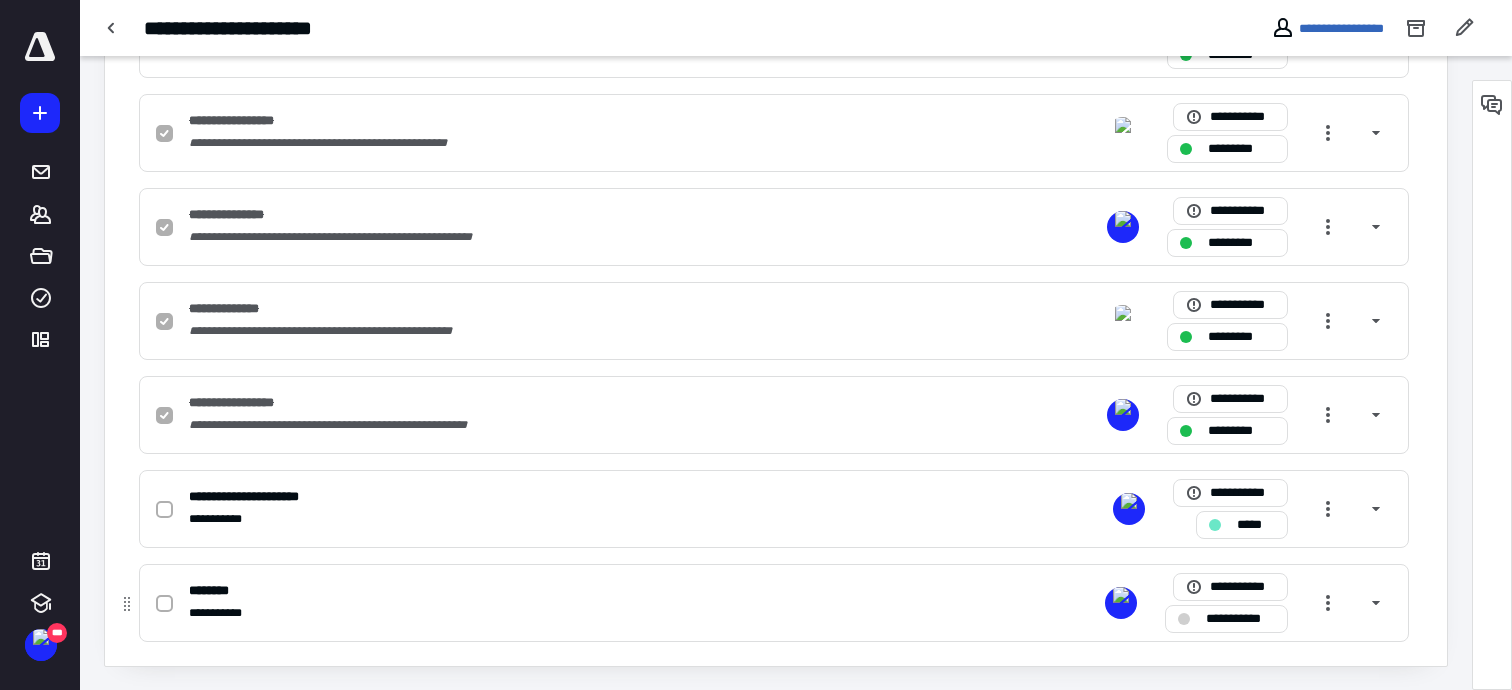 checkbox on "true" 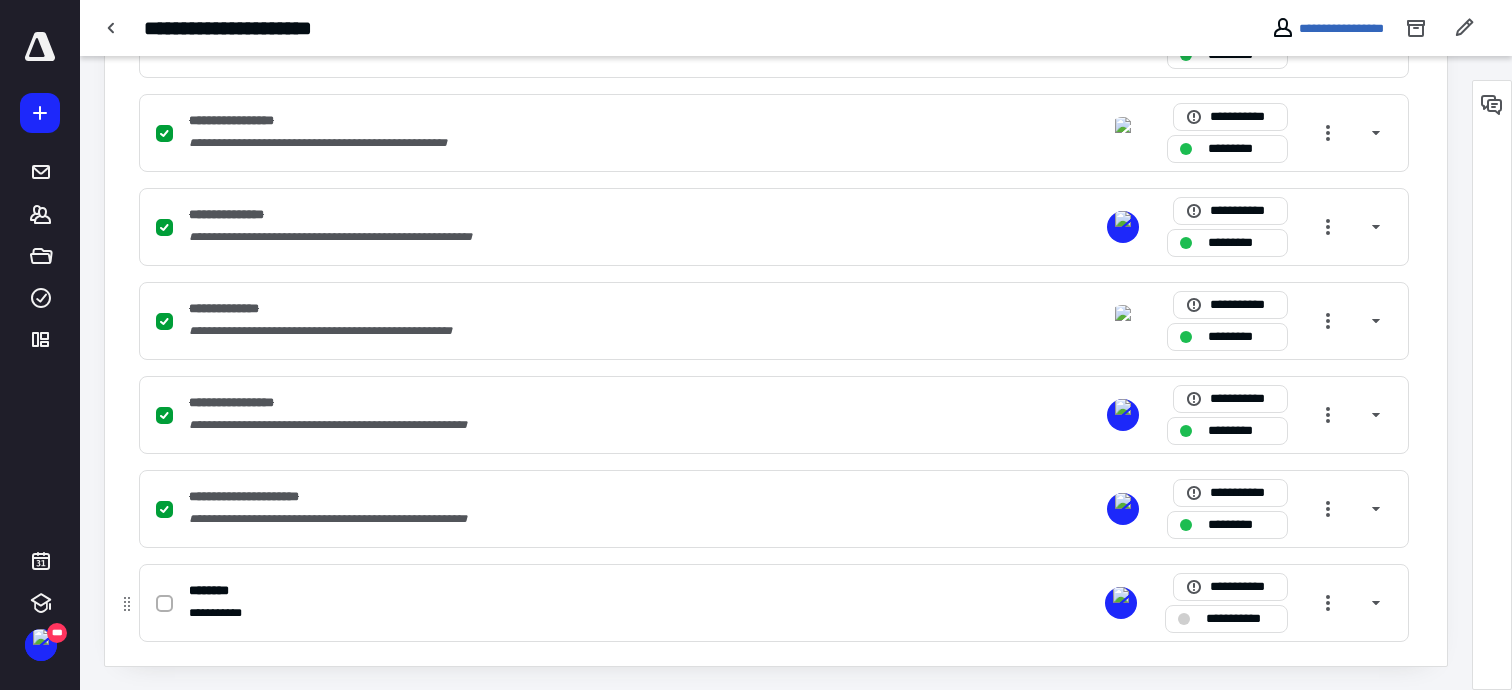 click 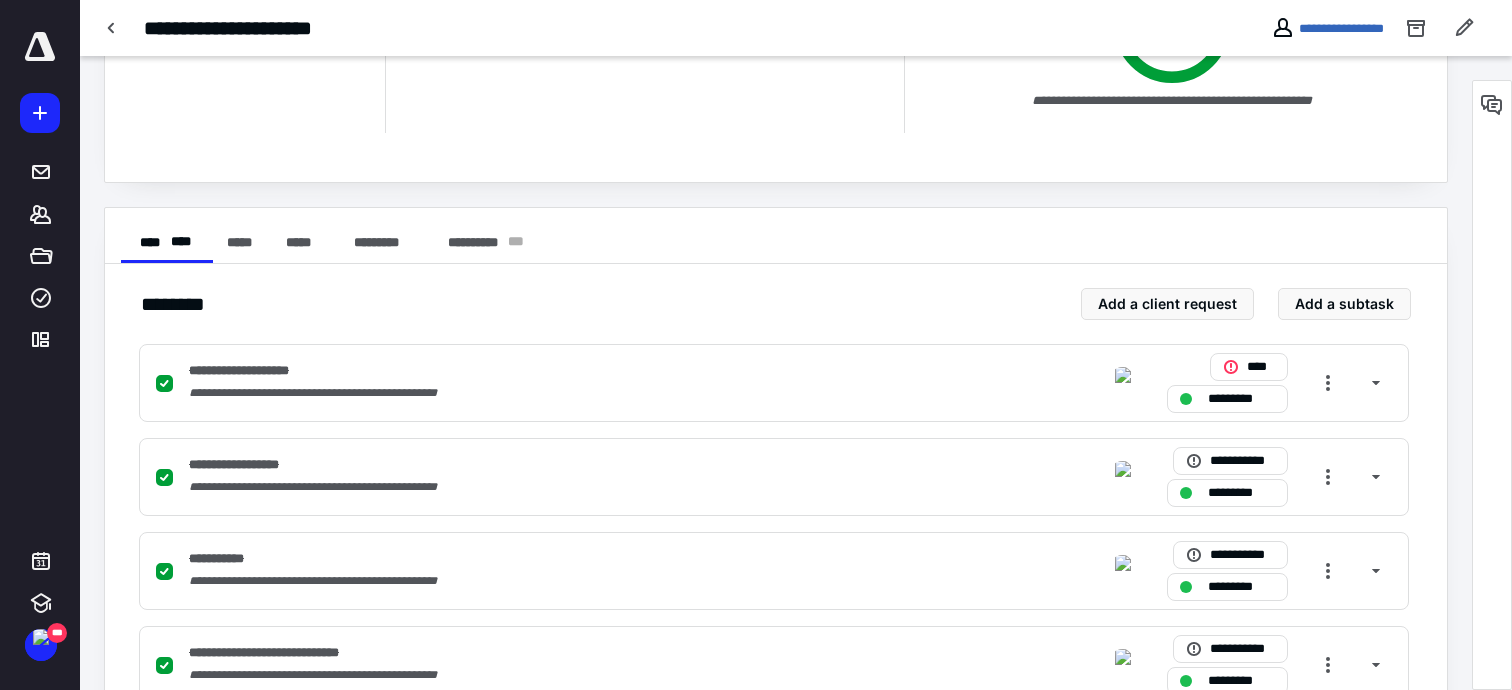 scroll, scrollTop: 0, scrollLeft: 0, axis: both 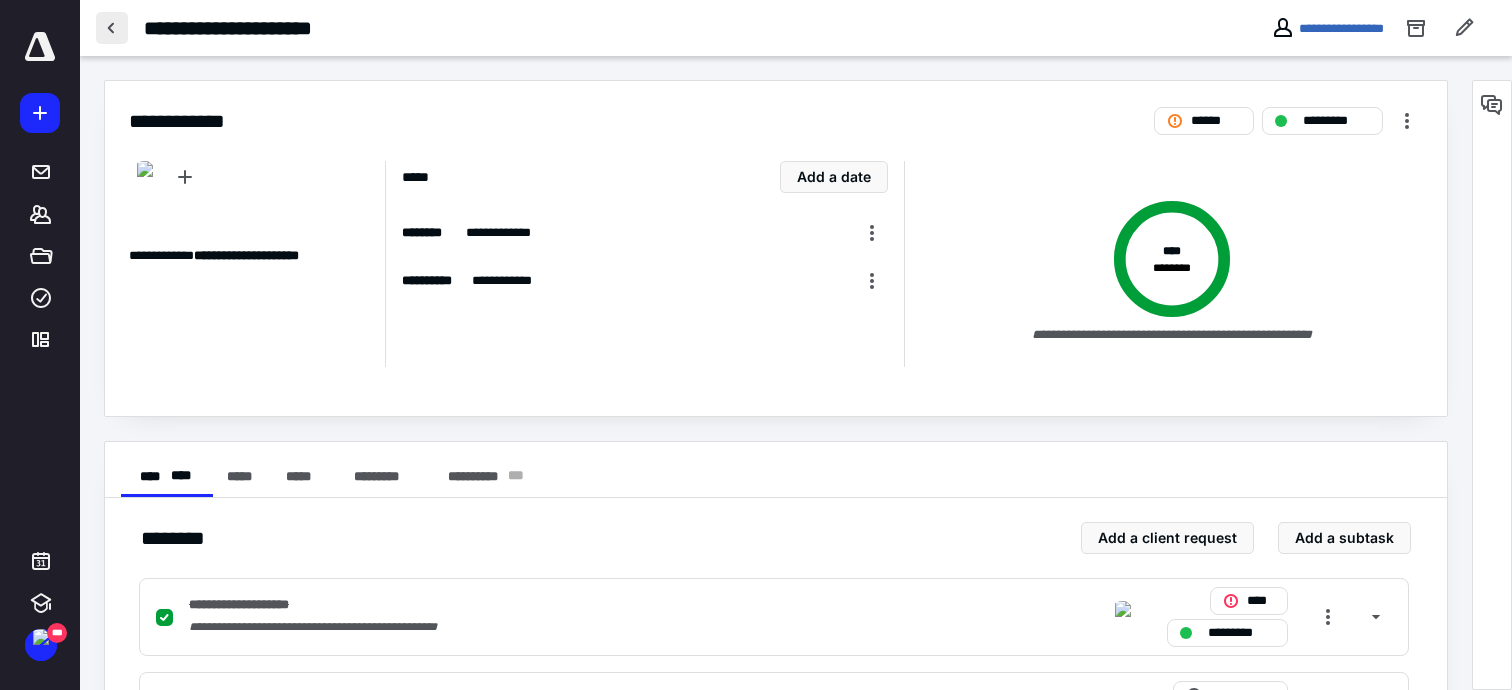 click at bounding box center (112, 28) 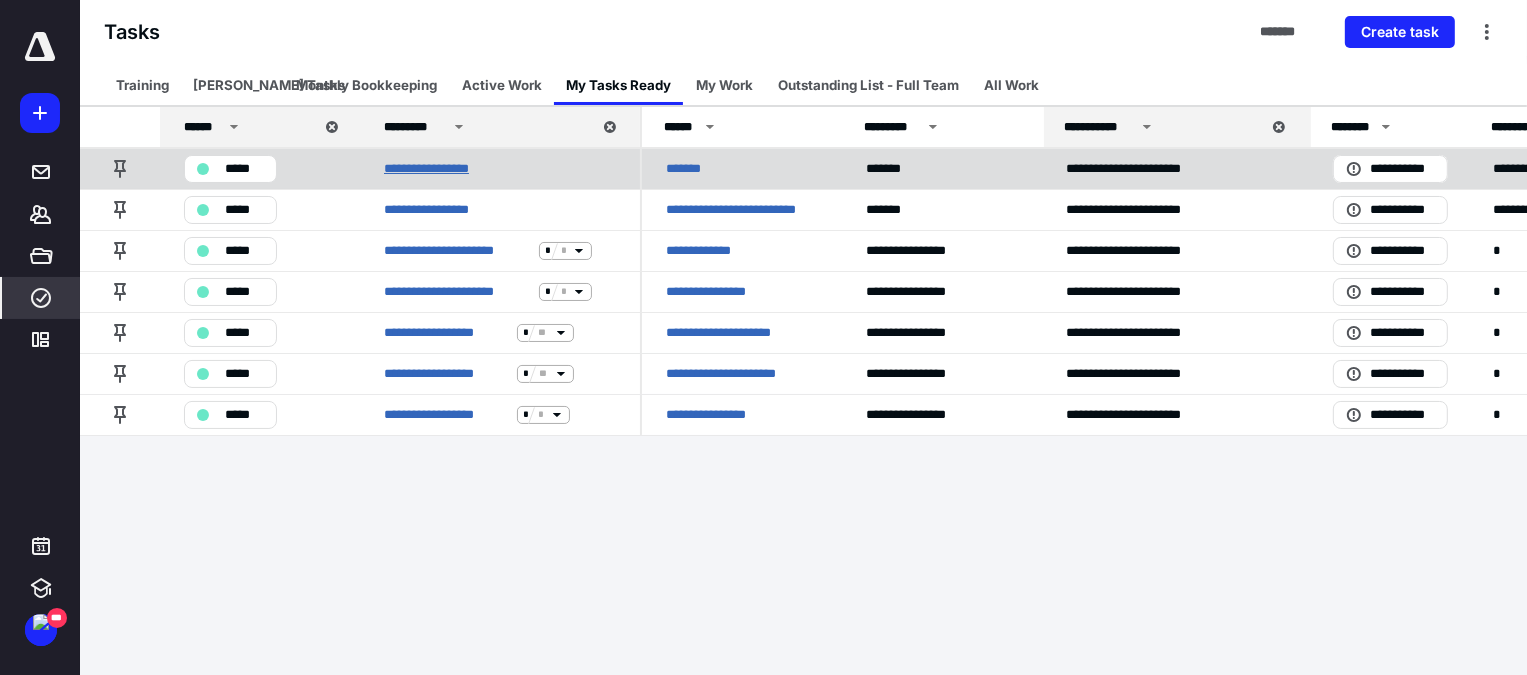 click on "**********" at bounding box center [440, 169] 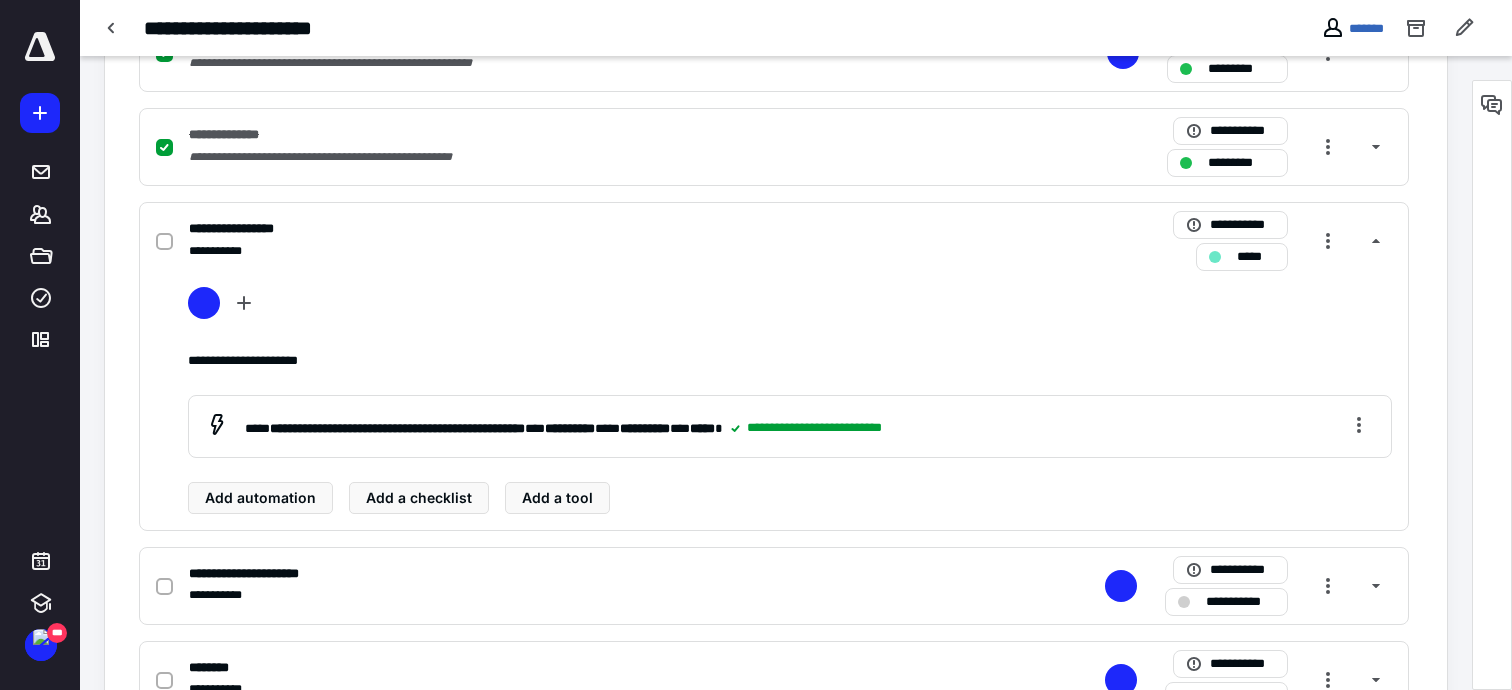 scroll, scrollTop: 1485, scrollLeft: 0, axis: vertical 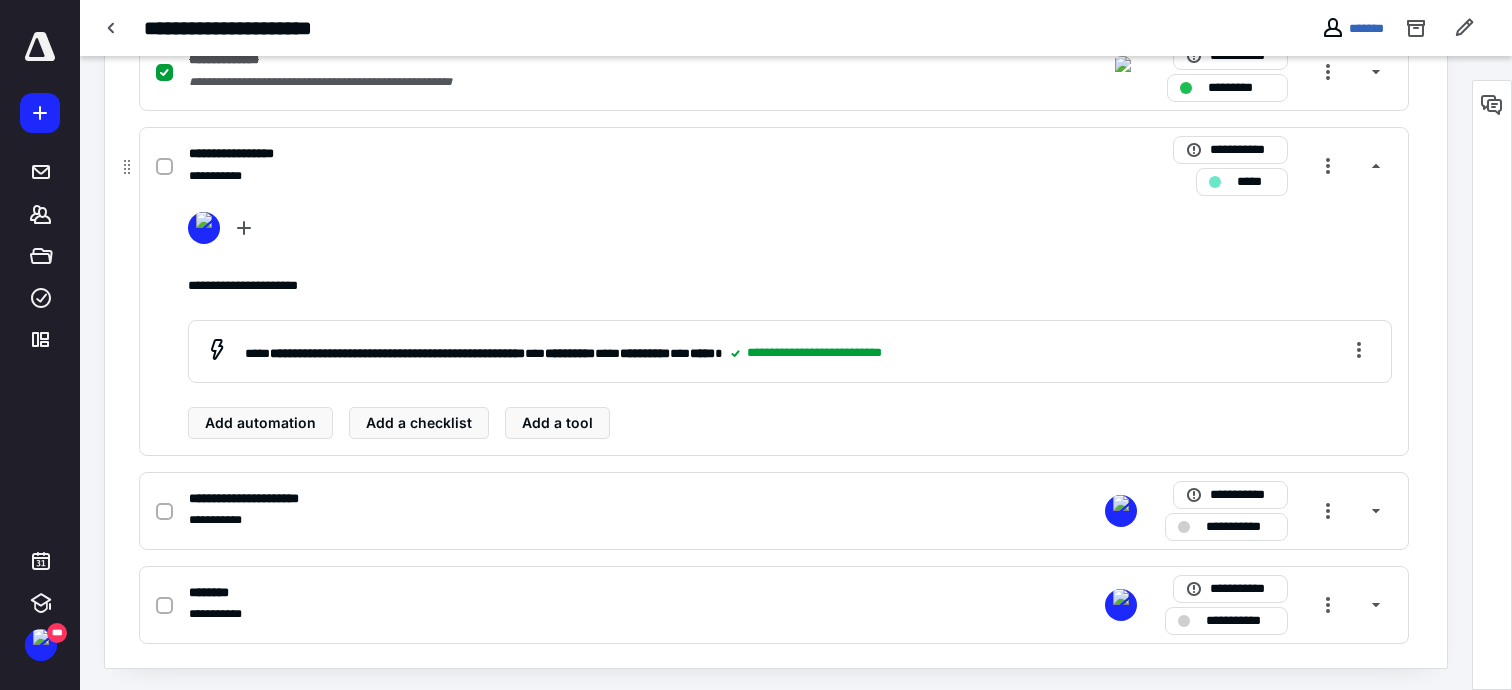 click at bounding box center (164, 167) 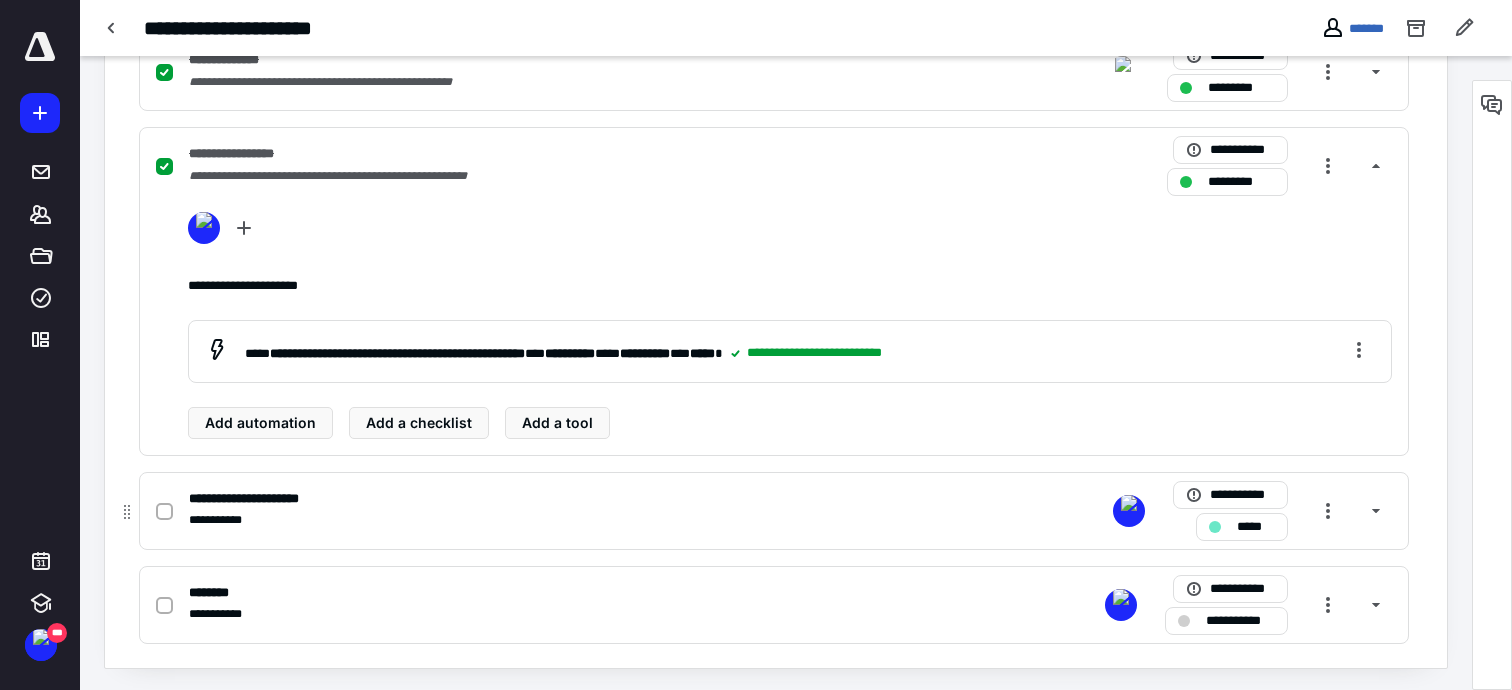 click at bounding box center (164, 511) 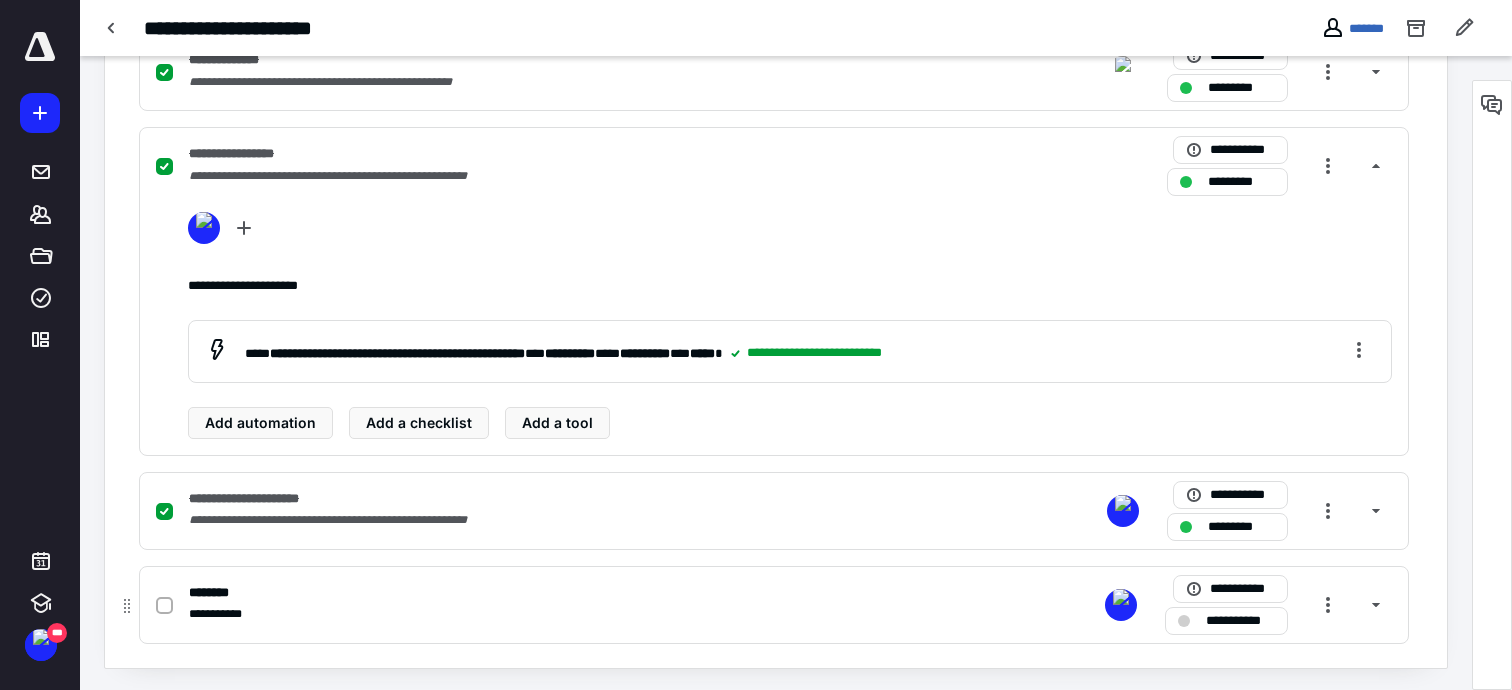 click 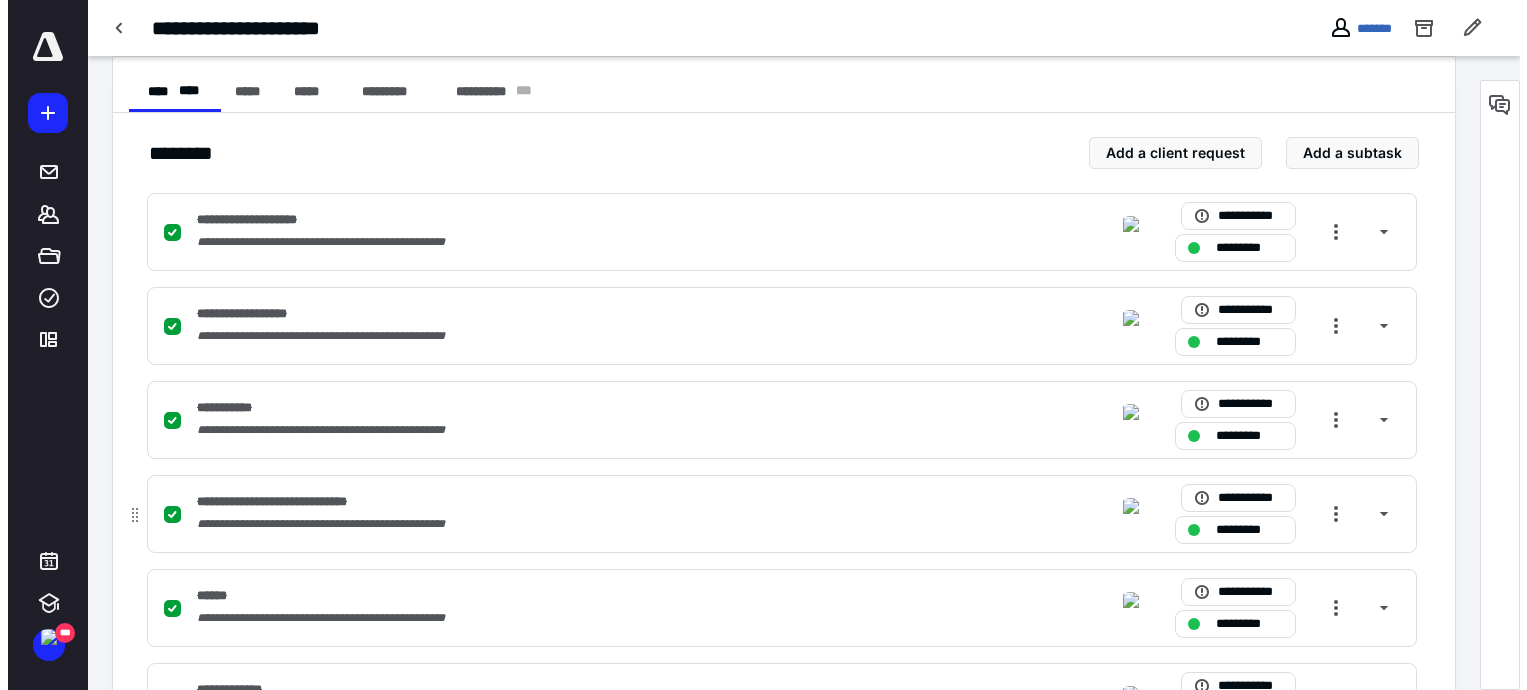 scroll, scrollTop: 0, scrollLeft: 0, axis: both 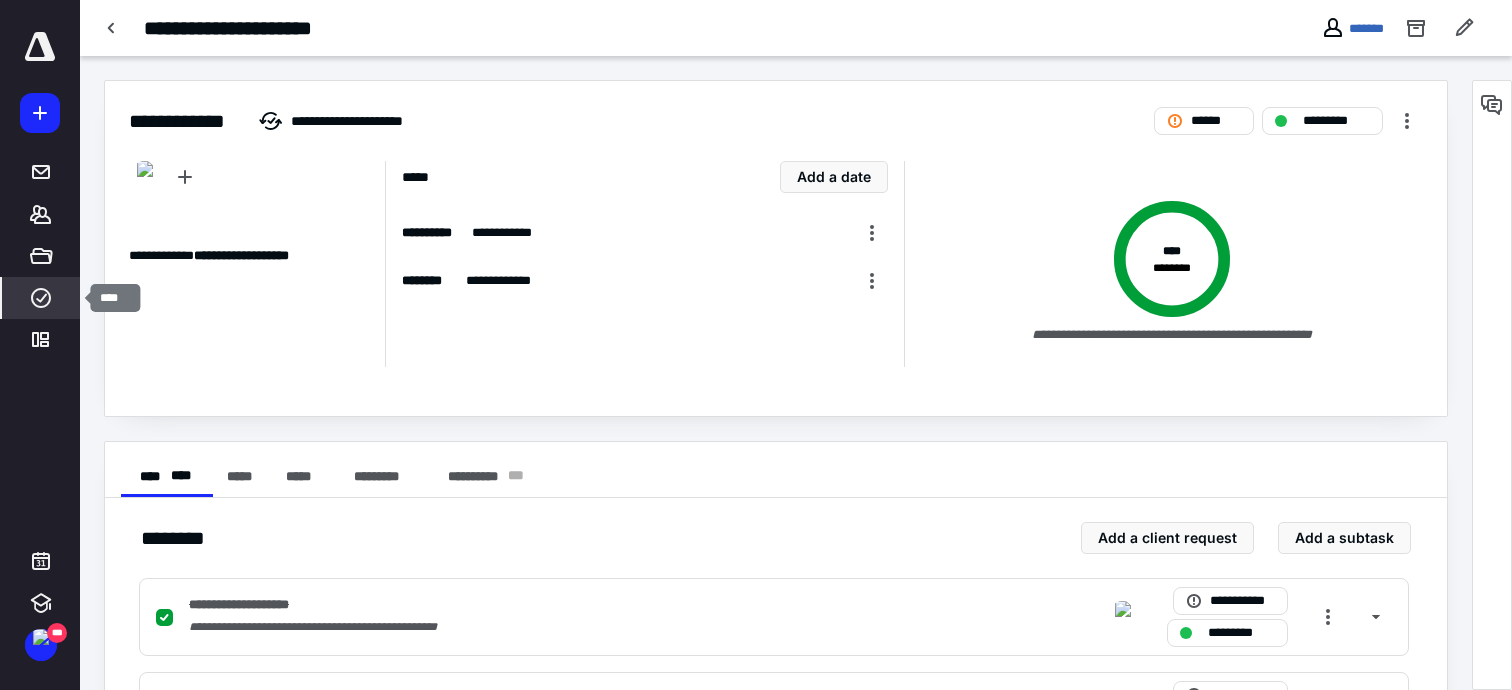 click on "****" at bounding box center (41, 298) 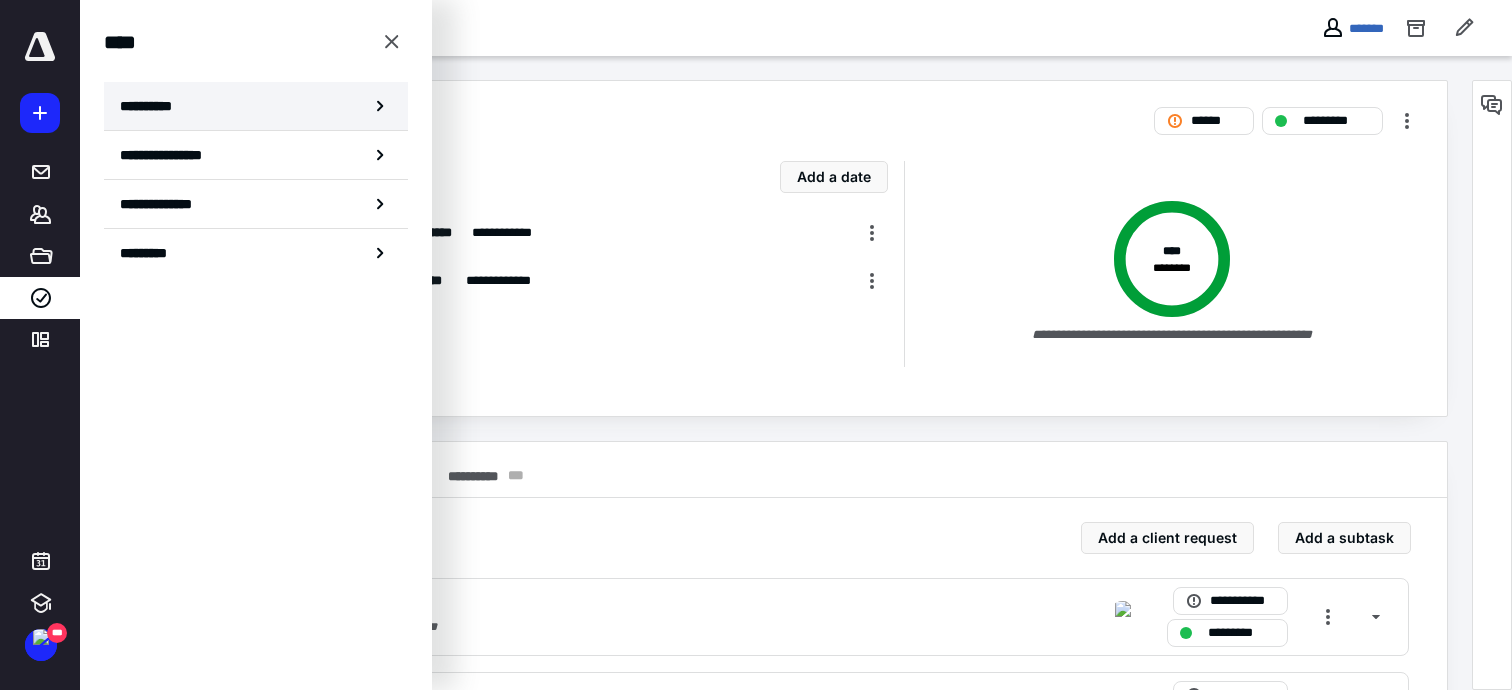click on "**********" at bounding box center (153, 106) 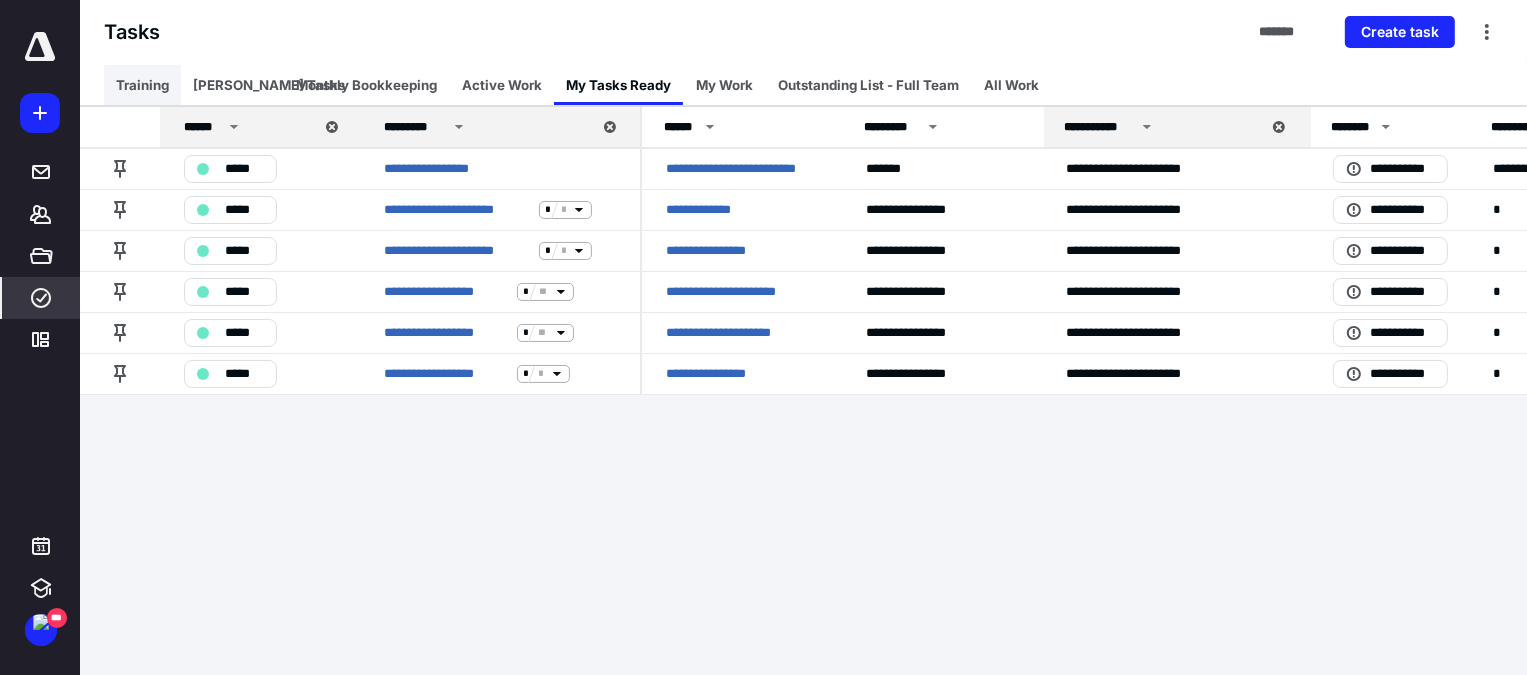 click on "Training" at bounding box center (142, 85) 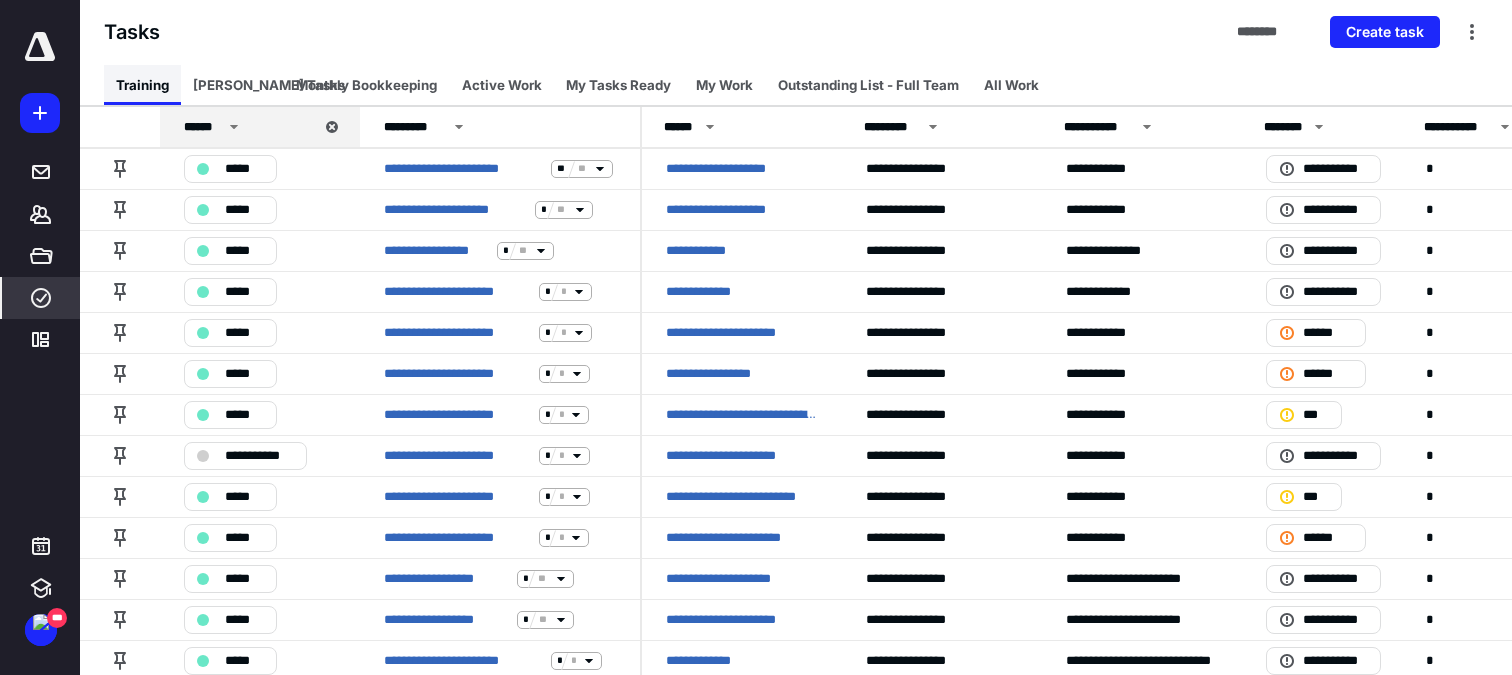 click on "Training" at bounding box center (142, 85) 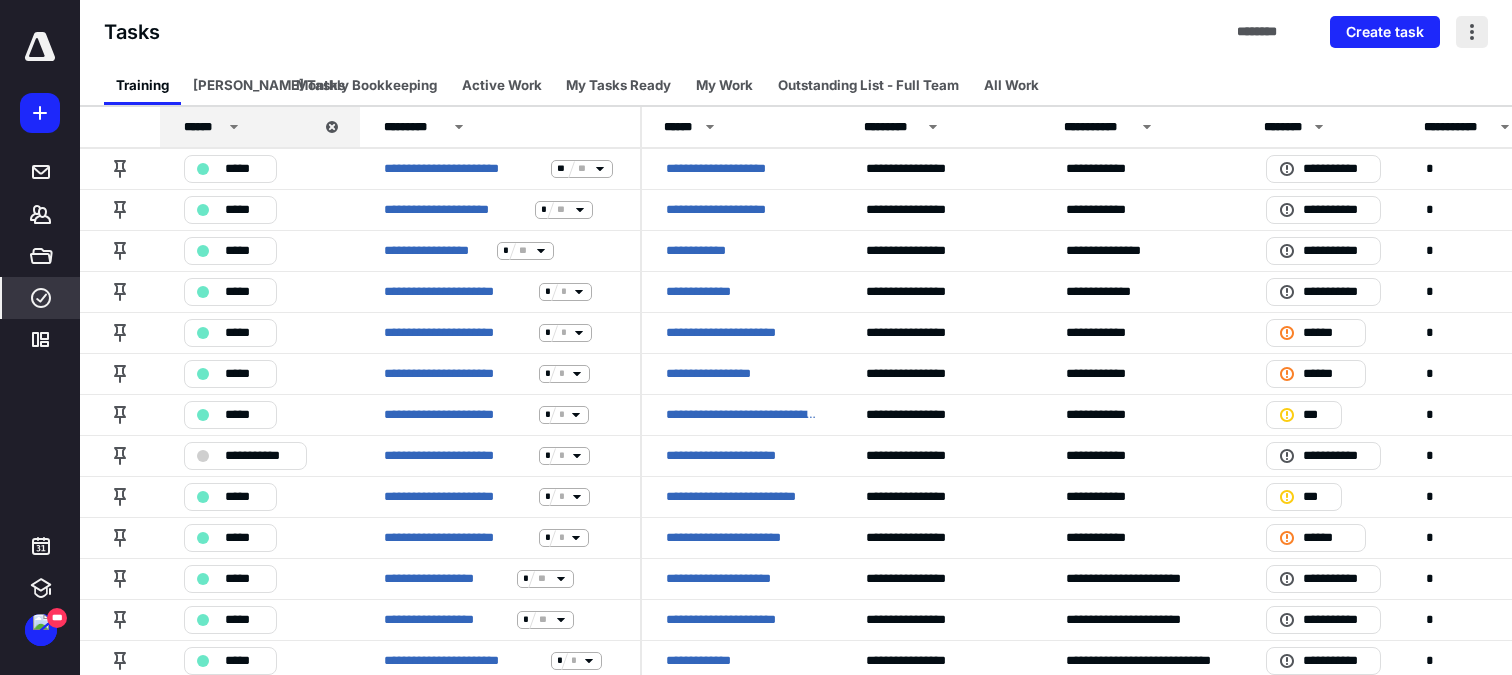 click at bounding box center [1472, 32] 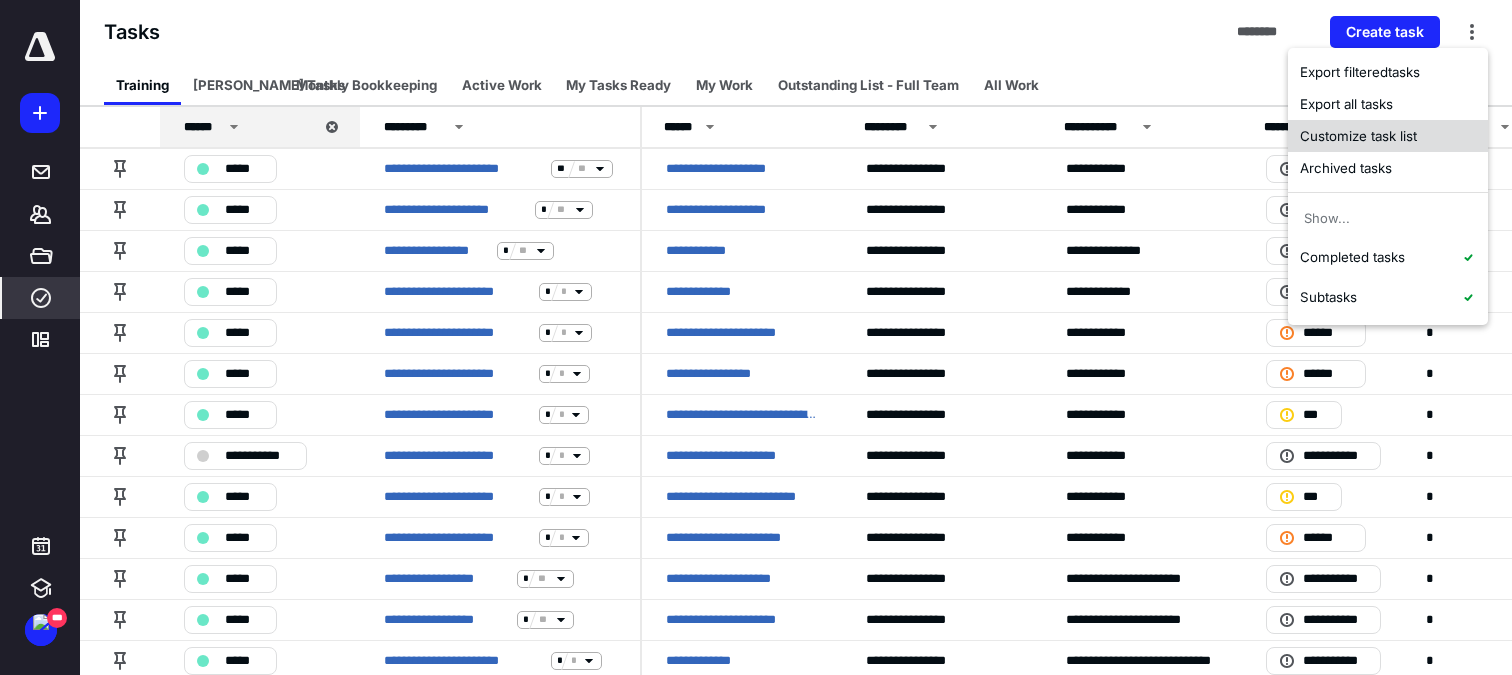 click on "Customize task list" at bounding box center (1388, 136) 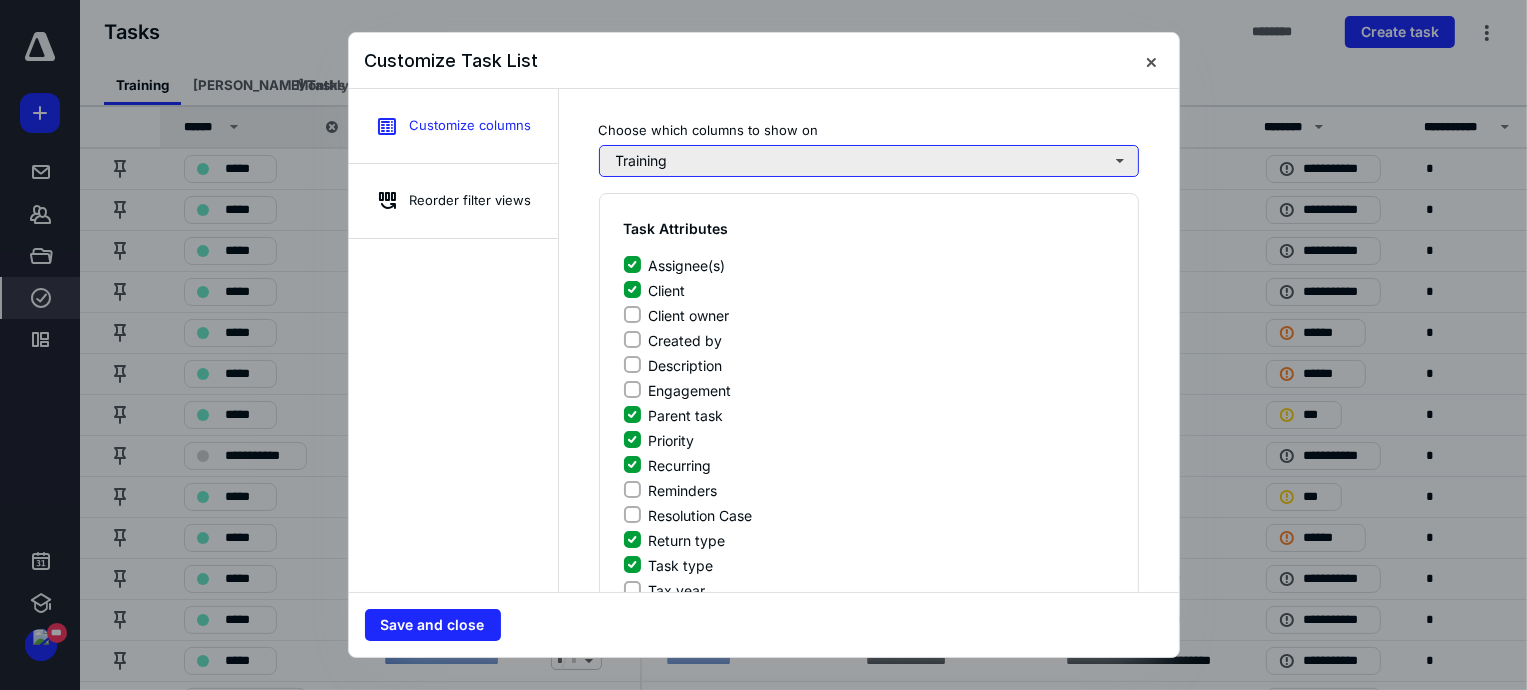 click on "Training" at bounding box center (869, 161) 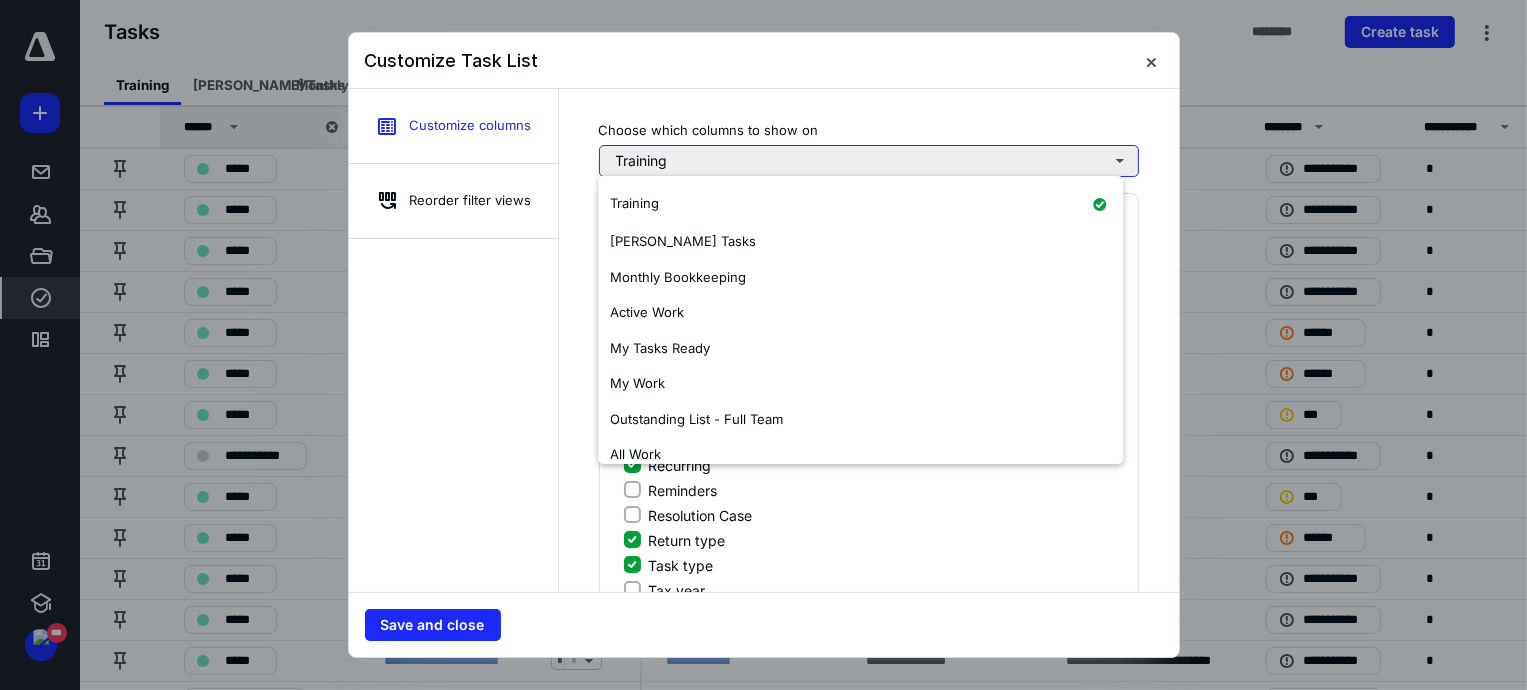 click on "Training" at bounding box center (869, 161) 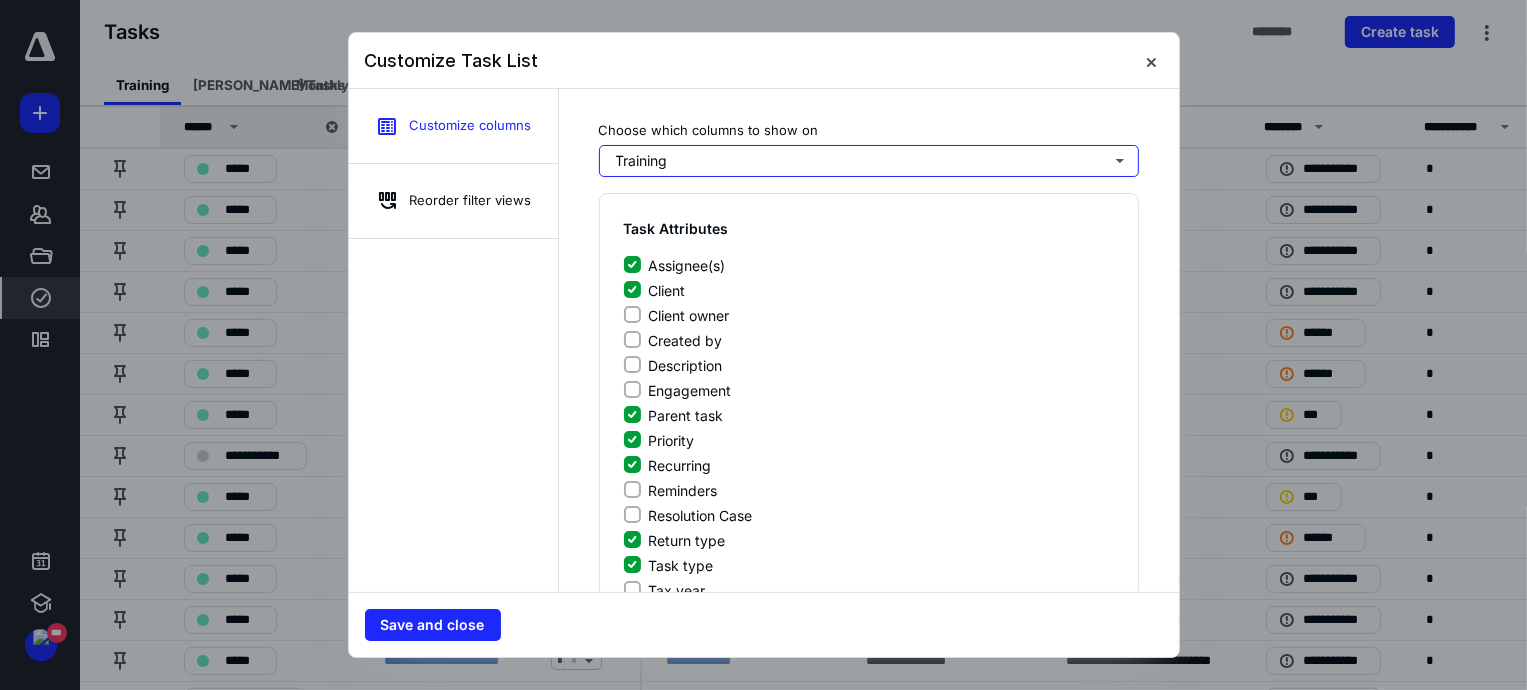 scroll, scrollTop: 0, scrollLeft: 0, axis: both 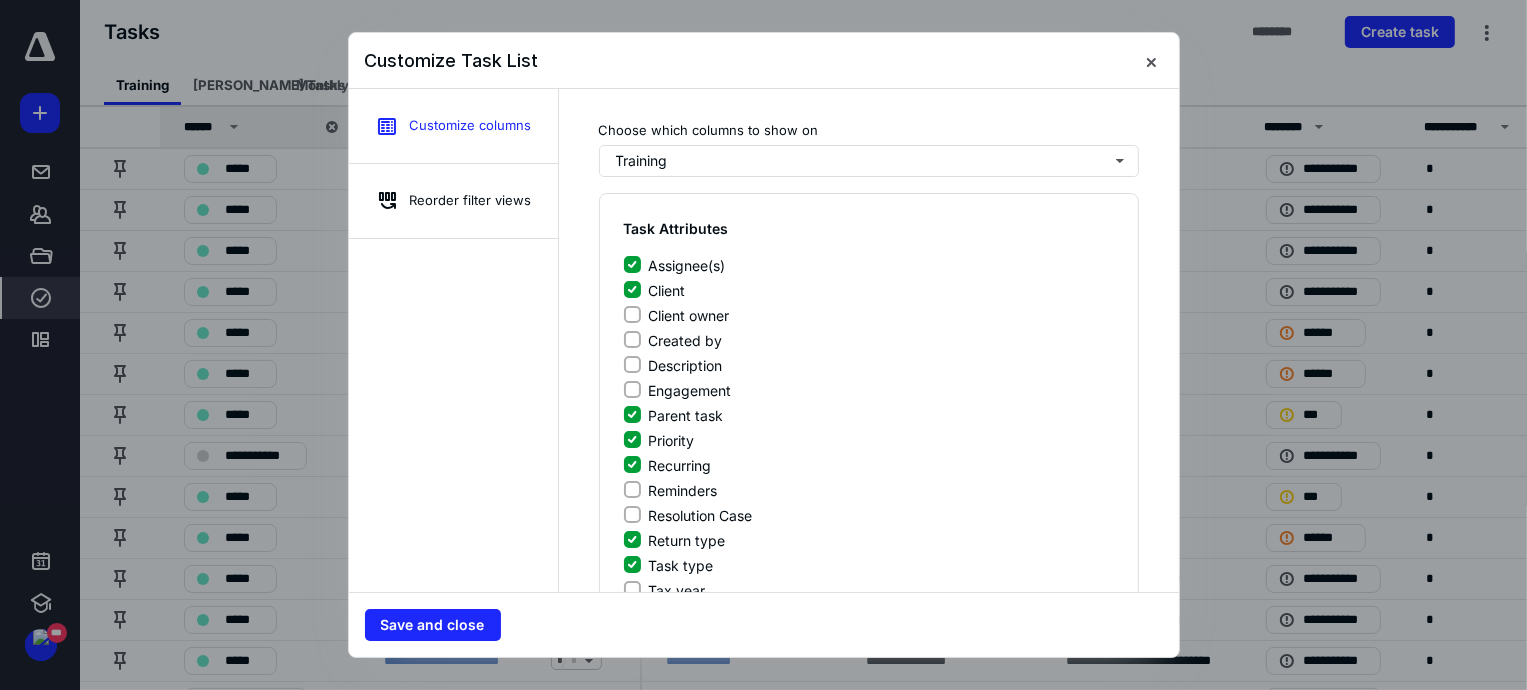 click on "Reorder filter views" at bounding box center [453, 201] 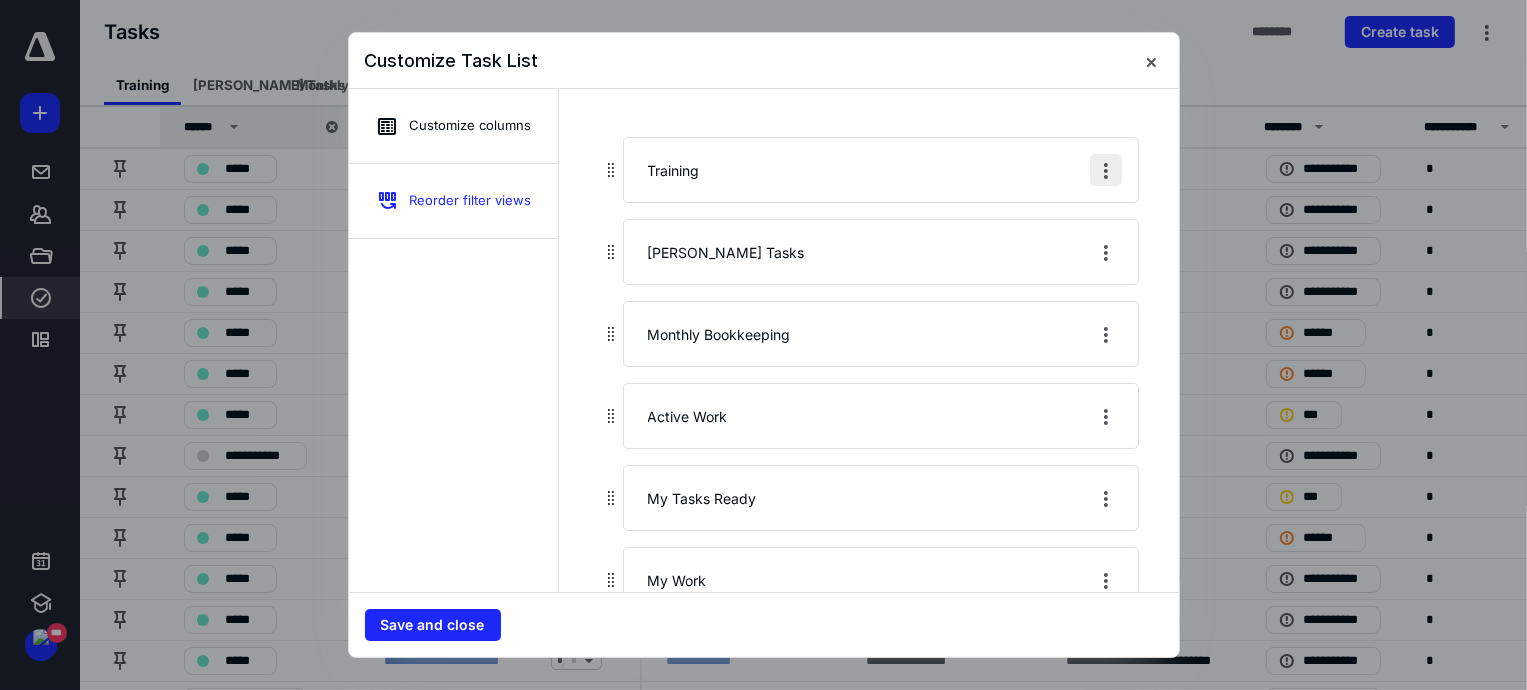 click at bounding box center [1106, 170] 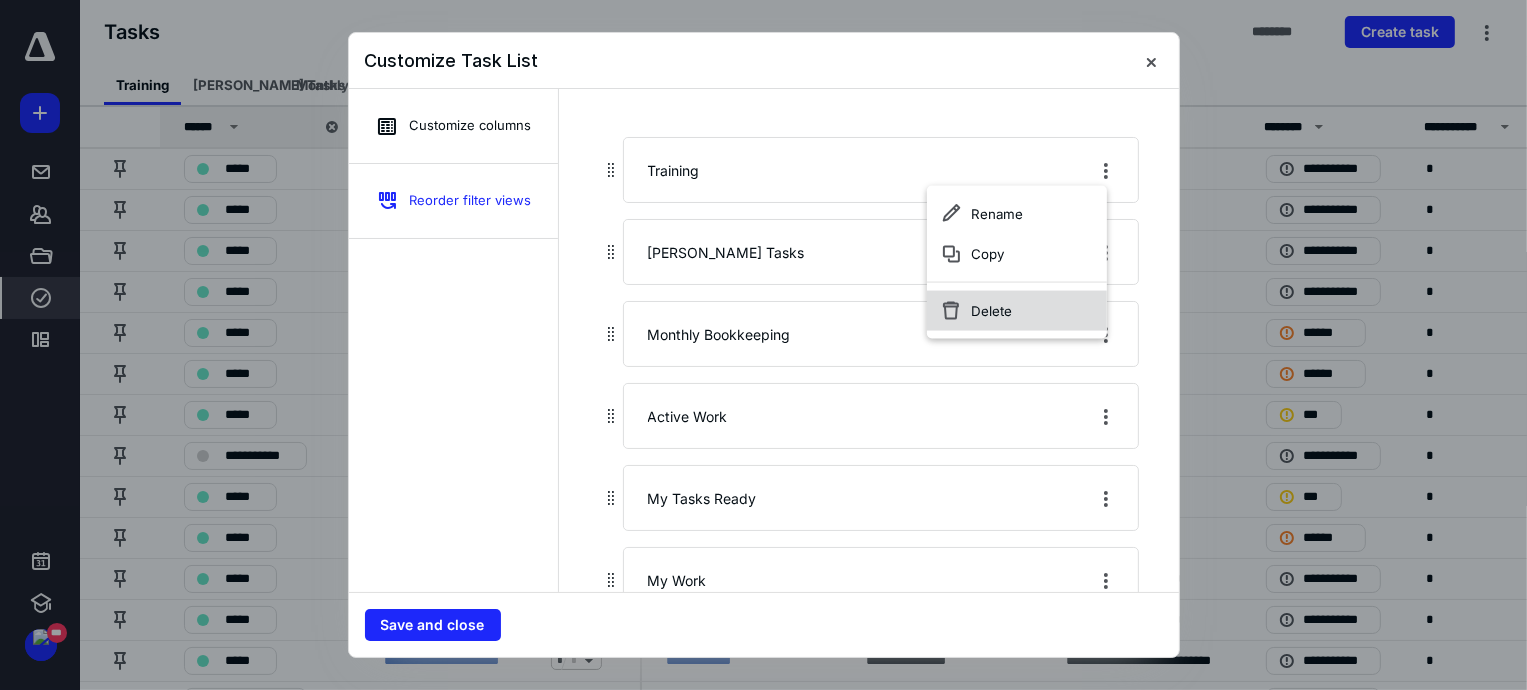 click on "Delete" at bounding box center (1017, 311) 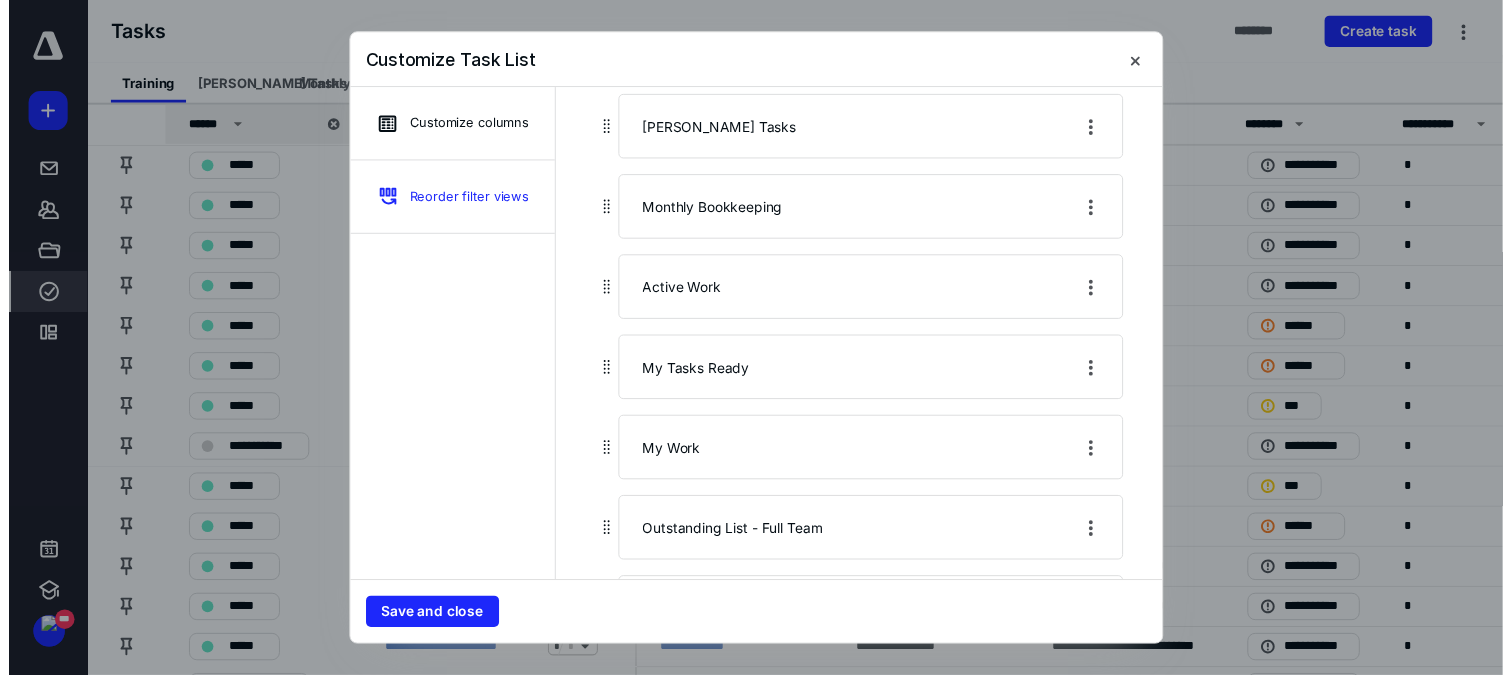 scroll, scrollTop: 228, scrollLeft: 0, axis: vertical 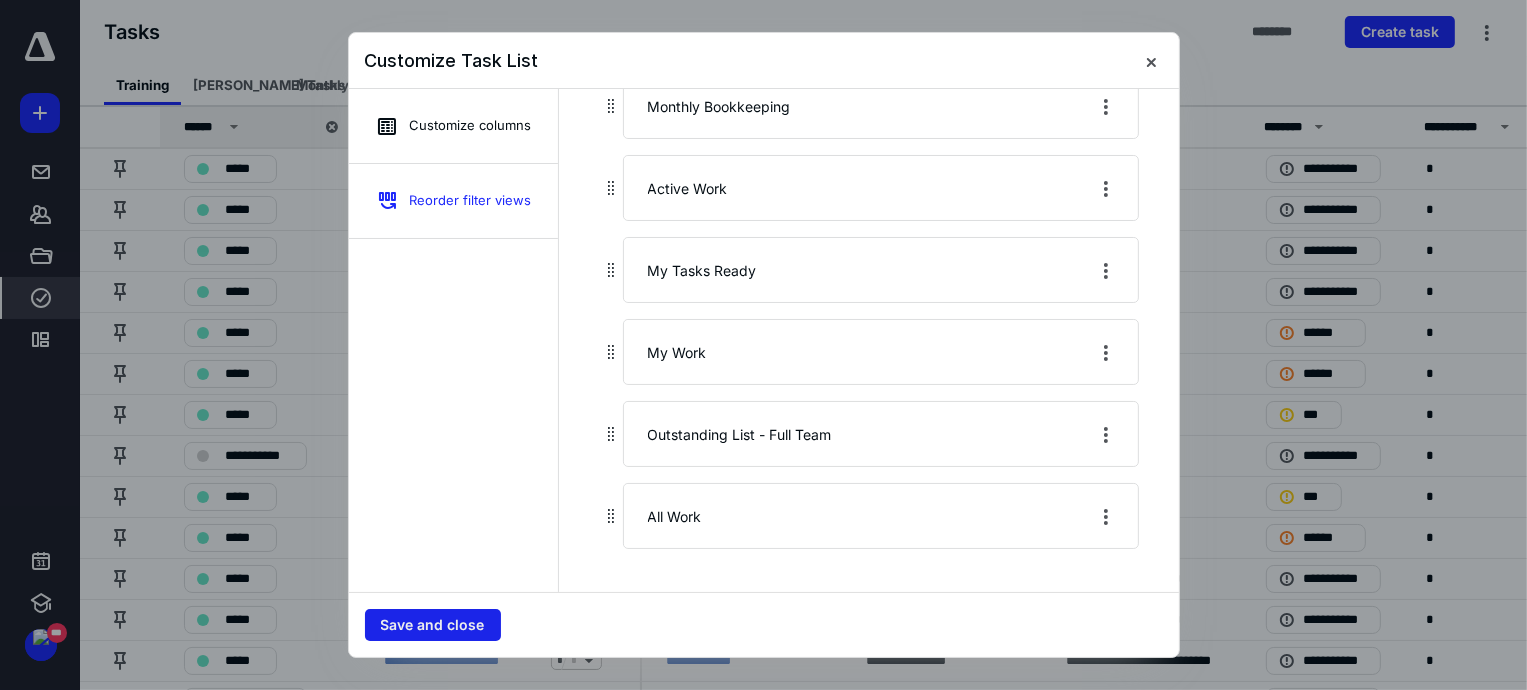 click on "Save and close" at bounding box center (433, 625) 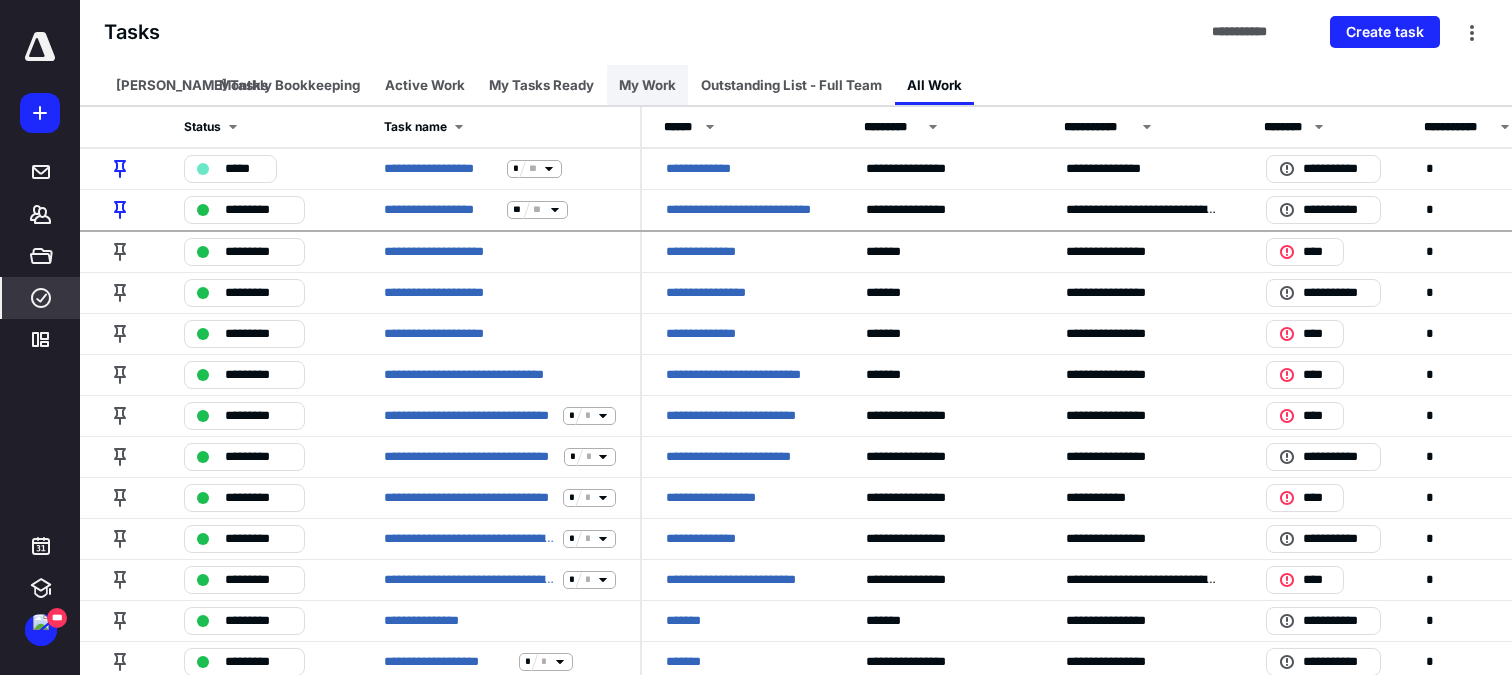 click on "My Work" at bounding box center (647, 85) 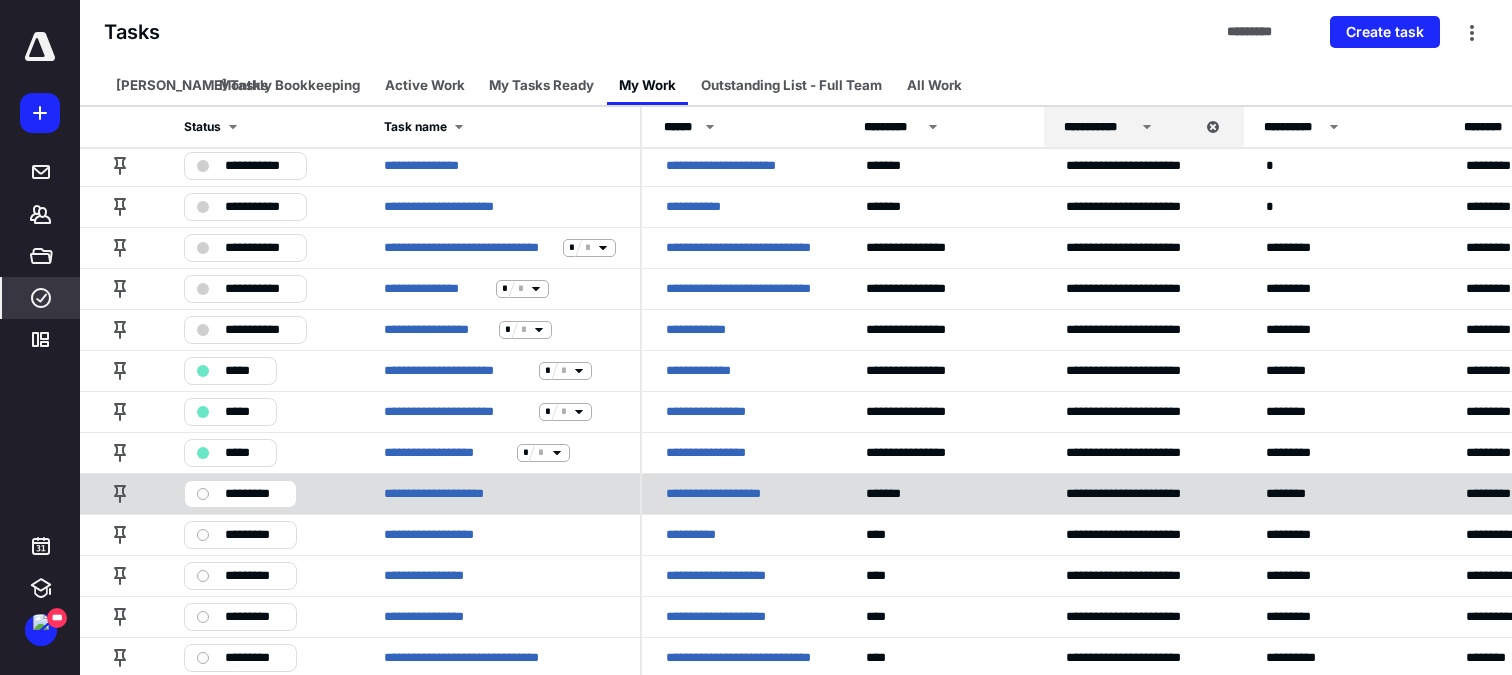 scroll, scrollTop: 0, scrollLeft: 0, axis: both 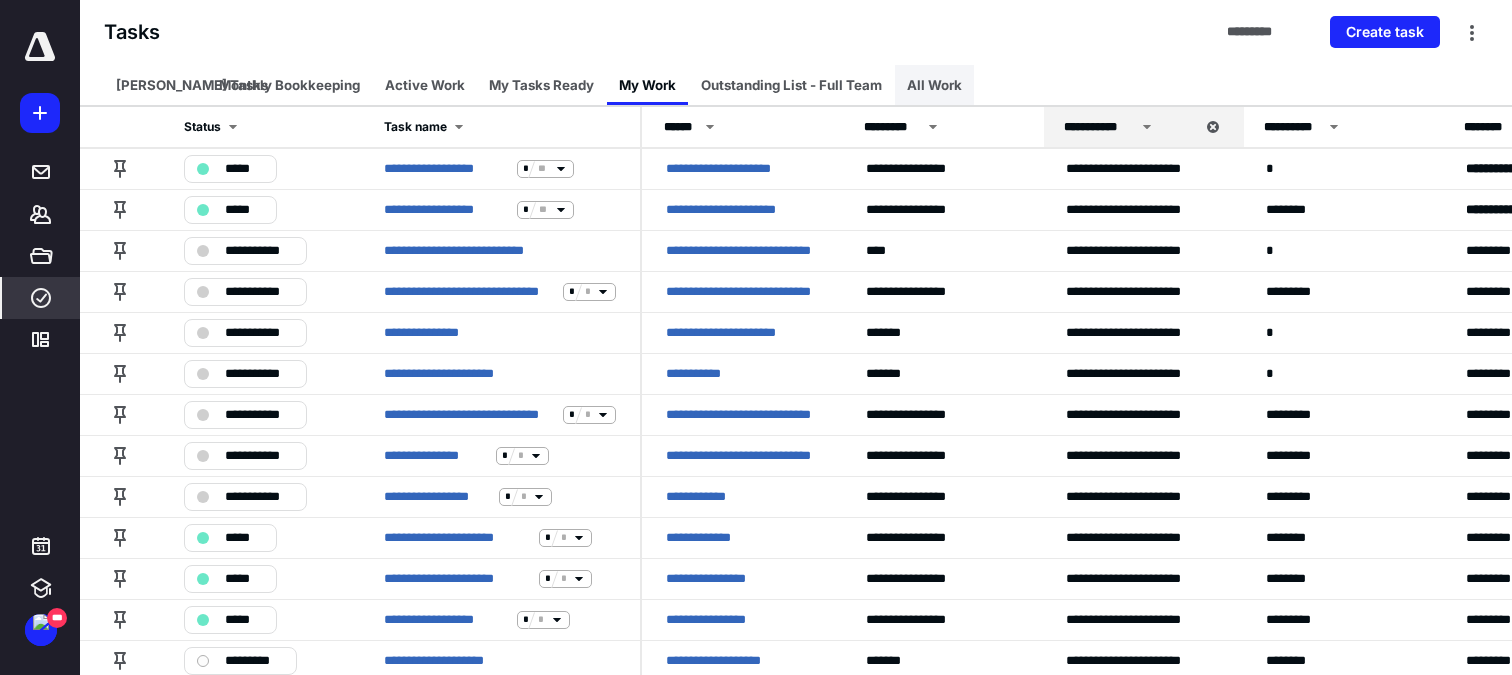 click on "All Work" at bounding box center [934, 85] 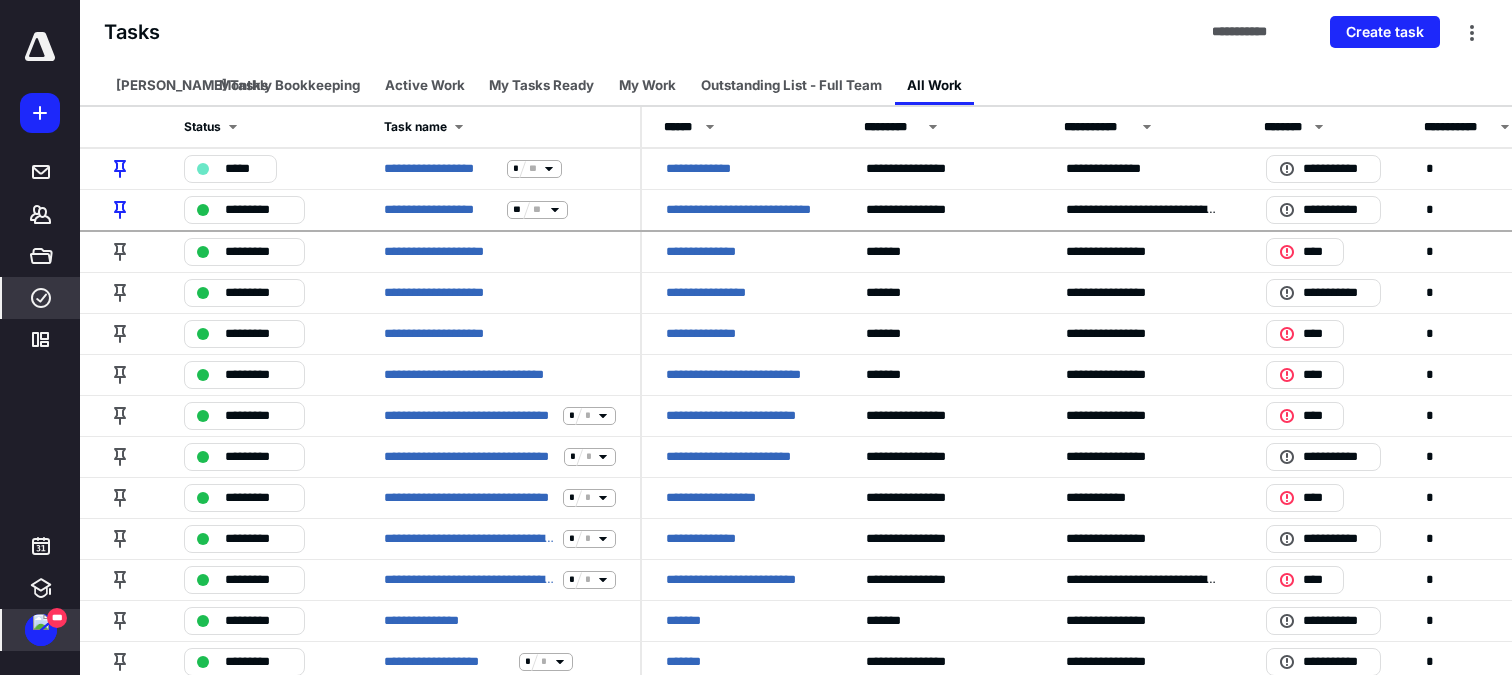 click on "***" at bounding box center [40, 600] 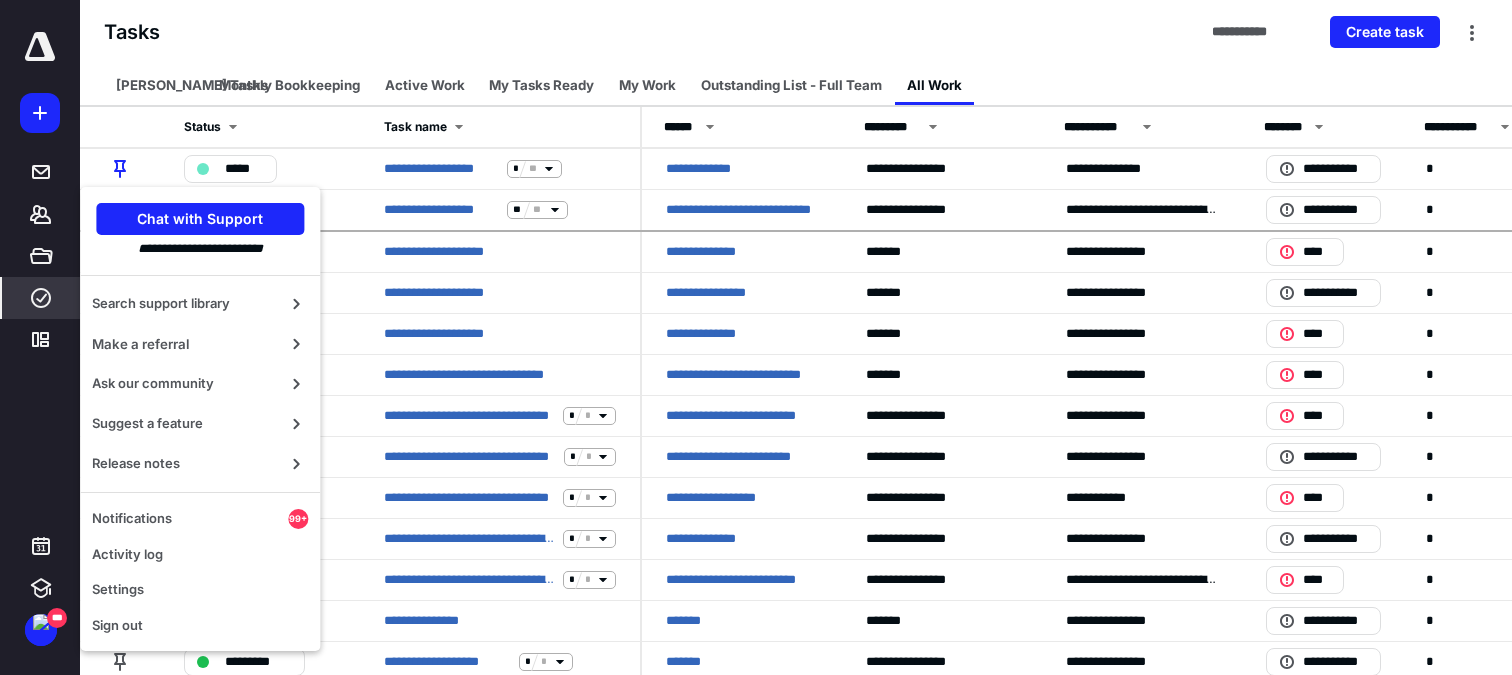 click on "**********" at bounding box center [796, 32] 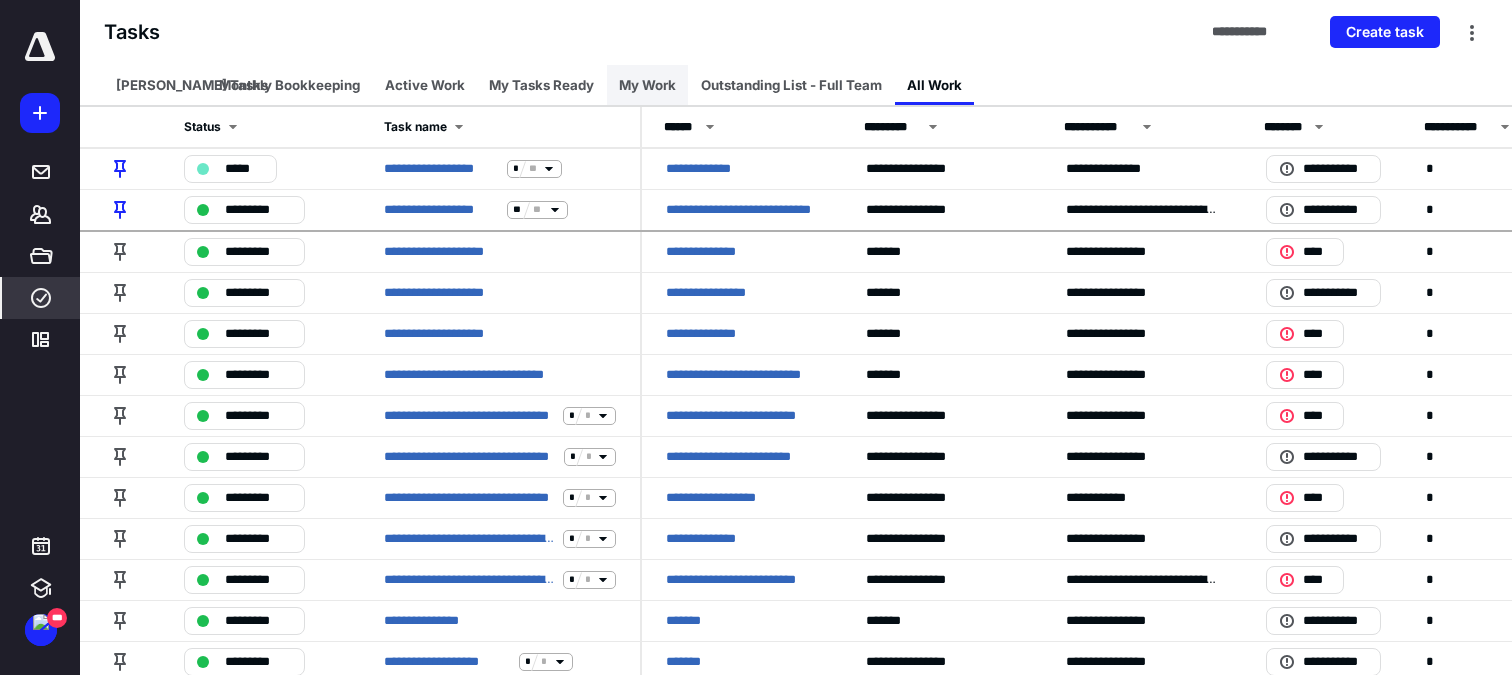 click on "My Work" at bounding box center (647, 85) 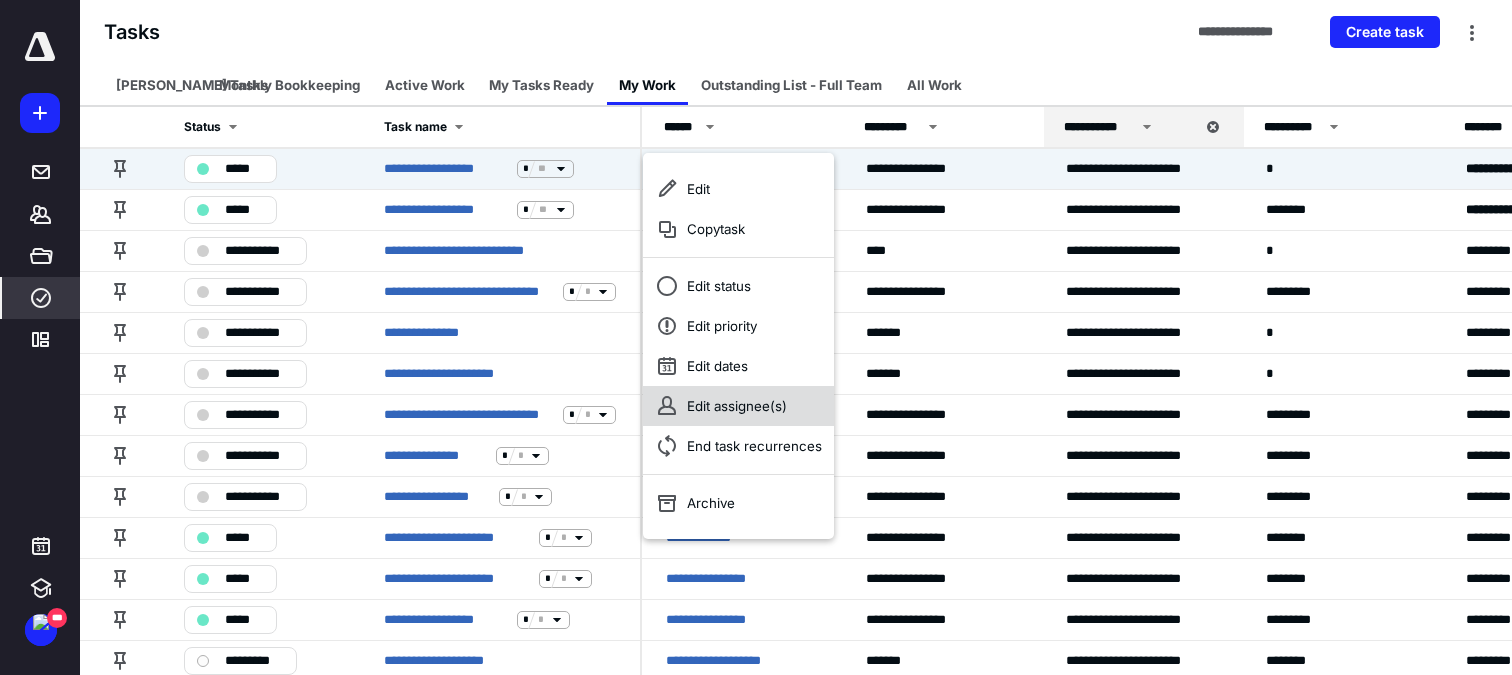click on "Edit assignee(s)" at bounding box center [738, 406] 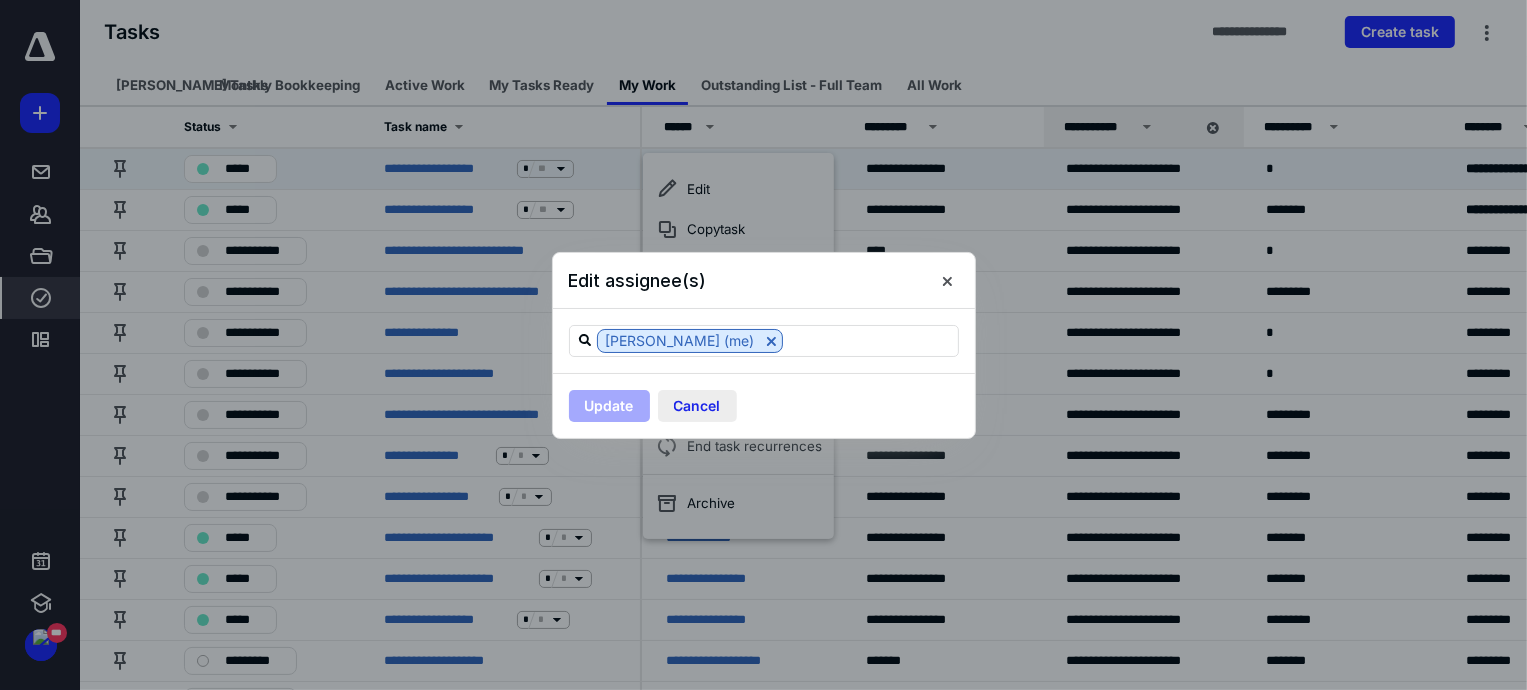 click on "Cancel" at bounding box center (697, 406) 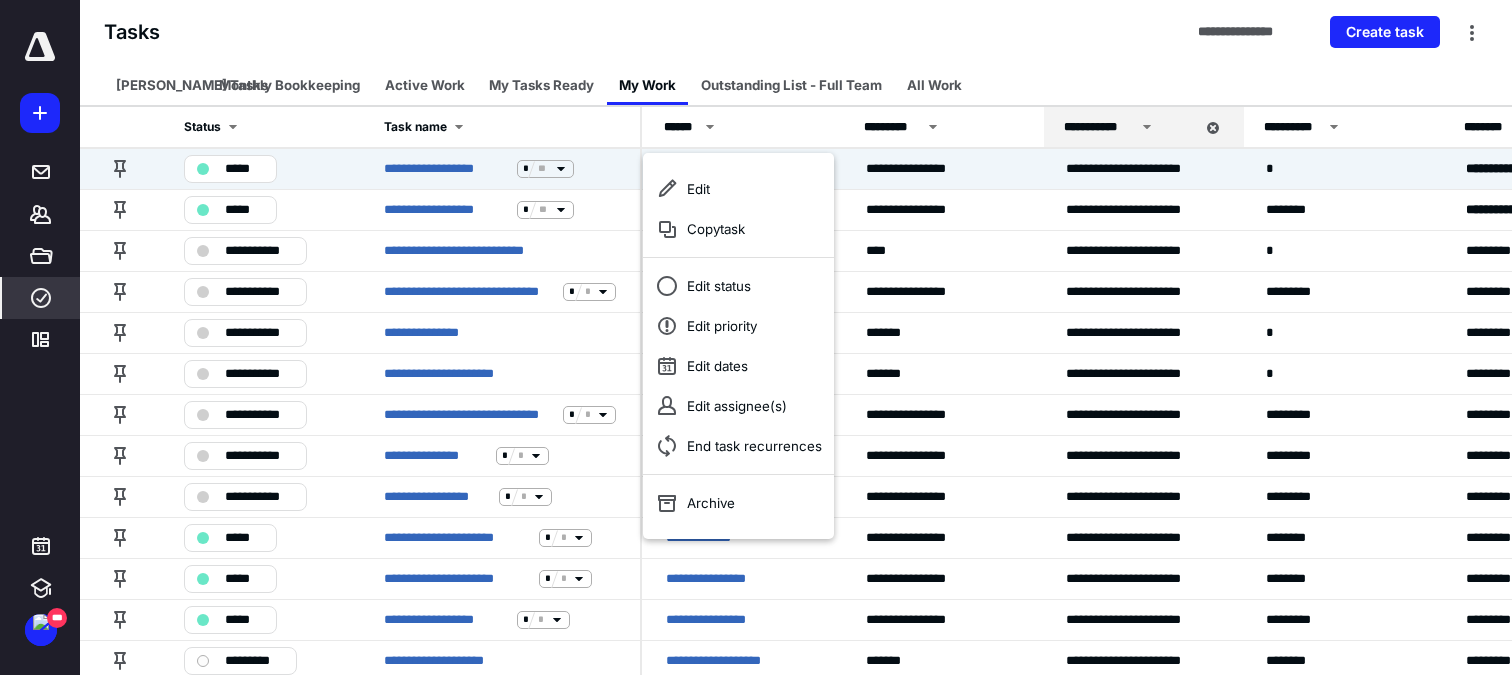 click on "**********" at bounding box center (796, 32) 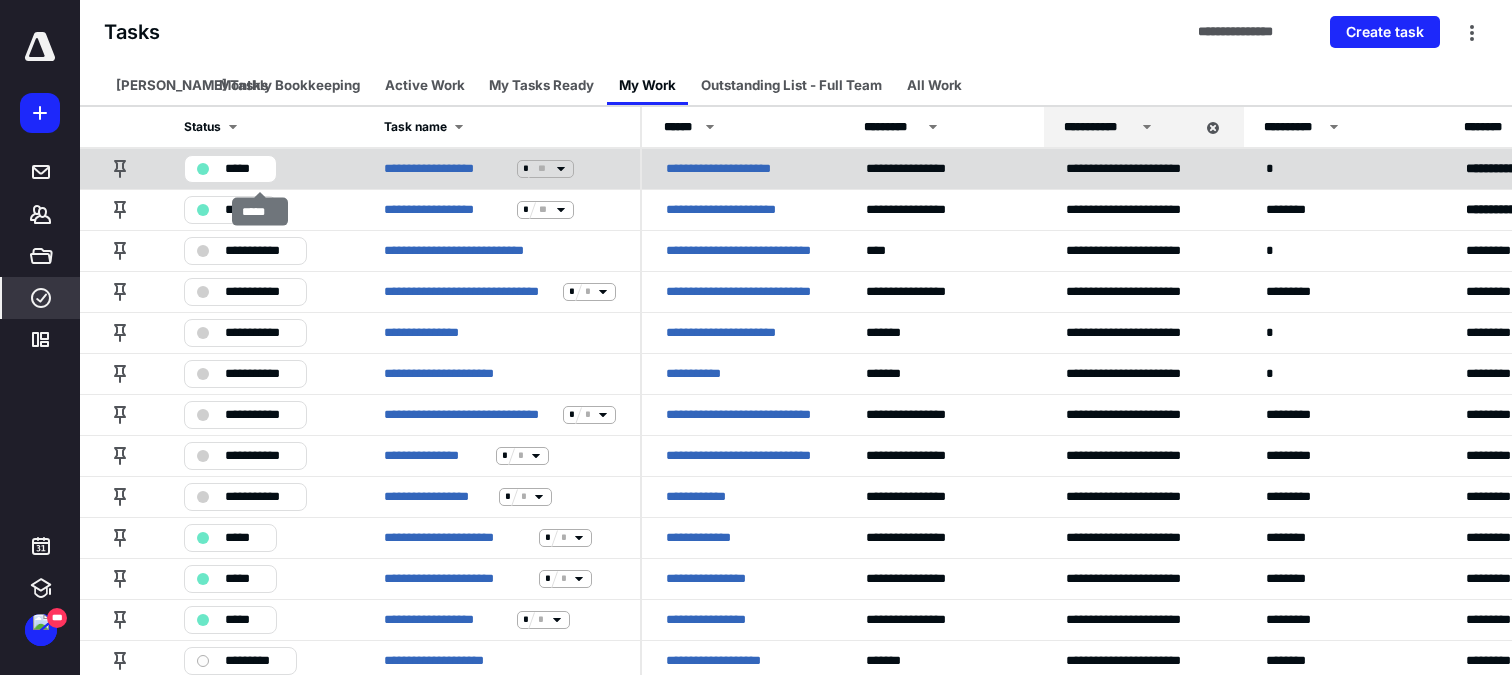 click on "*****" at bounding box center (260, 168) 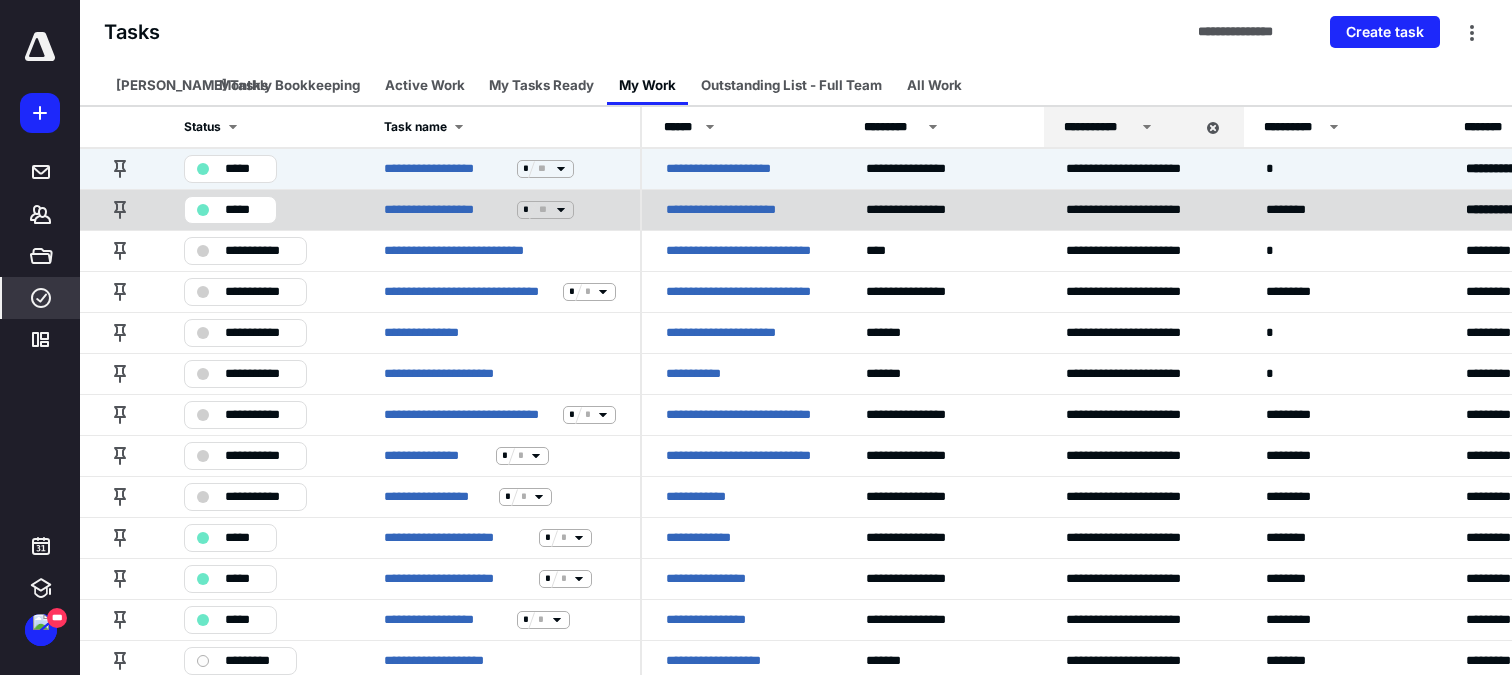 click on "*****" at bounding box center [260, 209] 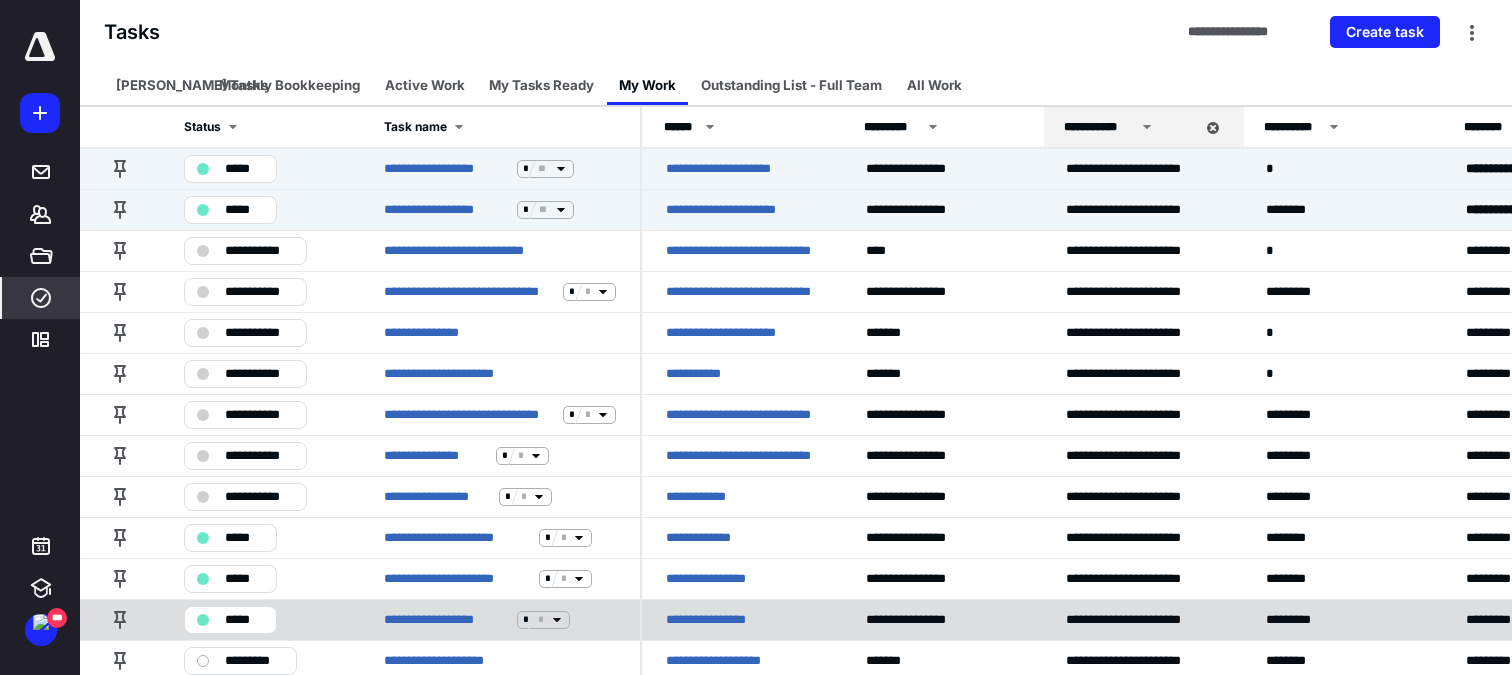 click on "*****" at bounding box center (260, 619) 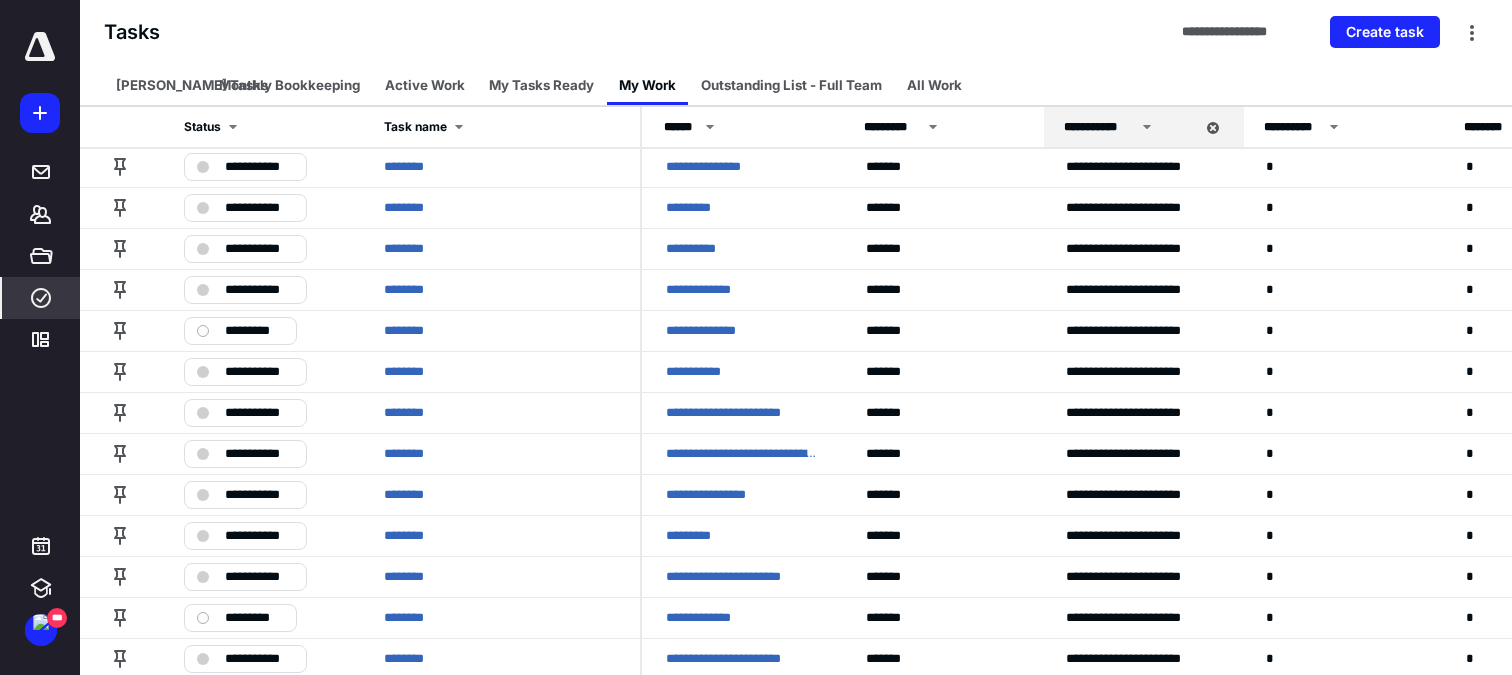 scroll, scrollTop: 3596, scrollLeft: 0, axis: vertical 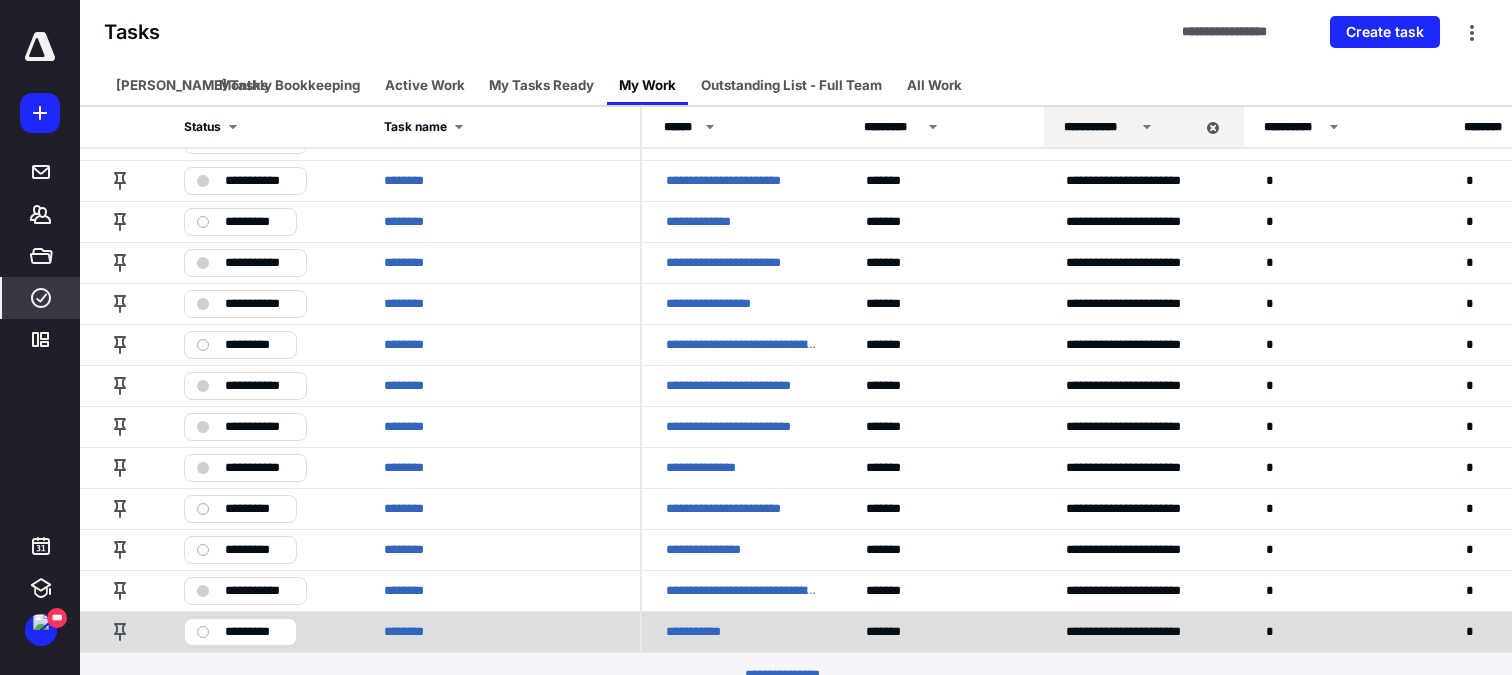 click on "*********" at bounding box center (260, 631) 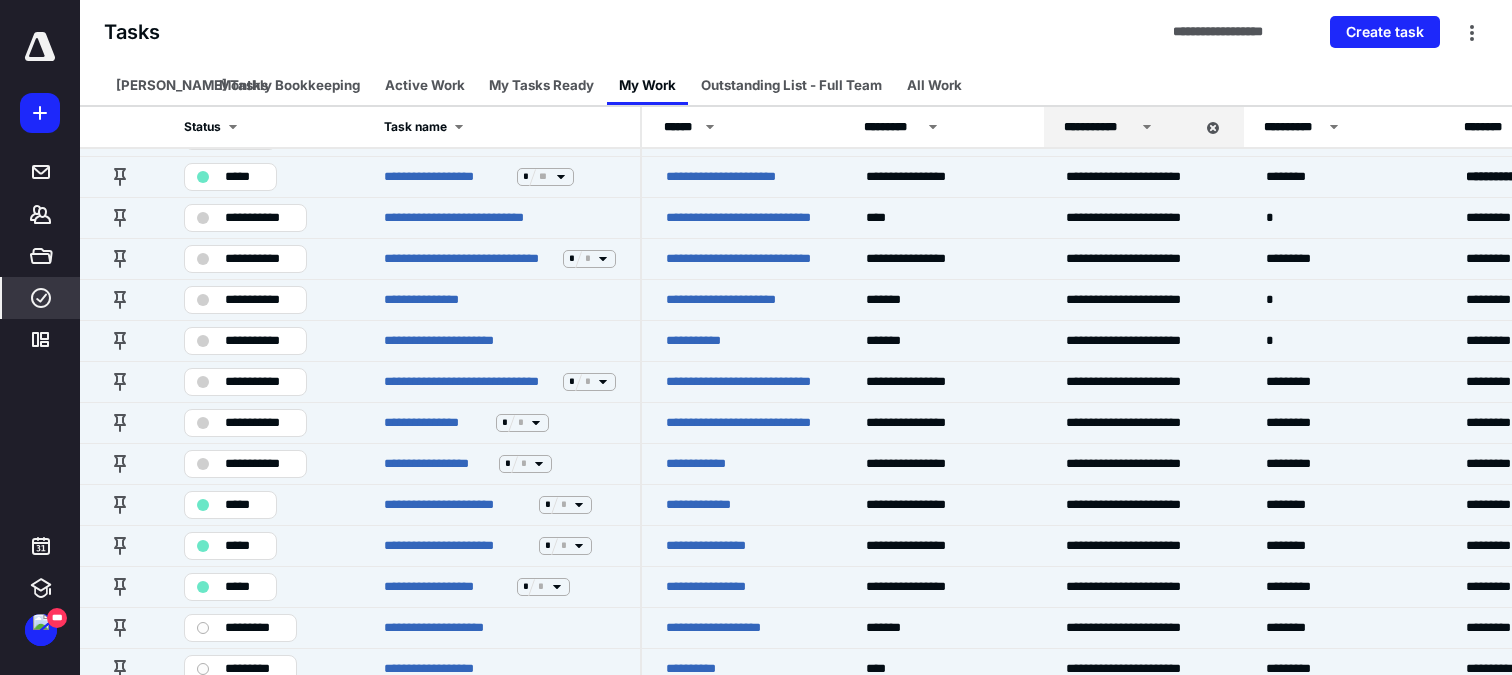 scroll, scrollTop: 0, scrollLeft: 0, axis: both 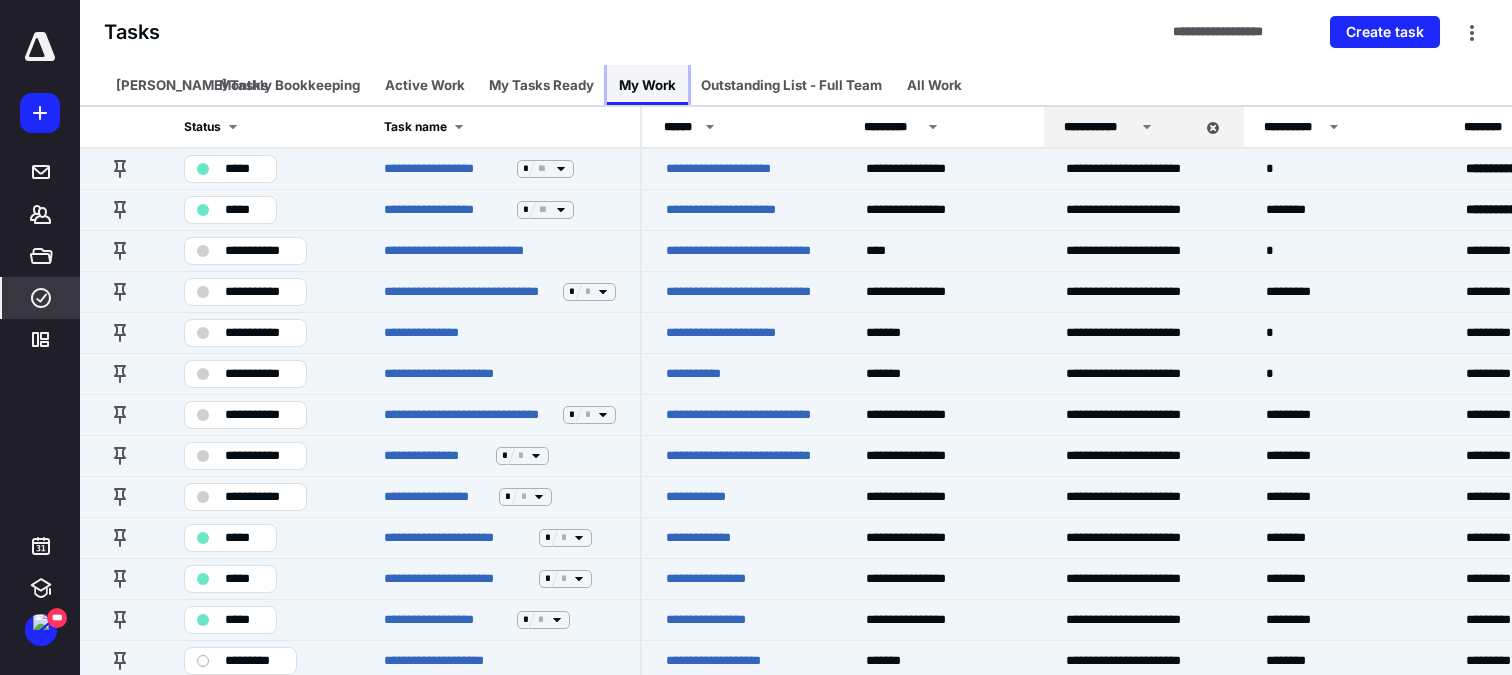 click on "My Work" at bounding box center [647, 85] 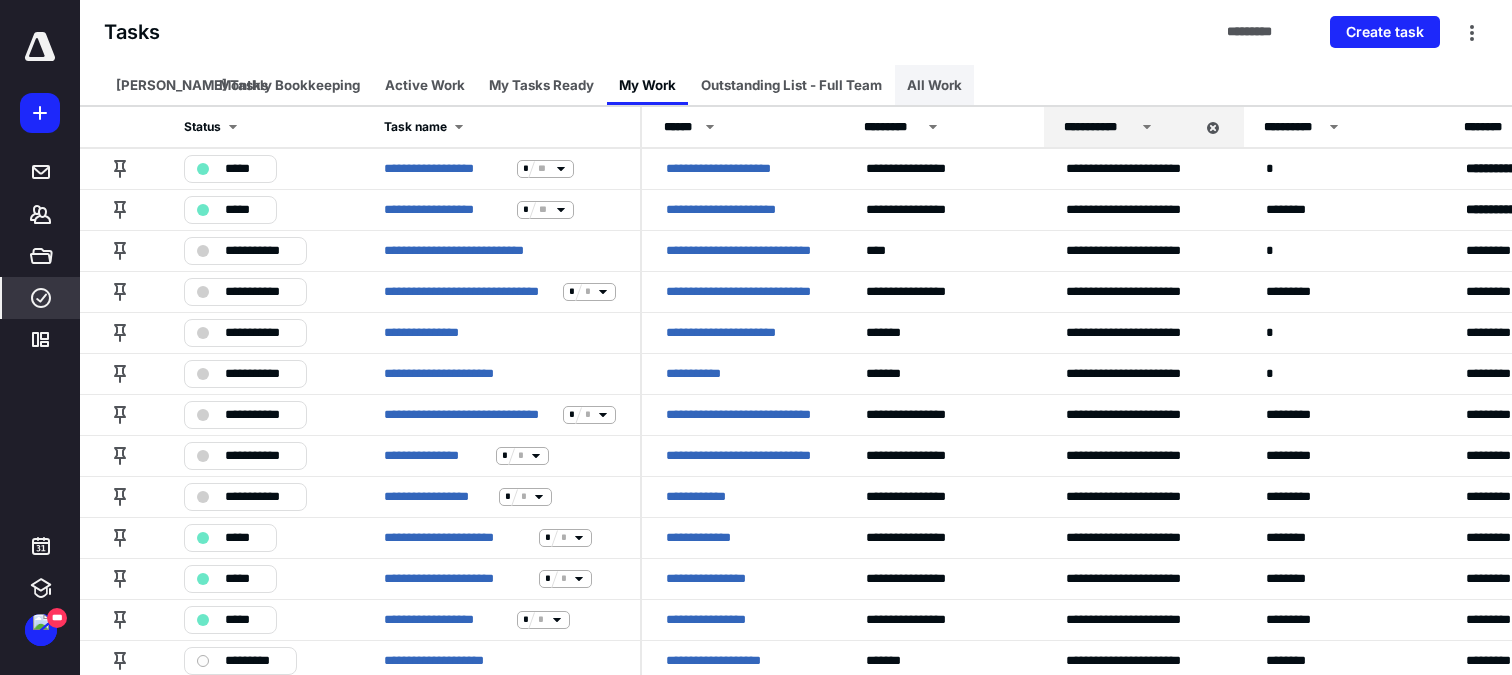 click on "All Work" at bounding box center (934, 85) 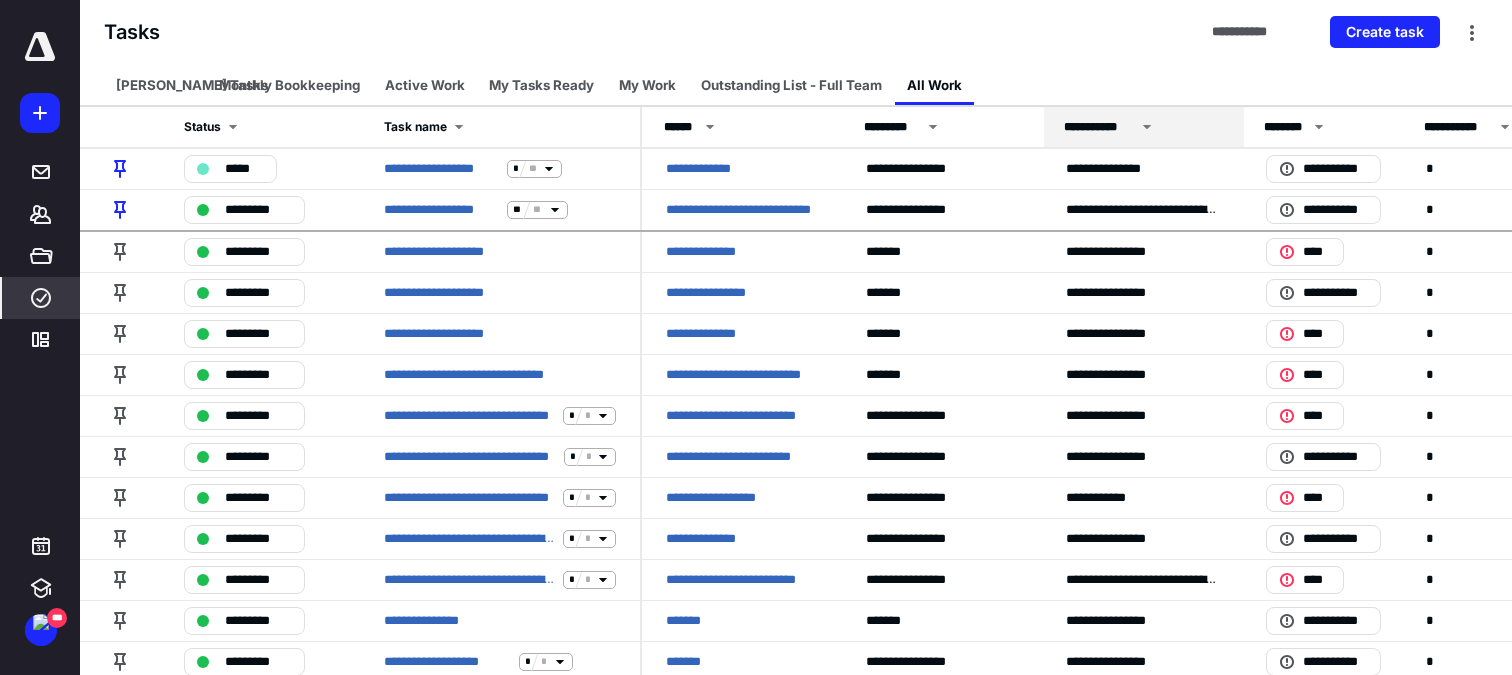 click on "**********" at bounding box center [1144, 127] 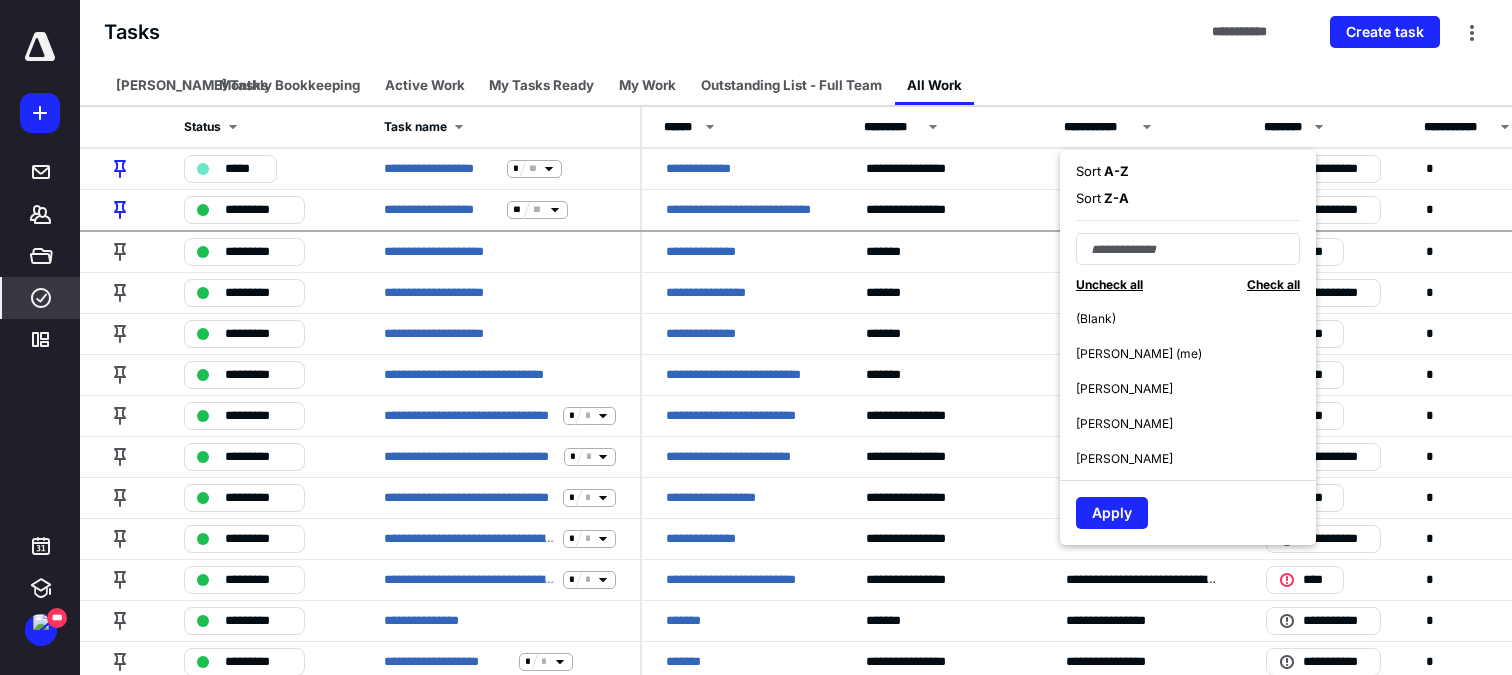 click on "(Blank) [PERSON_NAME] (me) [PERSON_NAME] [PERSON_NAME] [PERSON_NAME] [PERSON_NAME]" at bounding box center (1196, 392) 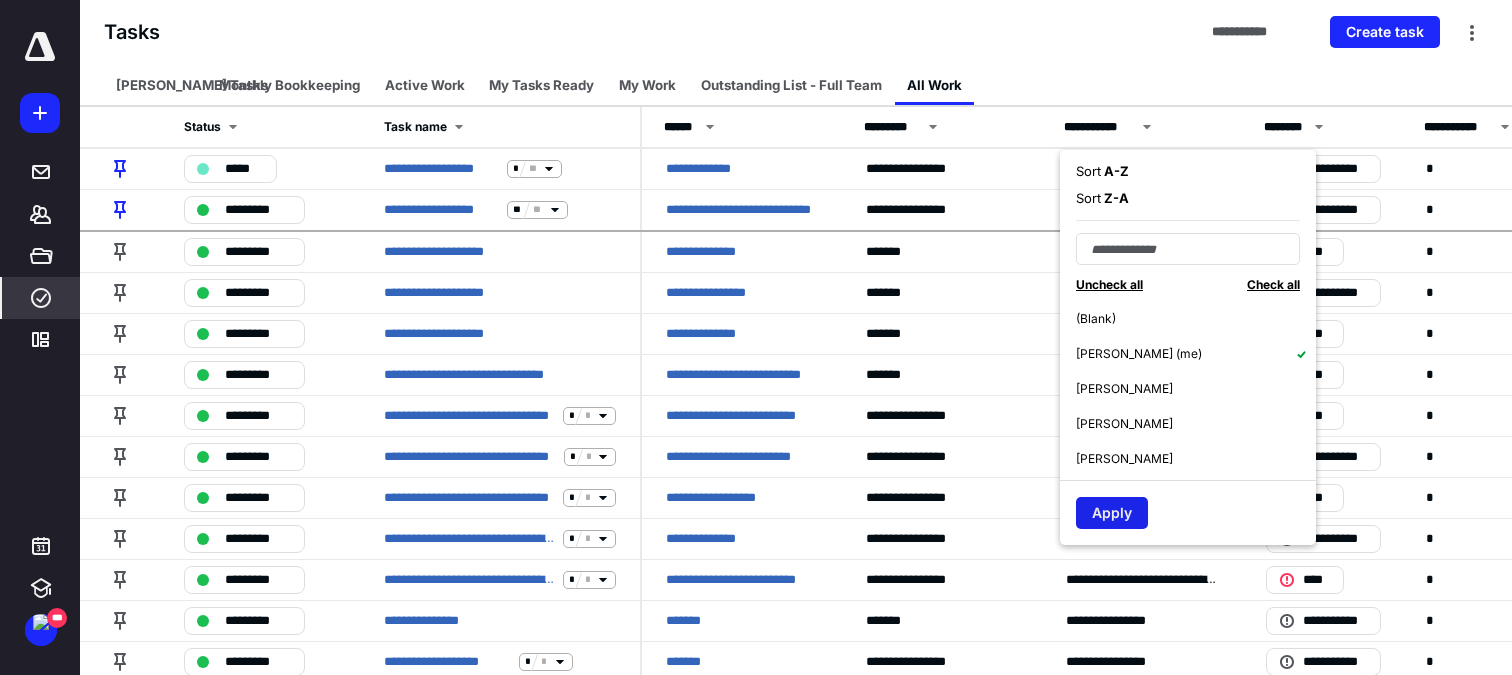 click on "Apply" at bounding box center (1112, 513) 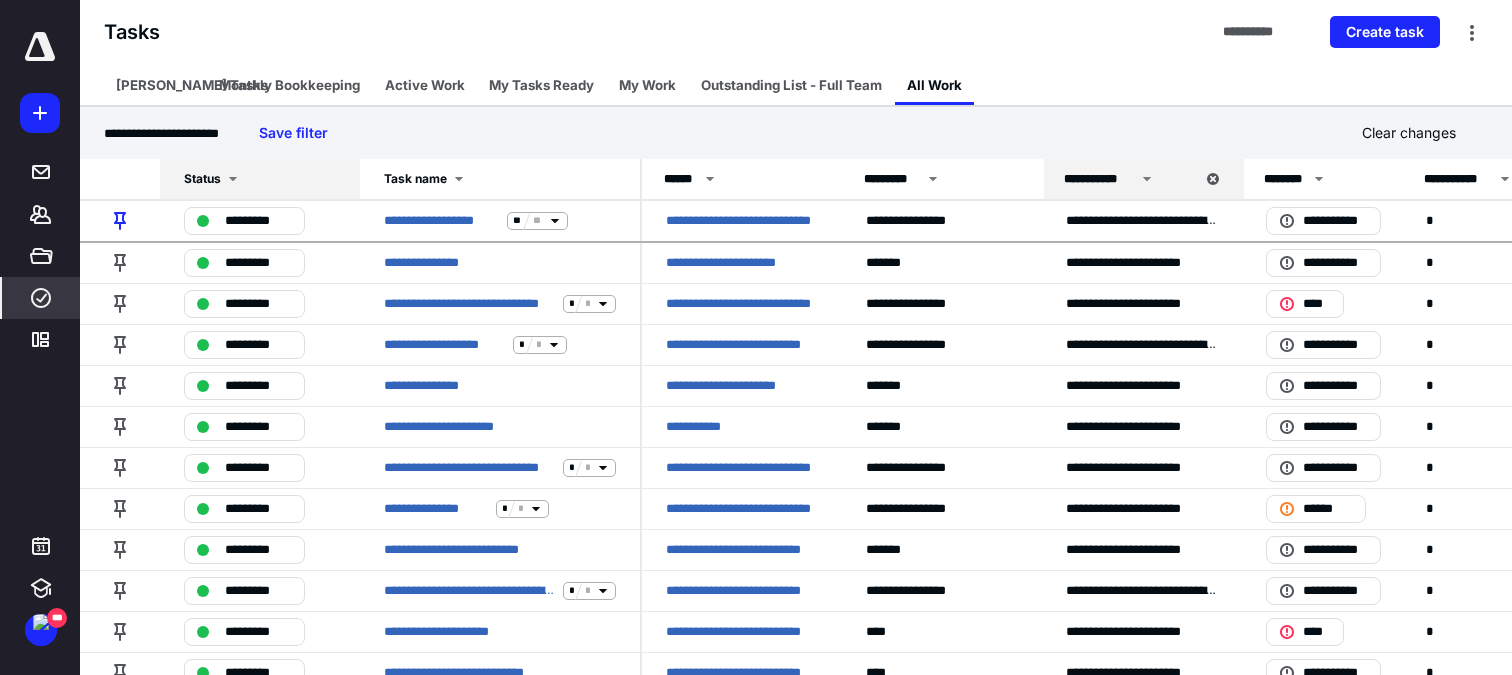 click 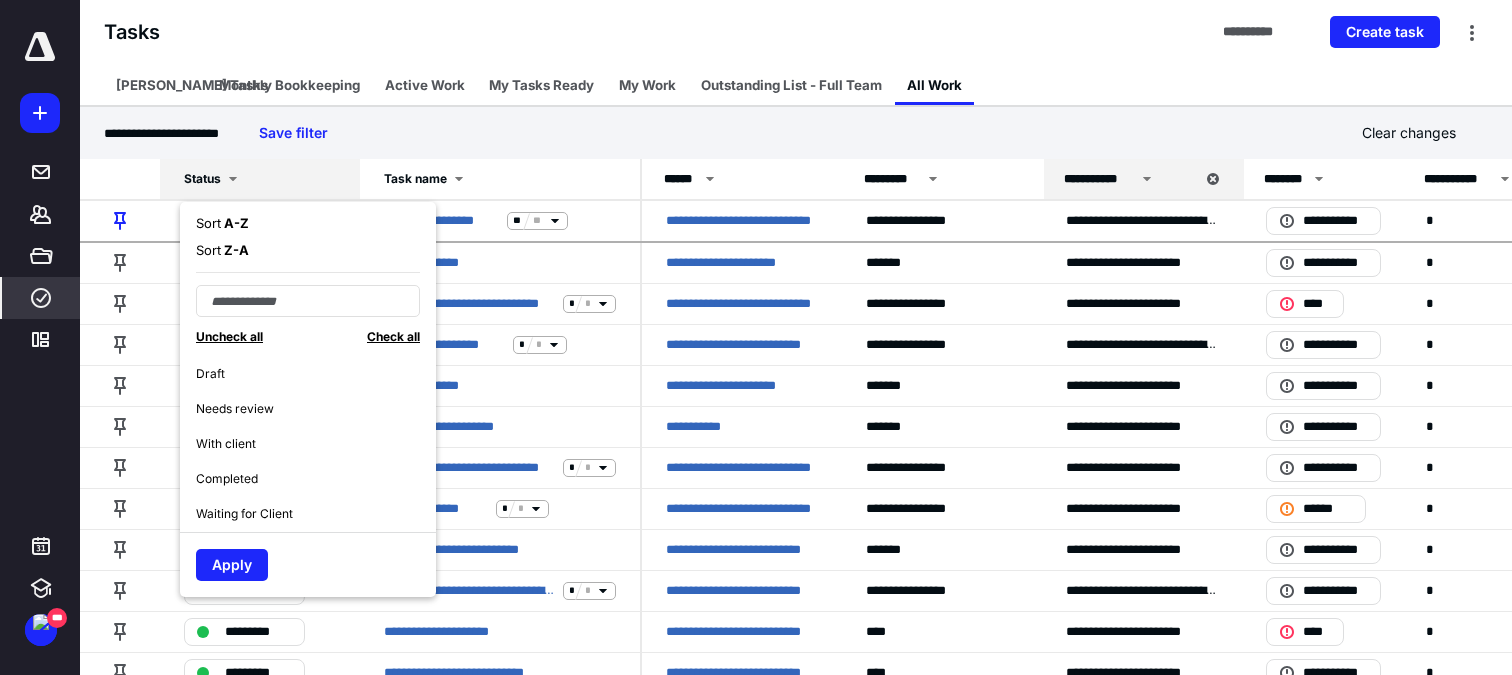 scroll, scrollTop: 175, scrollLeft: 0, axis: vertical 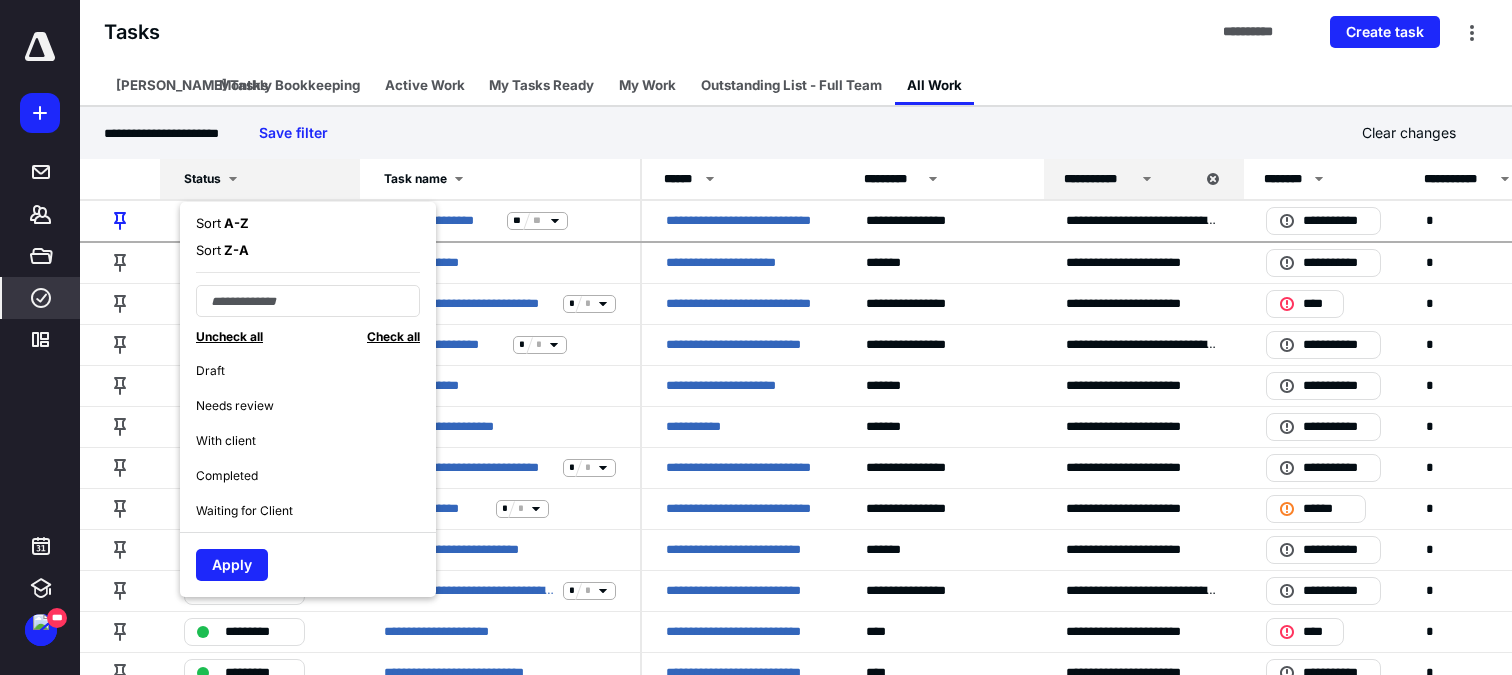 click on "Completed" at bounding box center [316, 475] 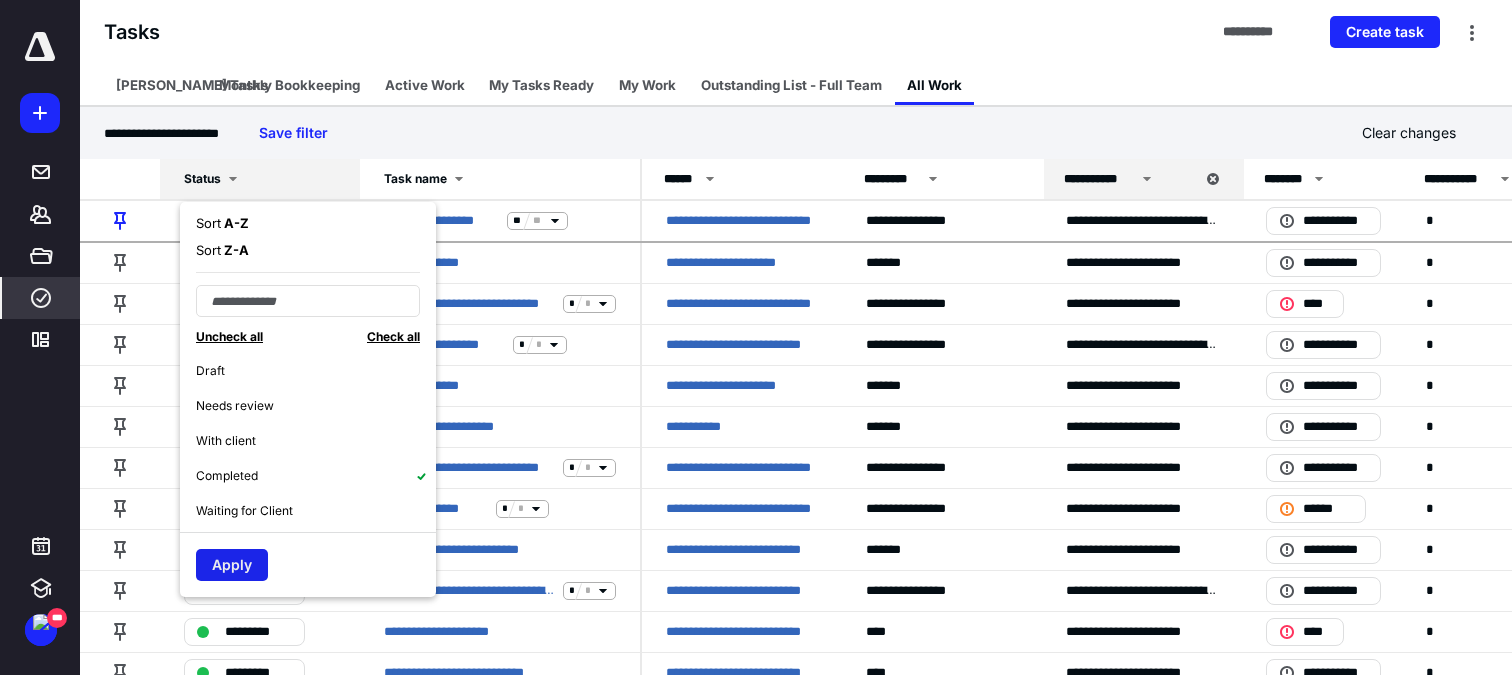 click on "Apply" at bounding box center [232, 565] 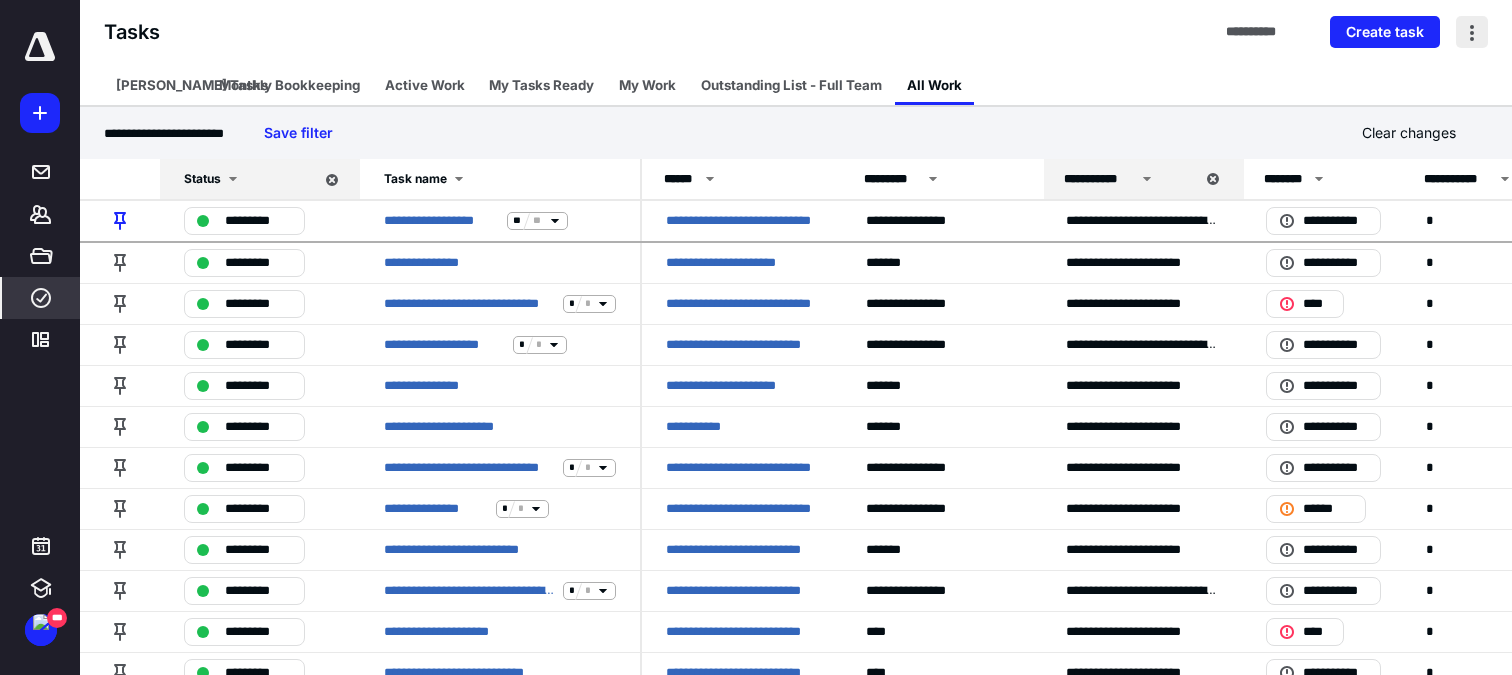 click at bounding box center (1472, 32) 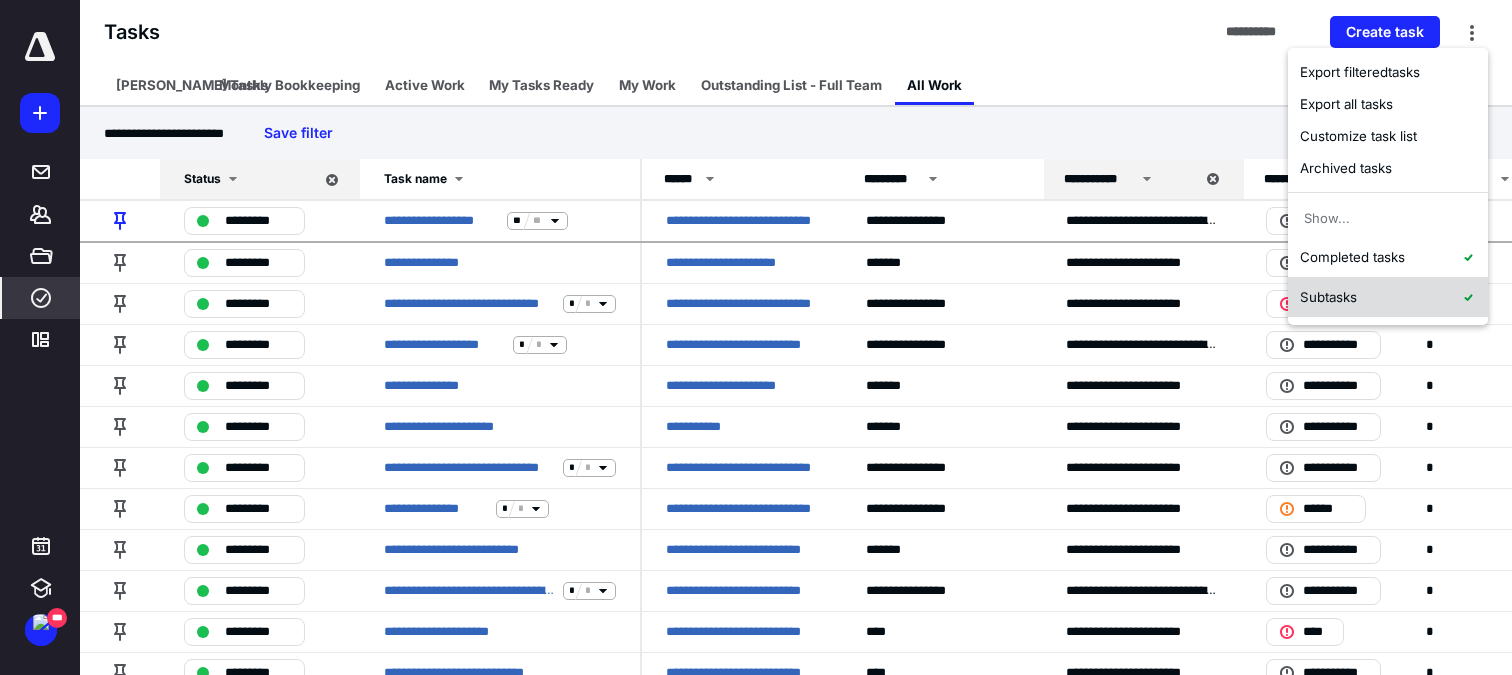 click on "Subtasks" at bounding box center [1388, 297] 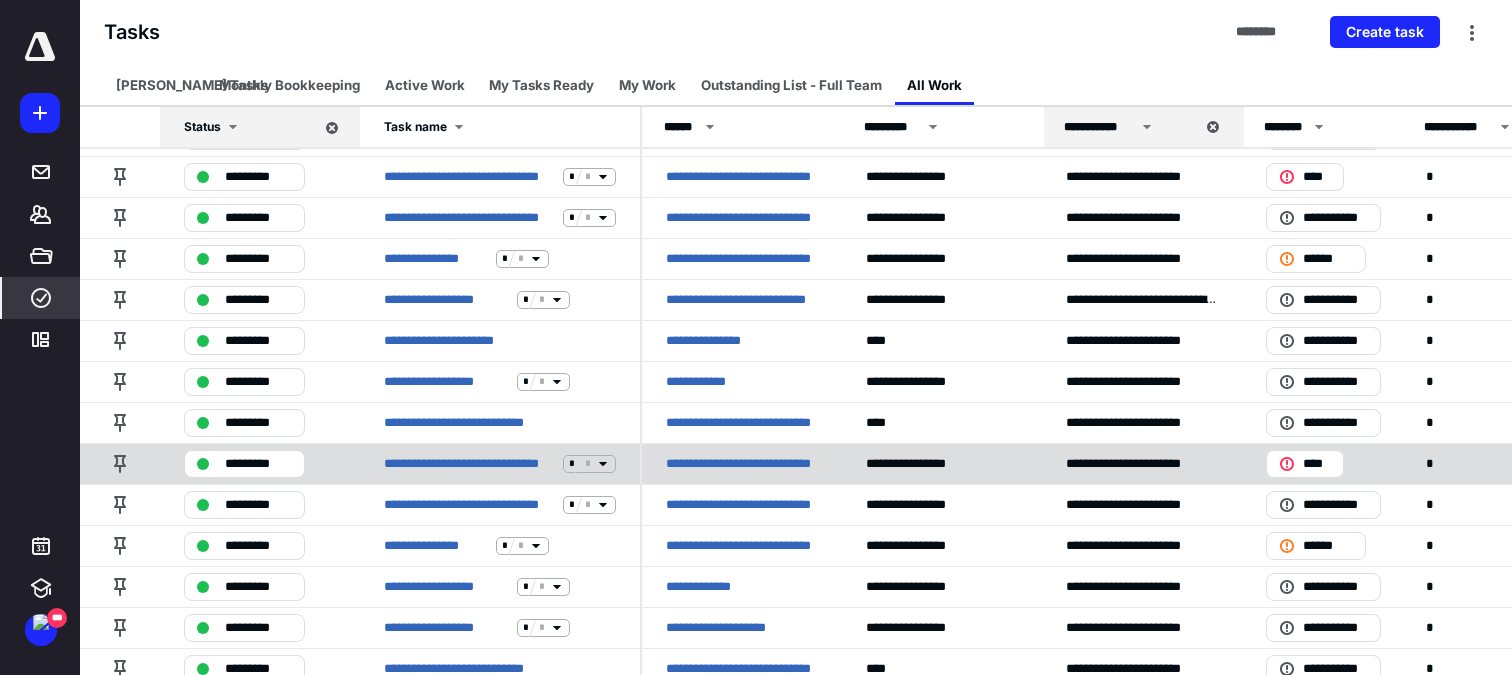 scroll, scrollTop: 1090, scrollLeft: 0, axis: vertical 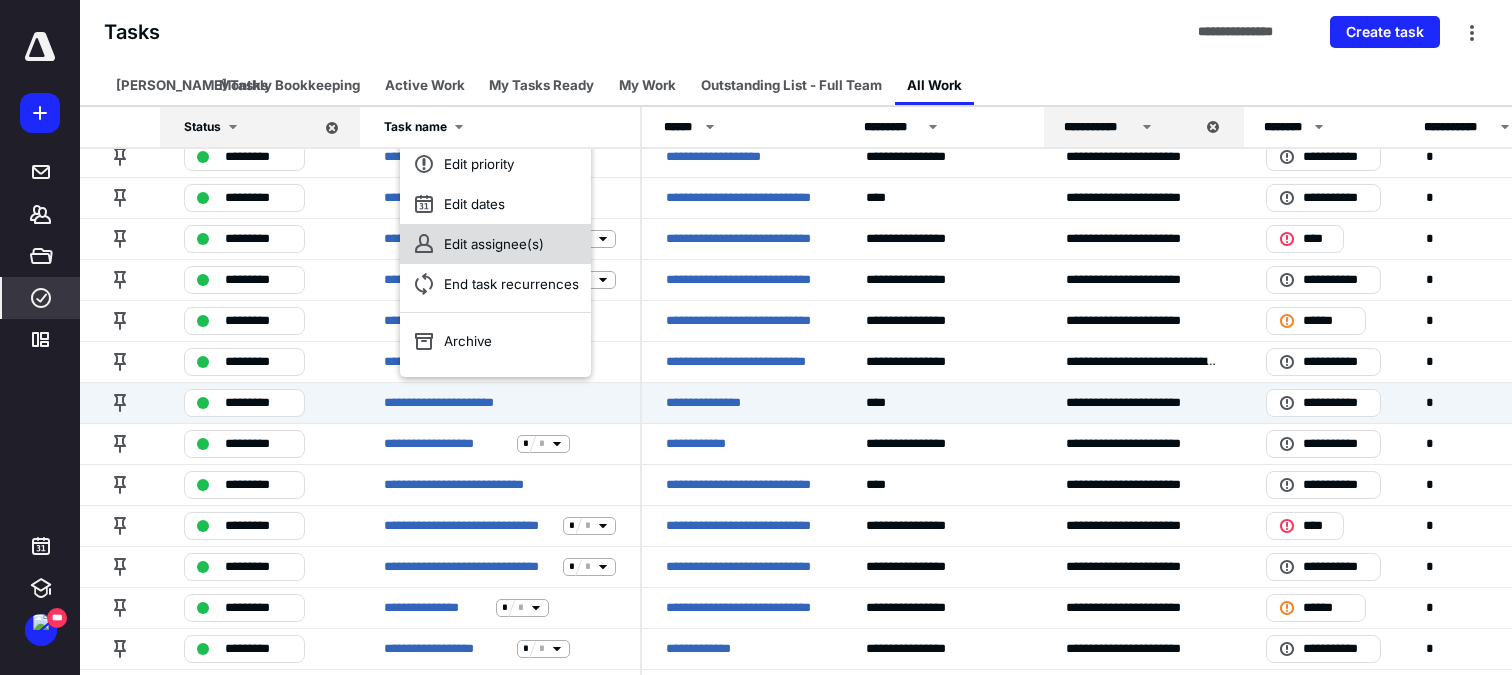 click on "Edit assignee(s)" at bounding box center [495, 244] 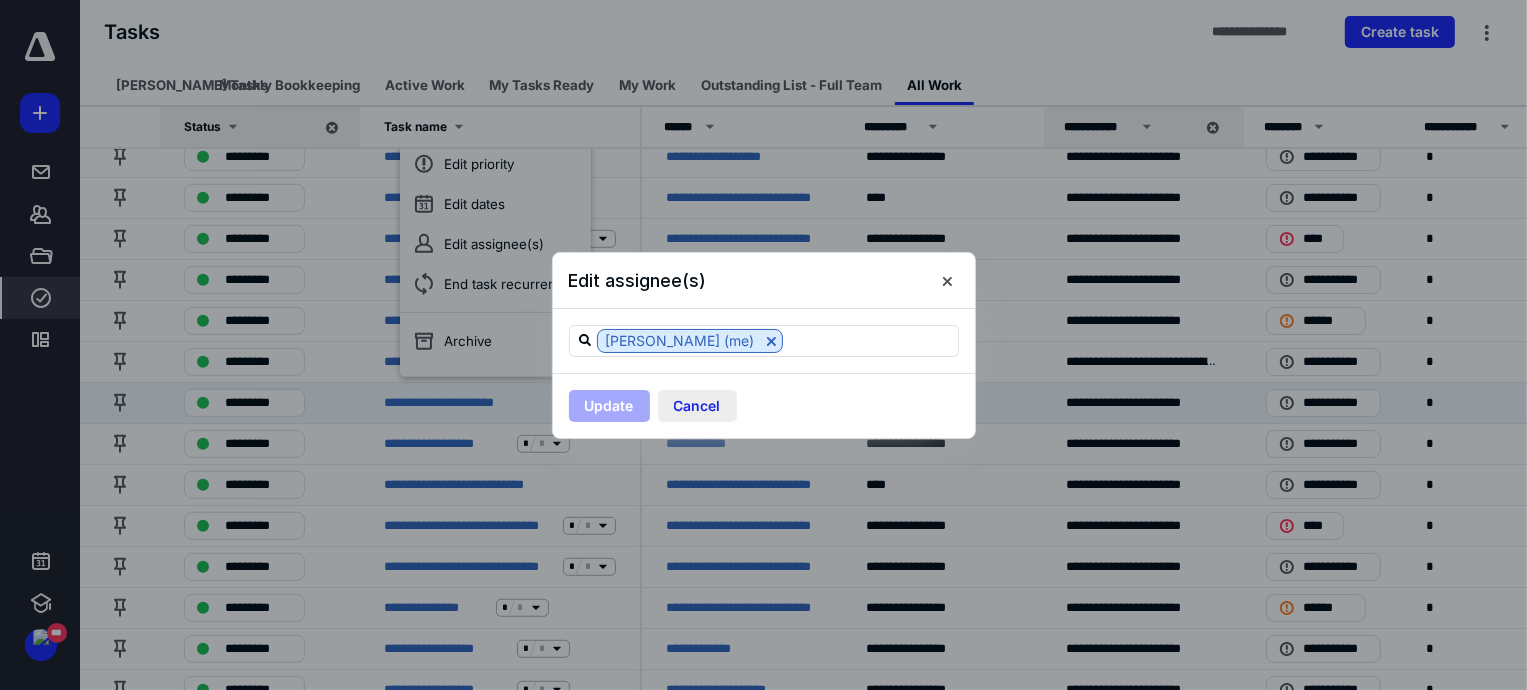click on "Cancel" at bounding box center (697, 406) 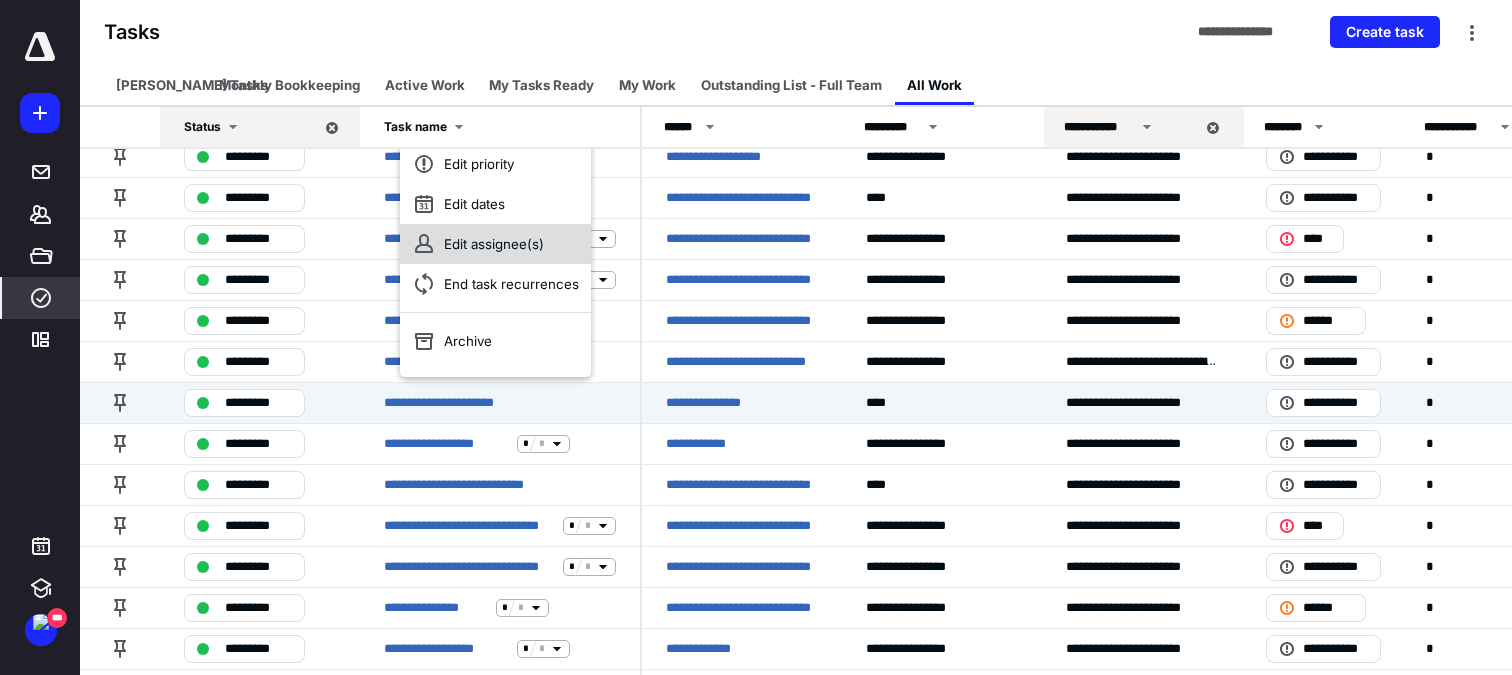 click on "Edit assignee(s)" at bounding box center (495, 244) 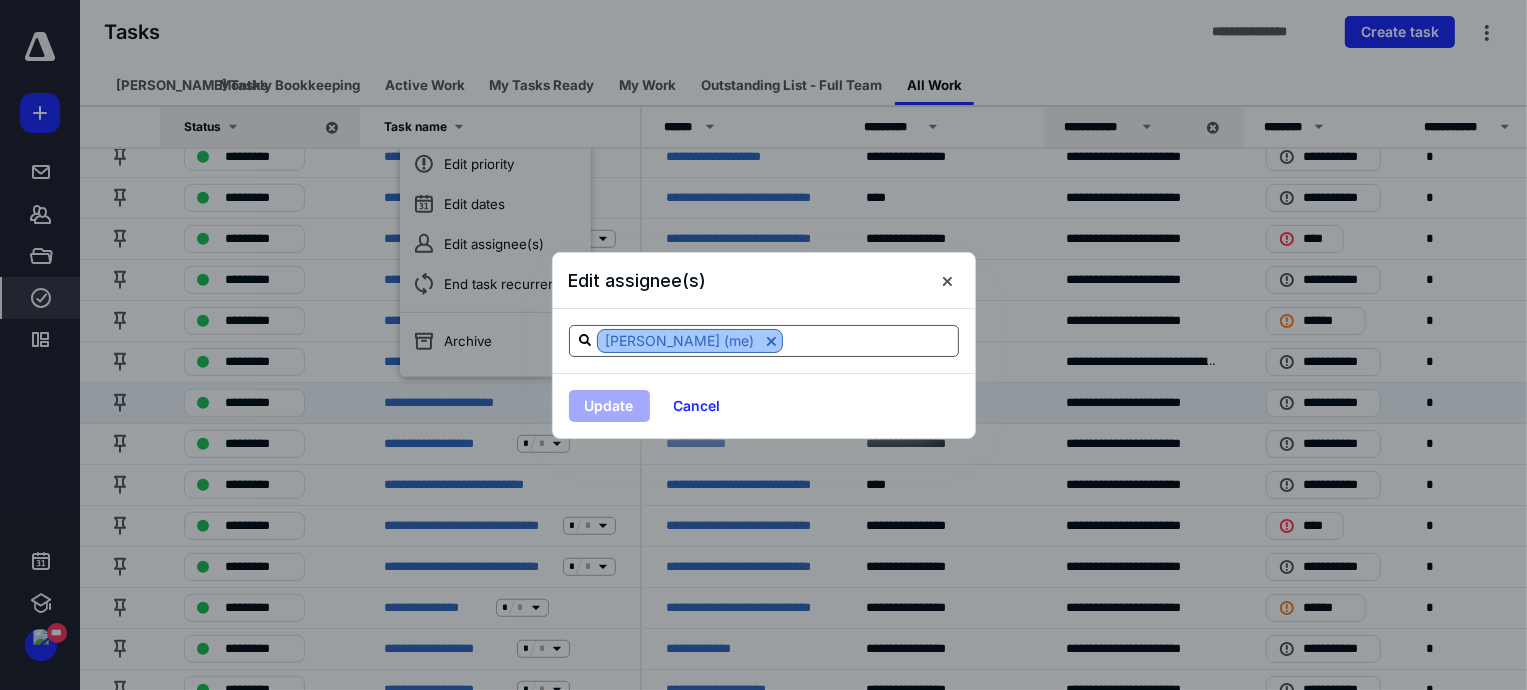 click at bounding box center (771, 341) 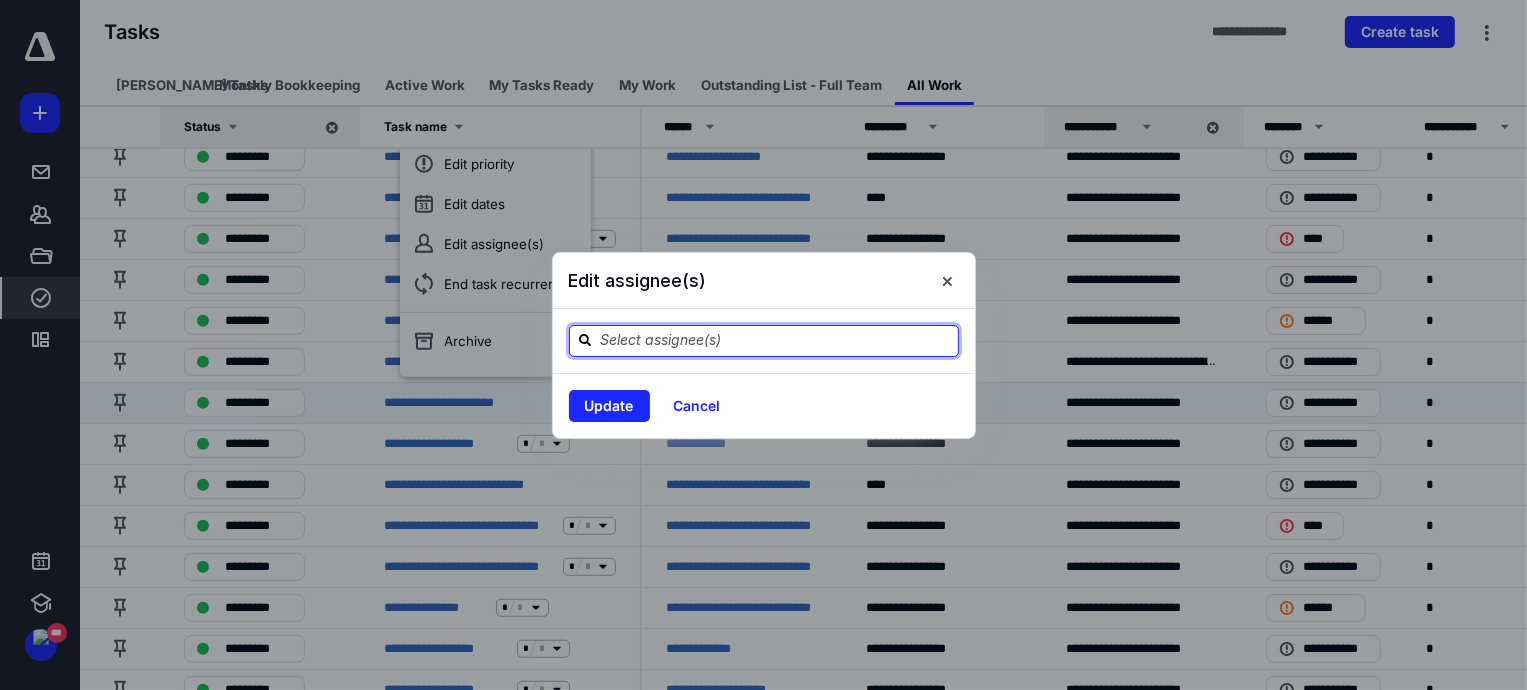 click at bounding box center [776, 340] 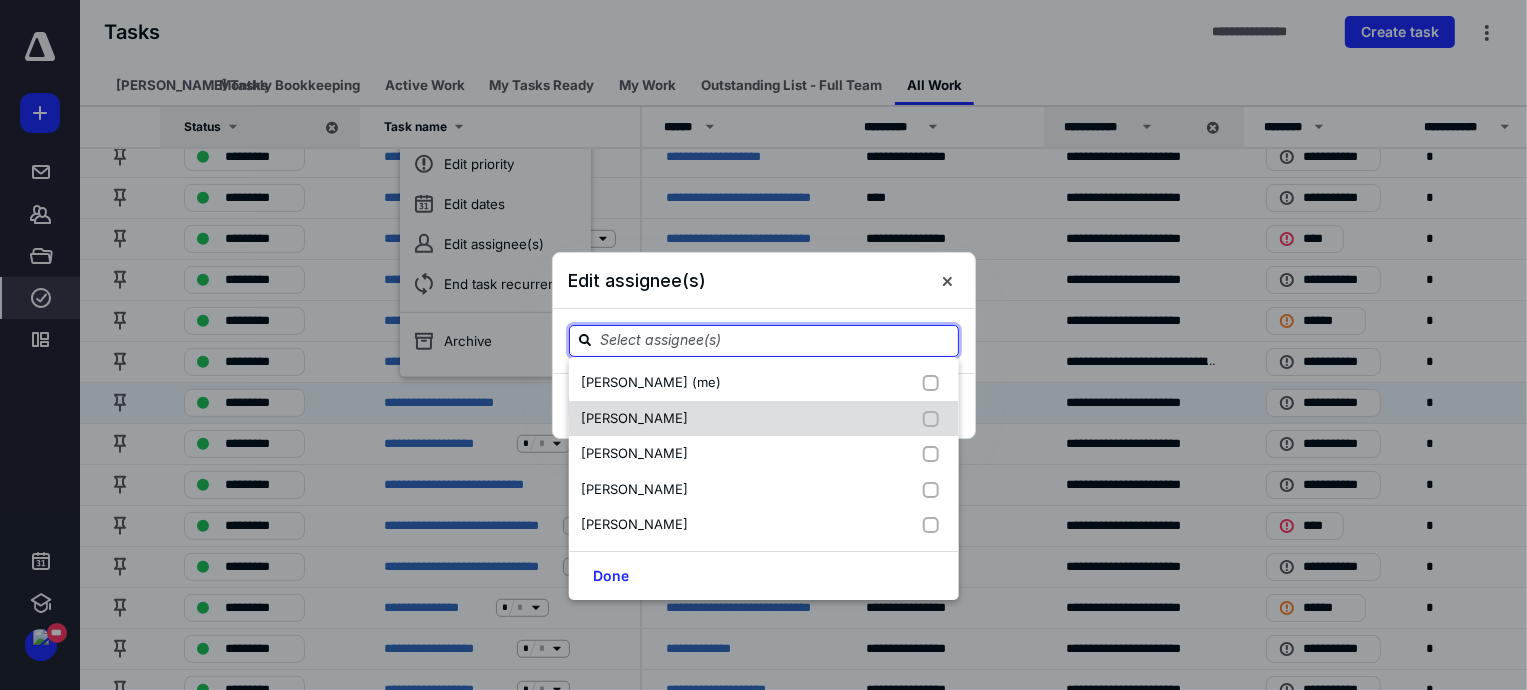 click on "[PERSON_NAME]" at bounding box center (764, 419) 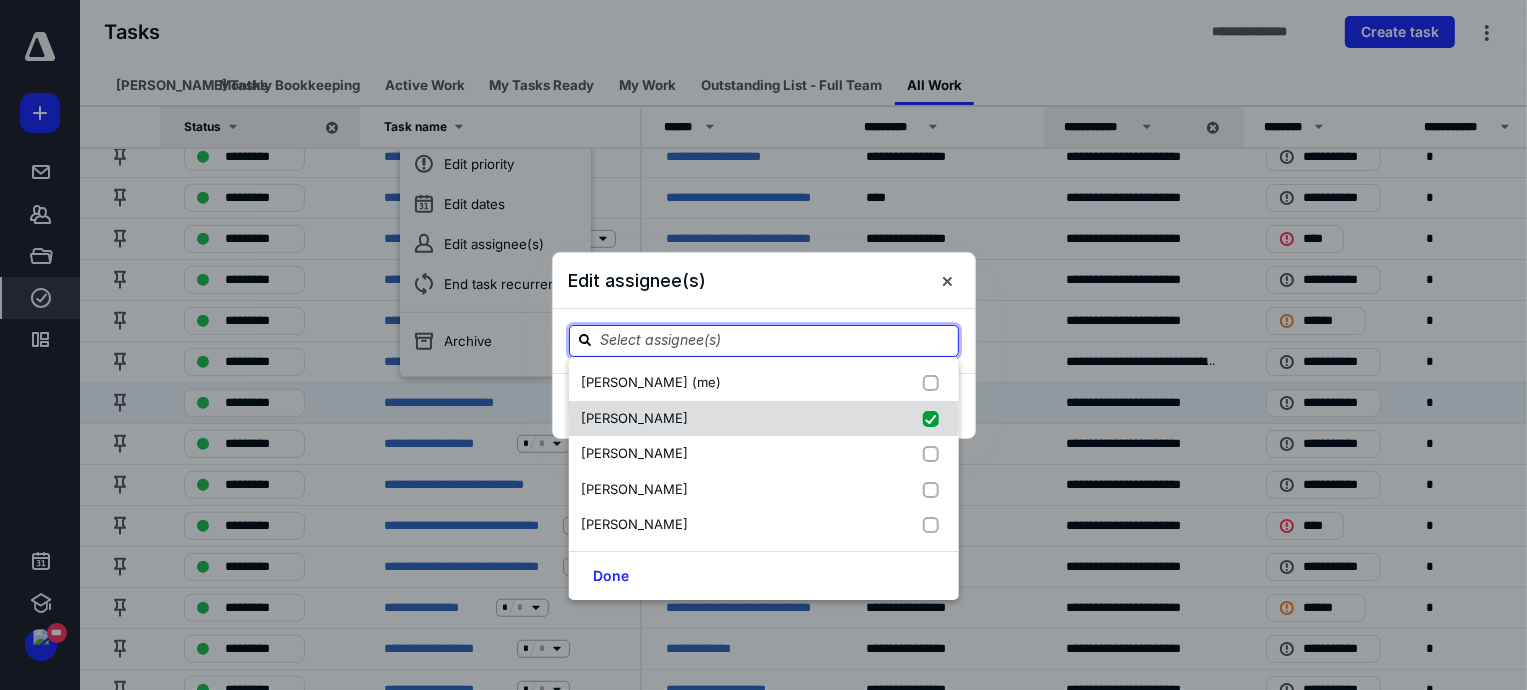 checkbox on "true" 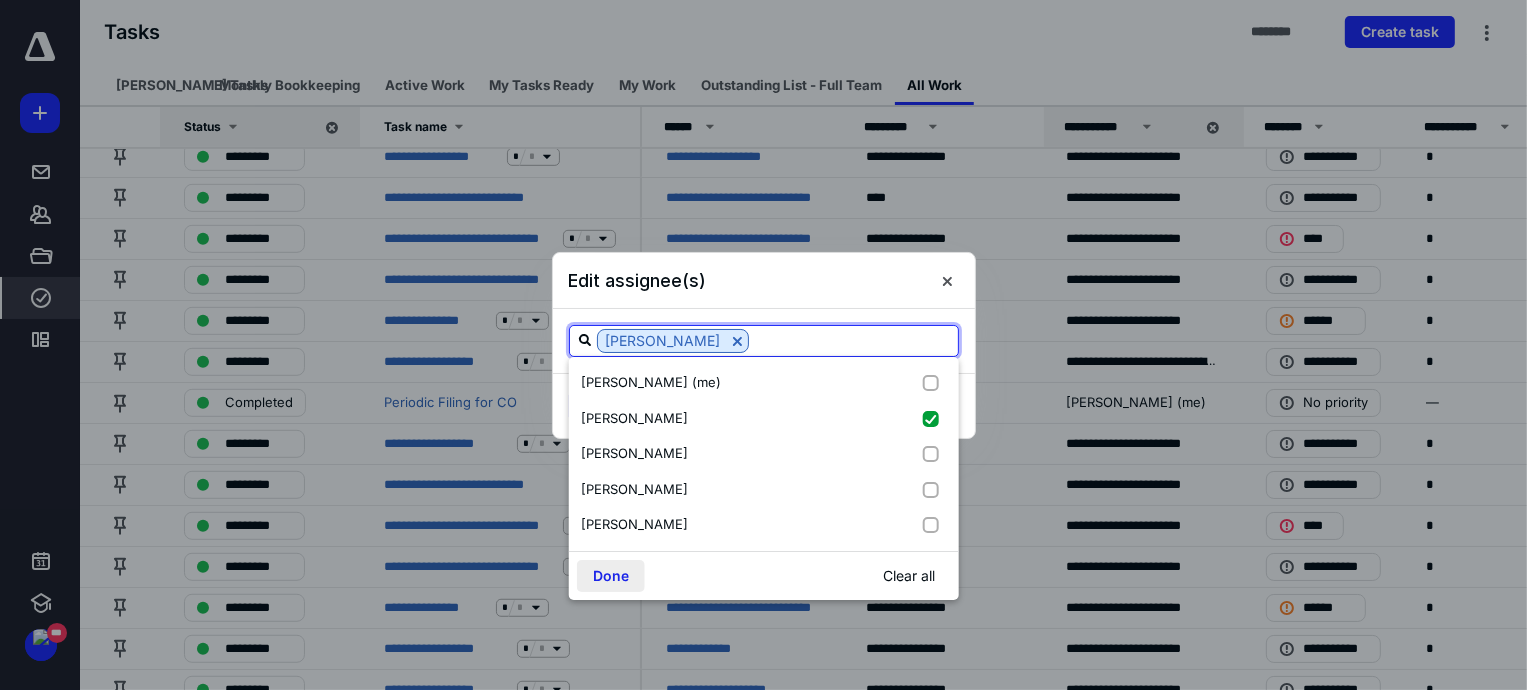 click on "Done" at bounding box center (611, 576) 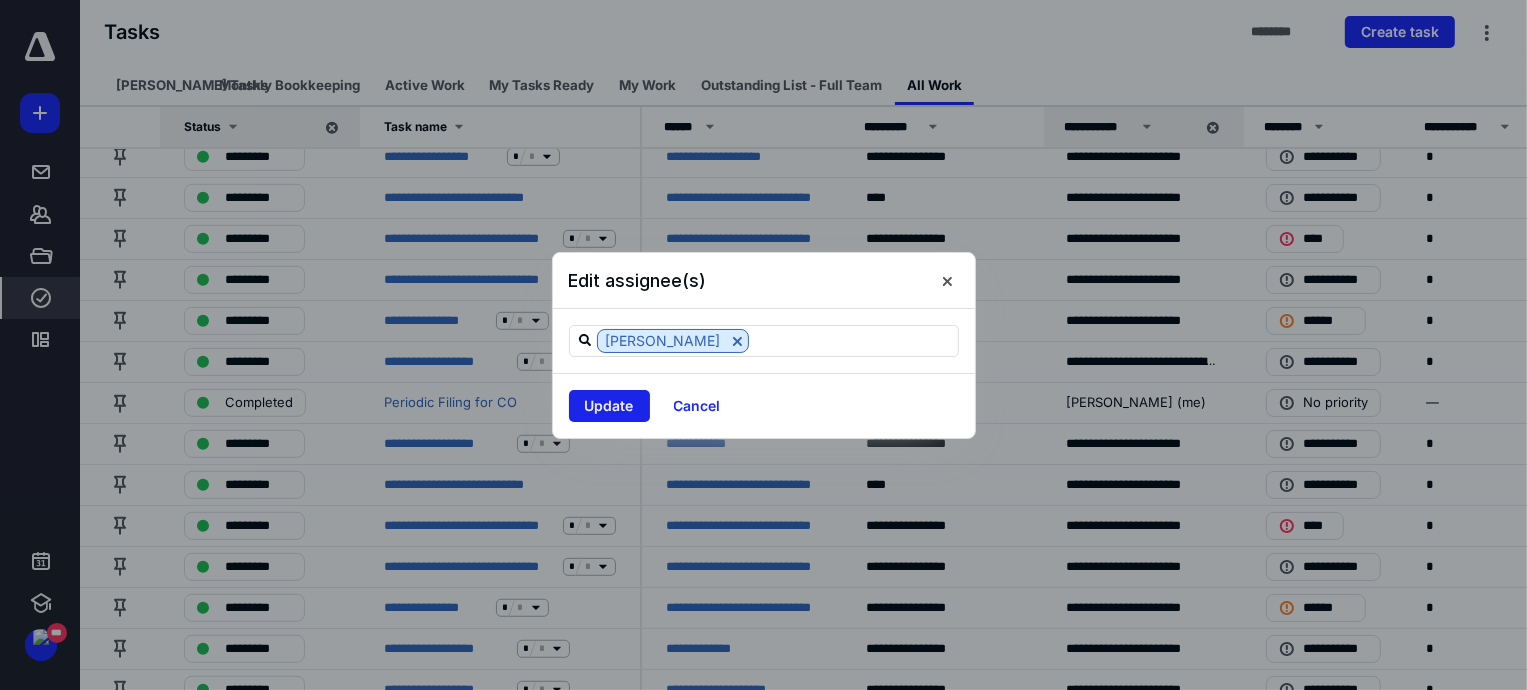 click on "Update" at bounding box center (609, 406) 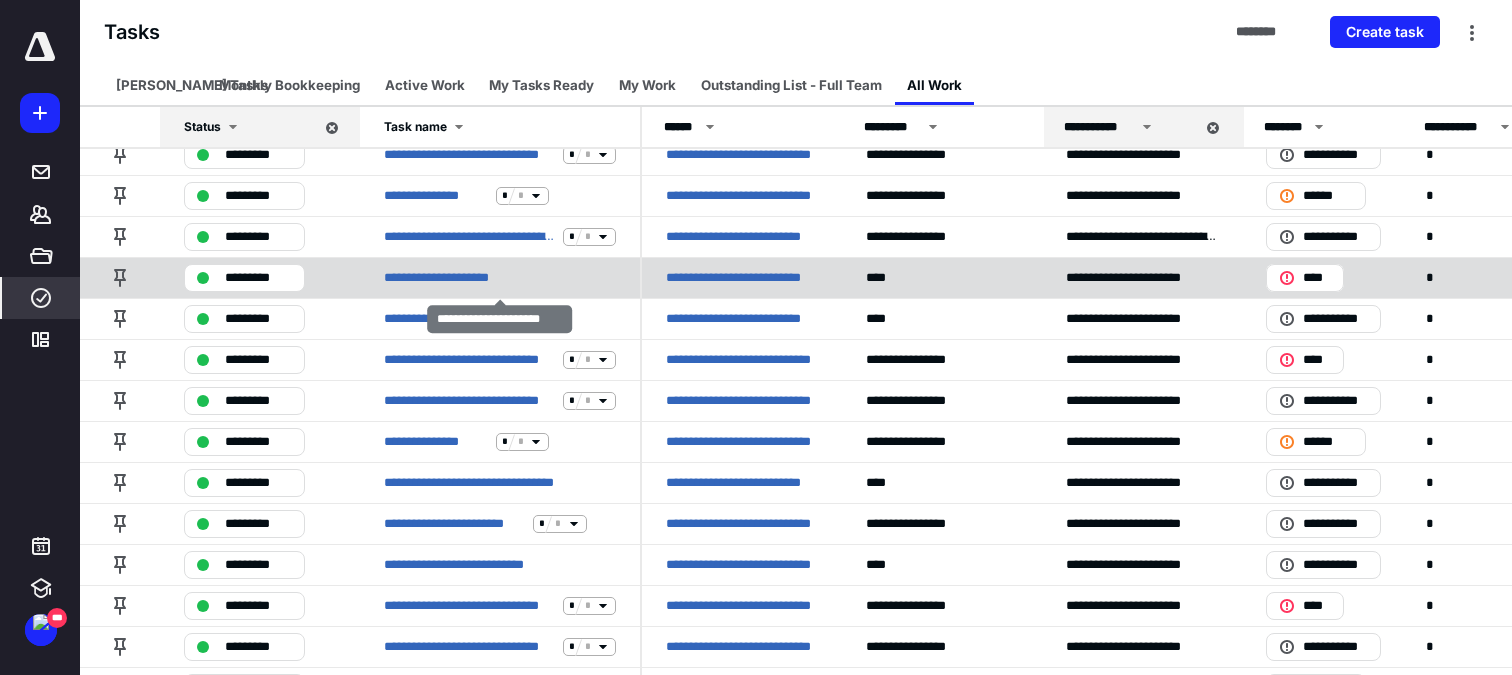 scroll, scrollTop: 90, scrollLeft: 0, axis: vertical 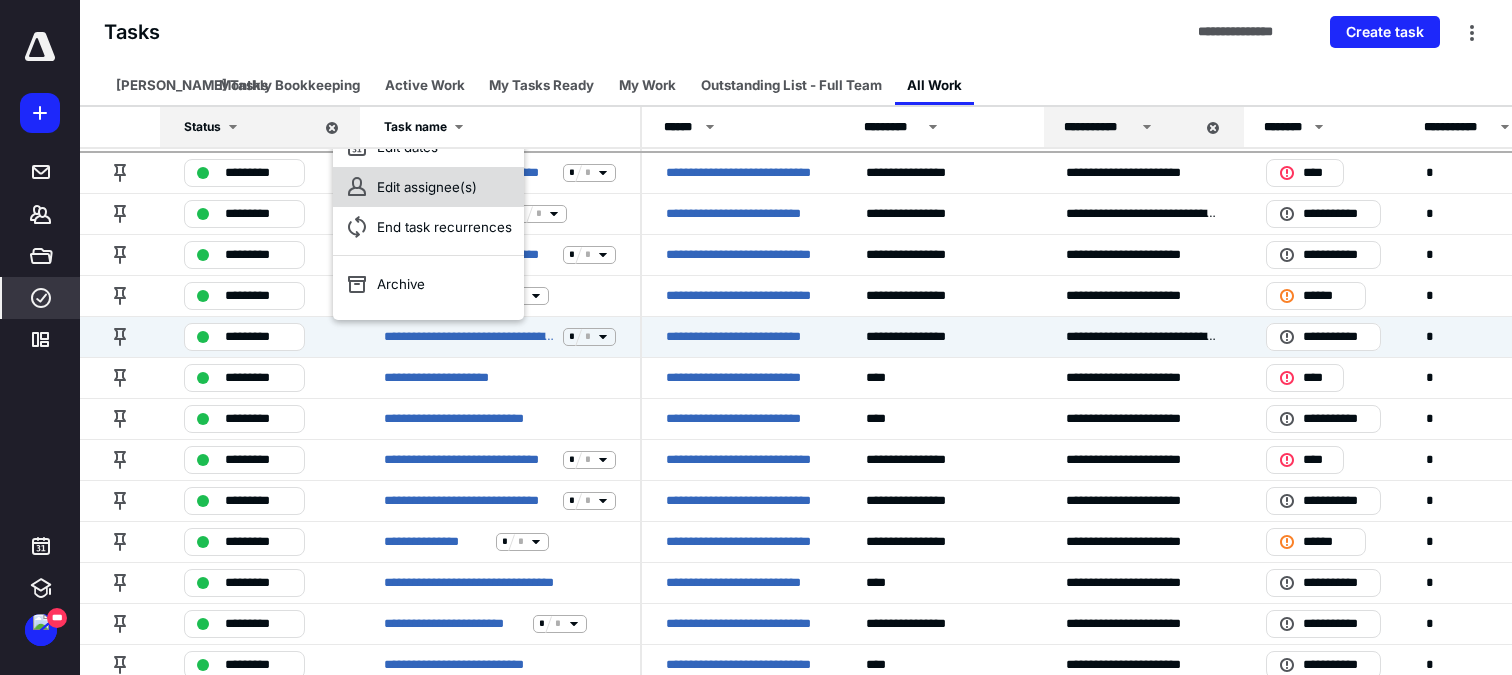 click on "Edit assignee(s)" at bounding box center (428, 187) 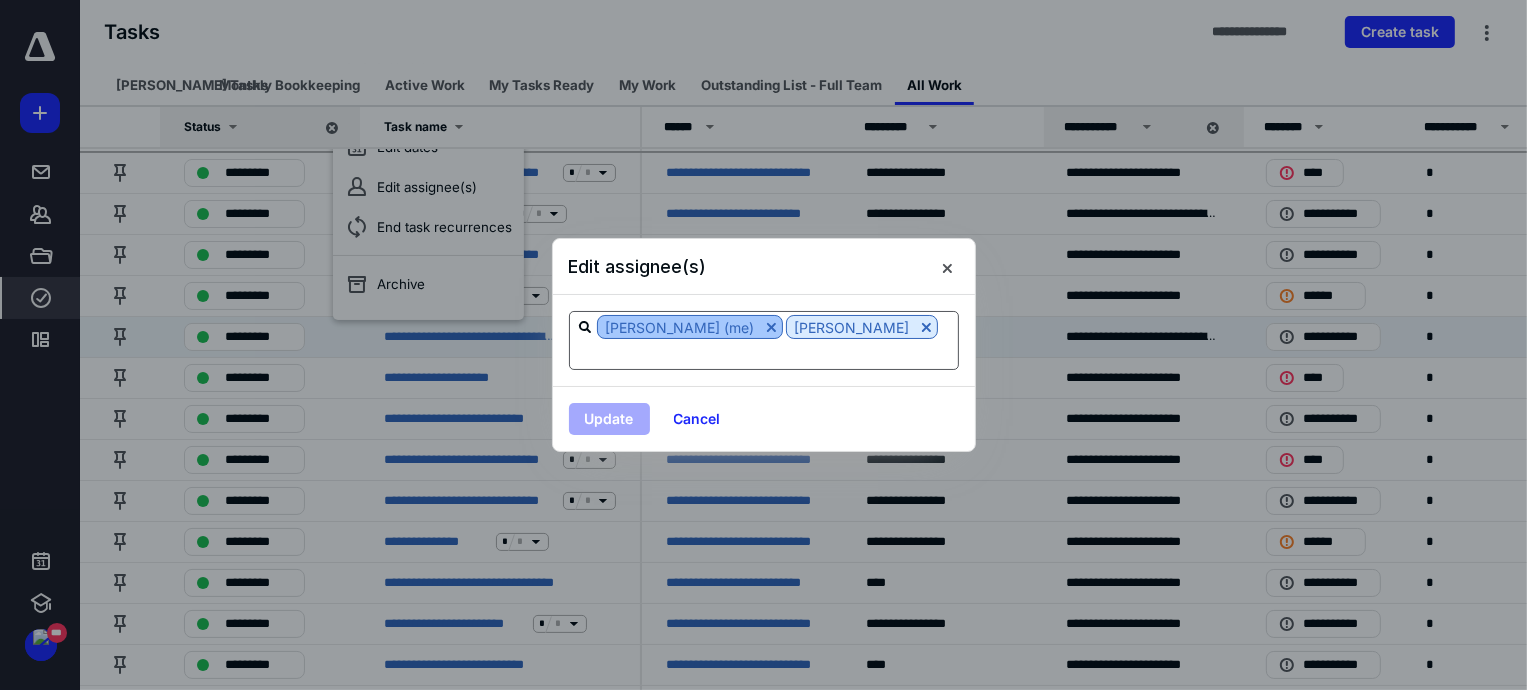 click at bounding box center (771, 327) 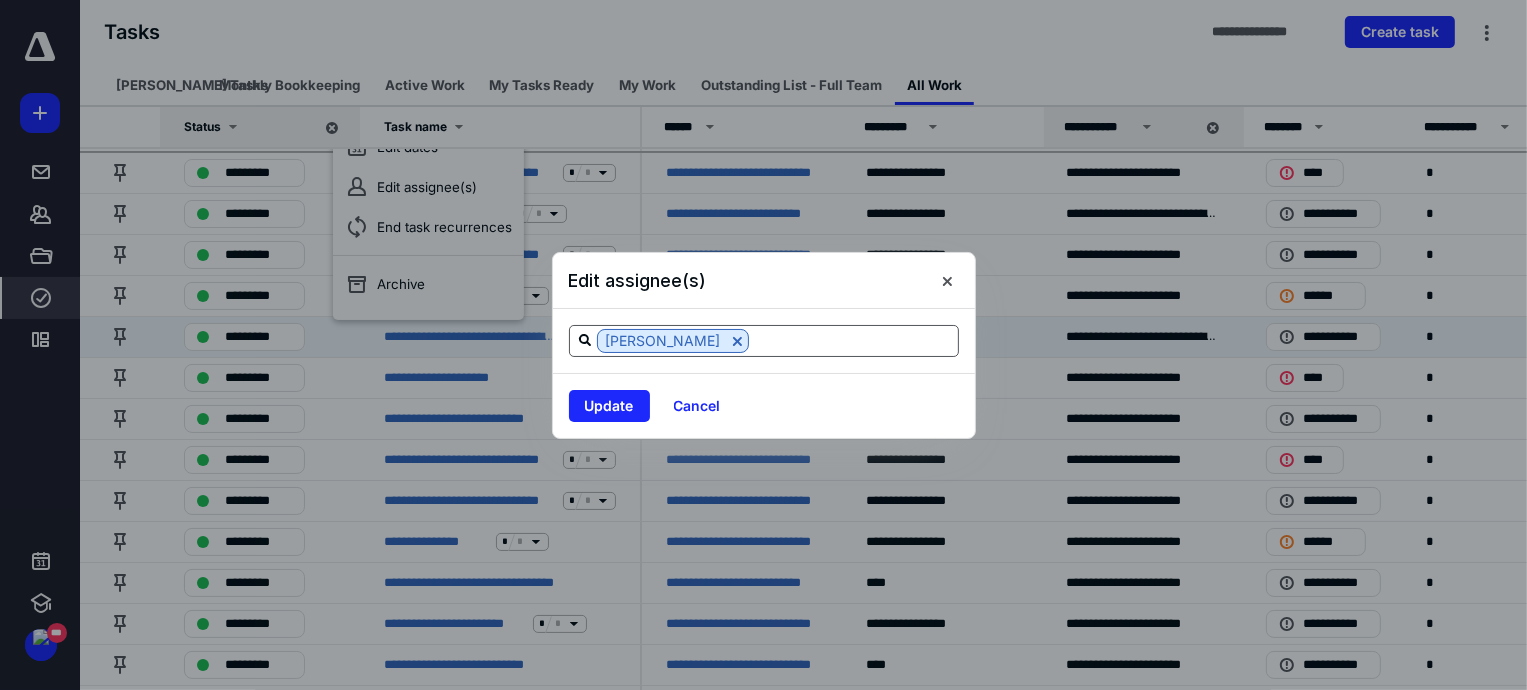 click at bounding box center [853, 340] 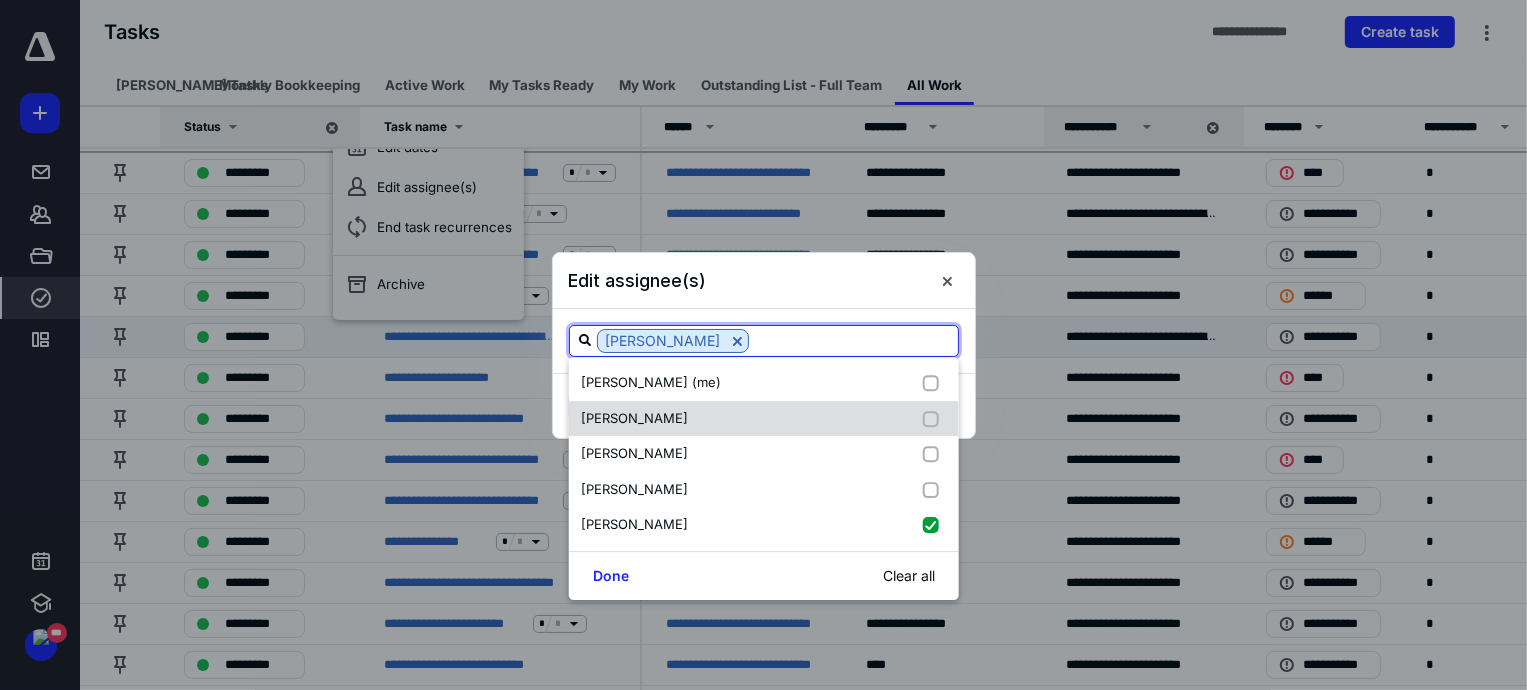 click on "[PERSON_NAME]" at bounding box center (764, 419) 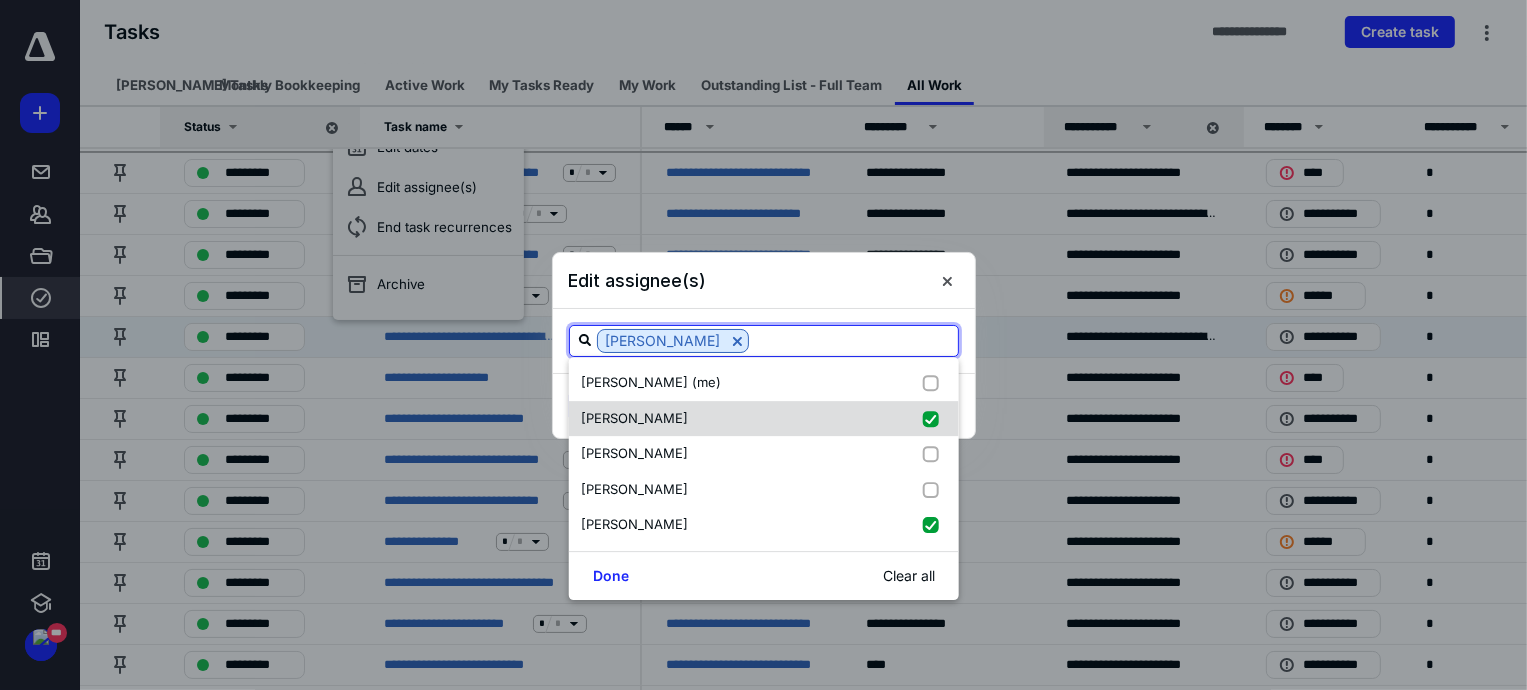 checkbox on "true" 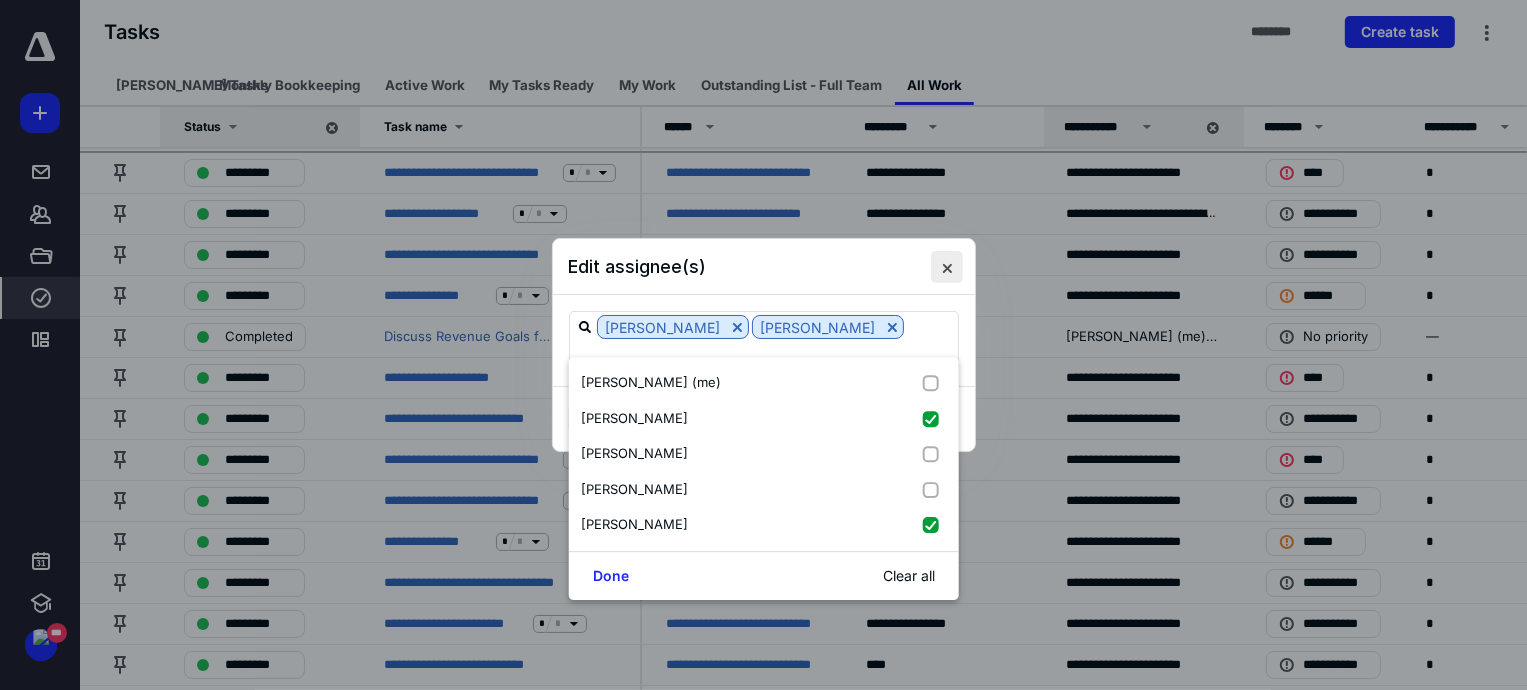click at bounding box center (947, 267) 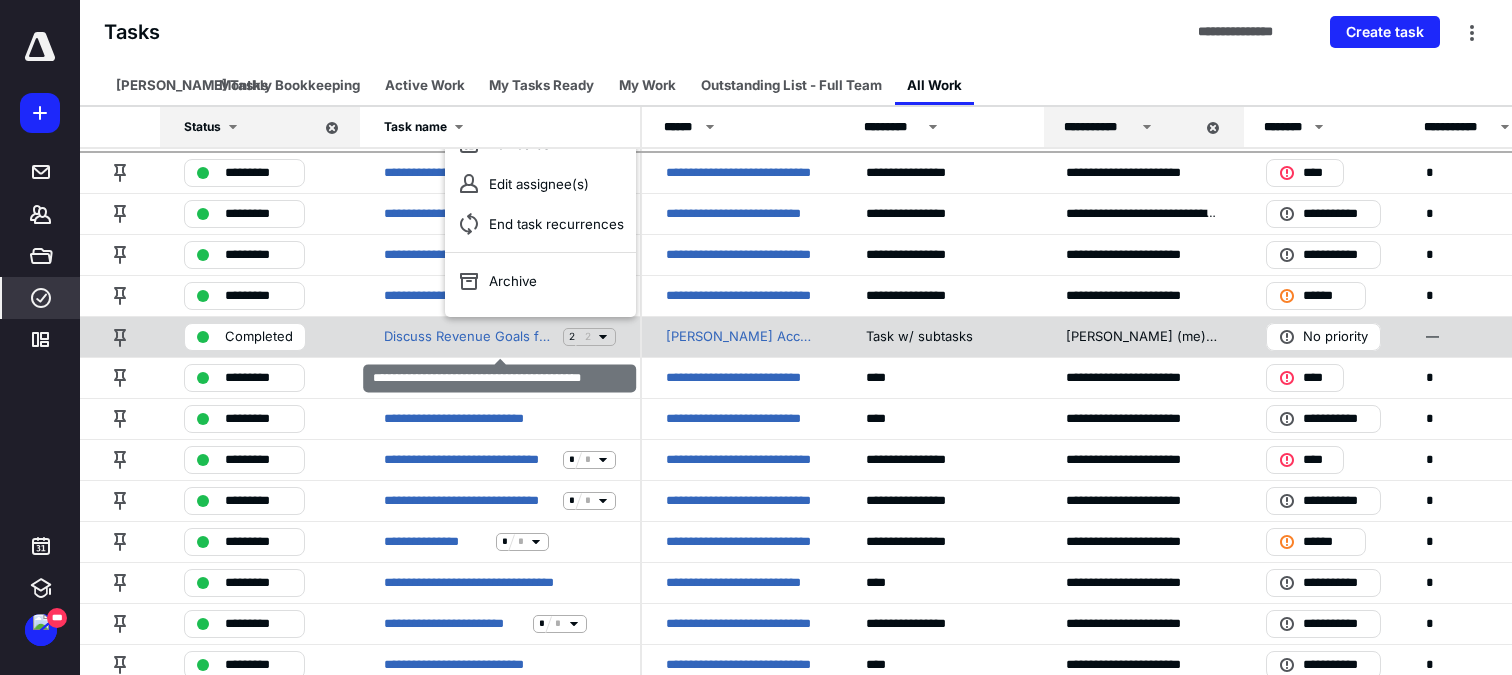scroll, scrollTop: 0, scrollLeft: 0, axis: both 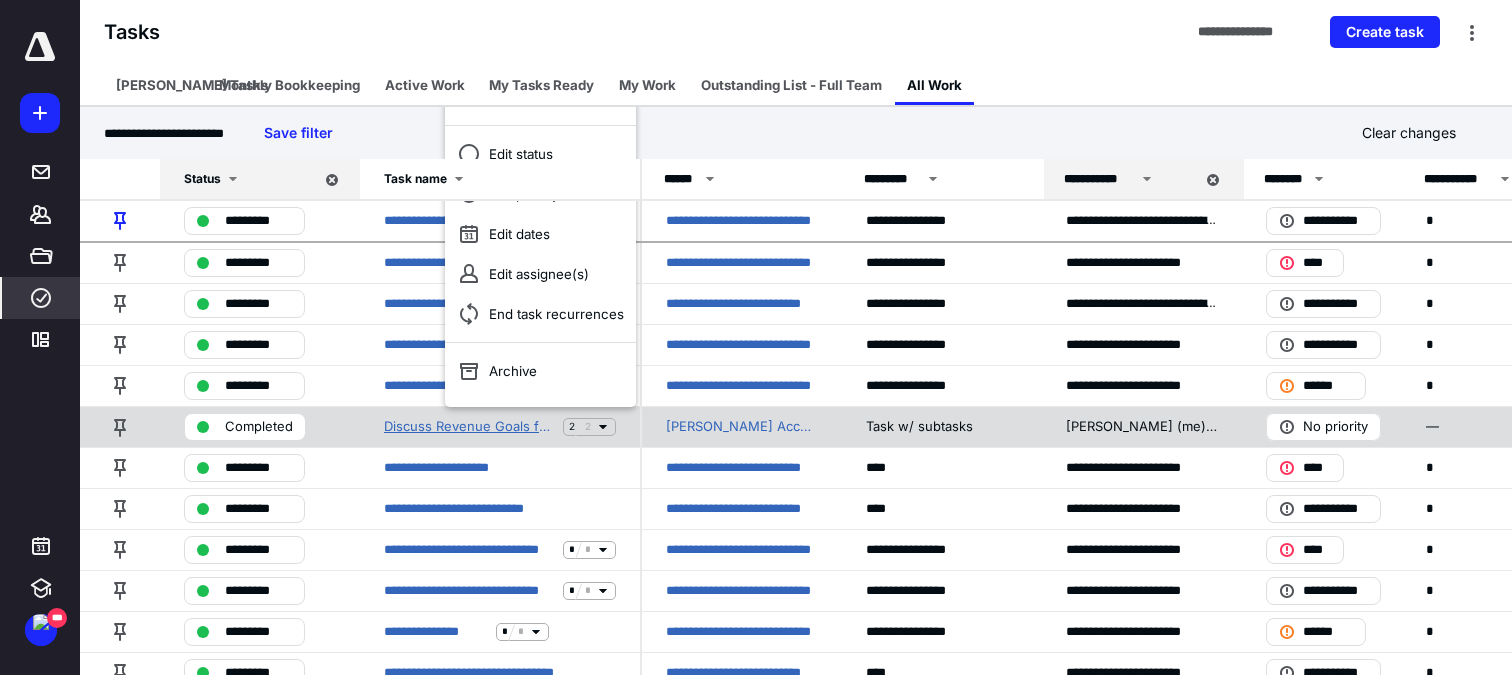 click on "Discuss Revenue Goals for 2025 with [PERSON_NAME]" at bounding box center (469, 427) 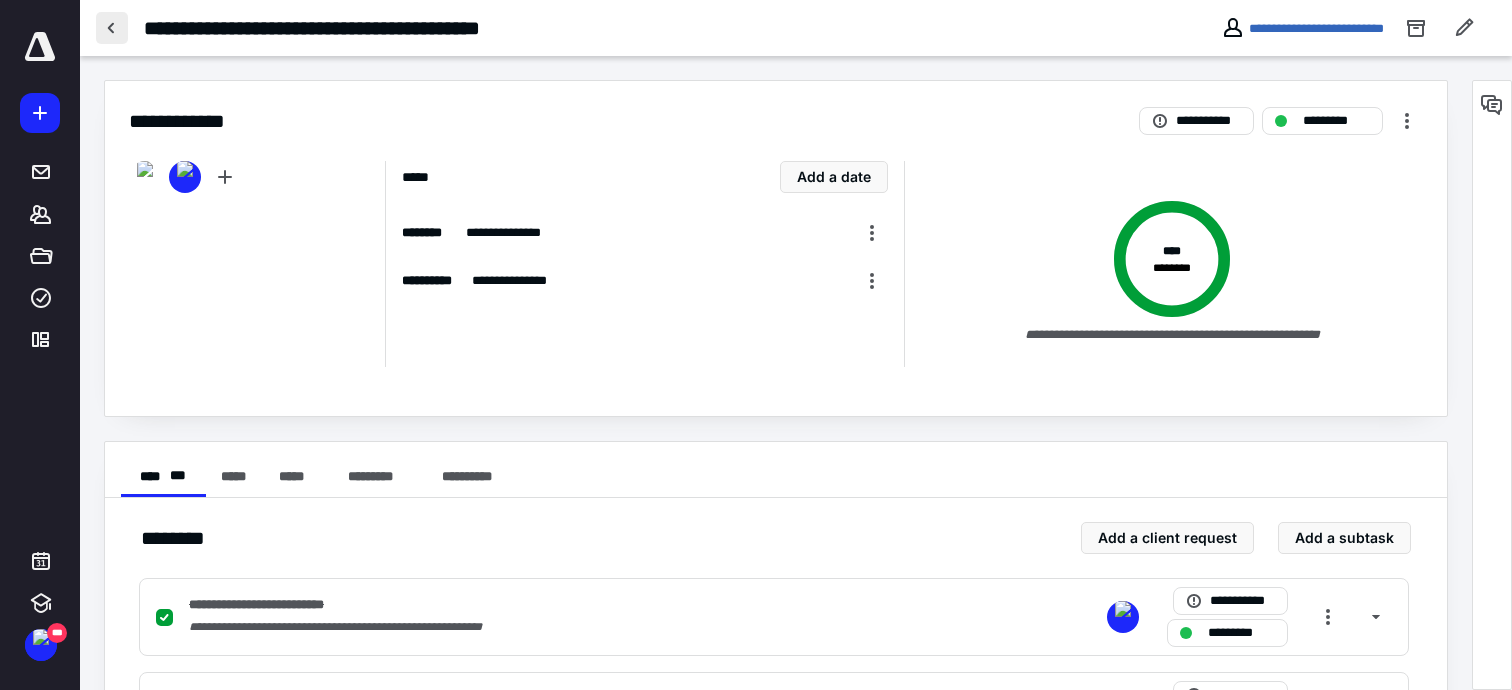 click at bounding box center (112, 28) 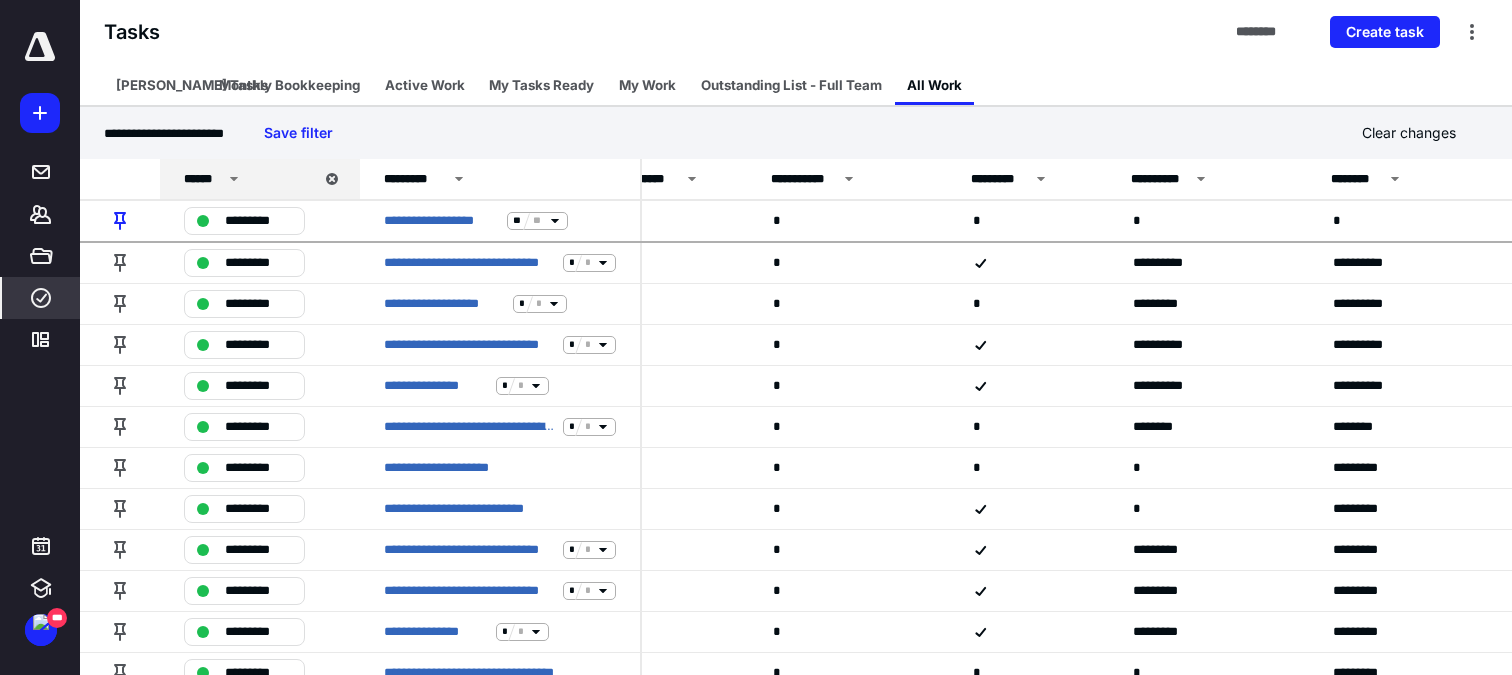 scroll, scrollTop: 0, scrollLeft: 0, axis: both 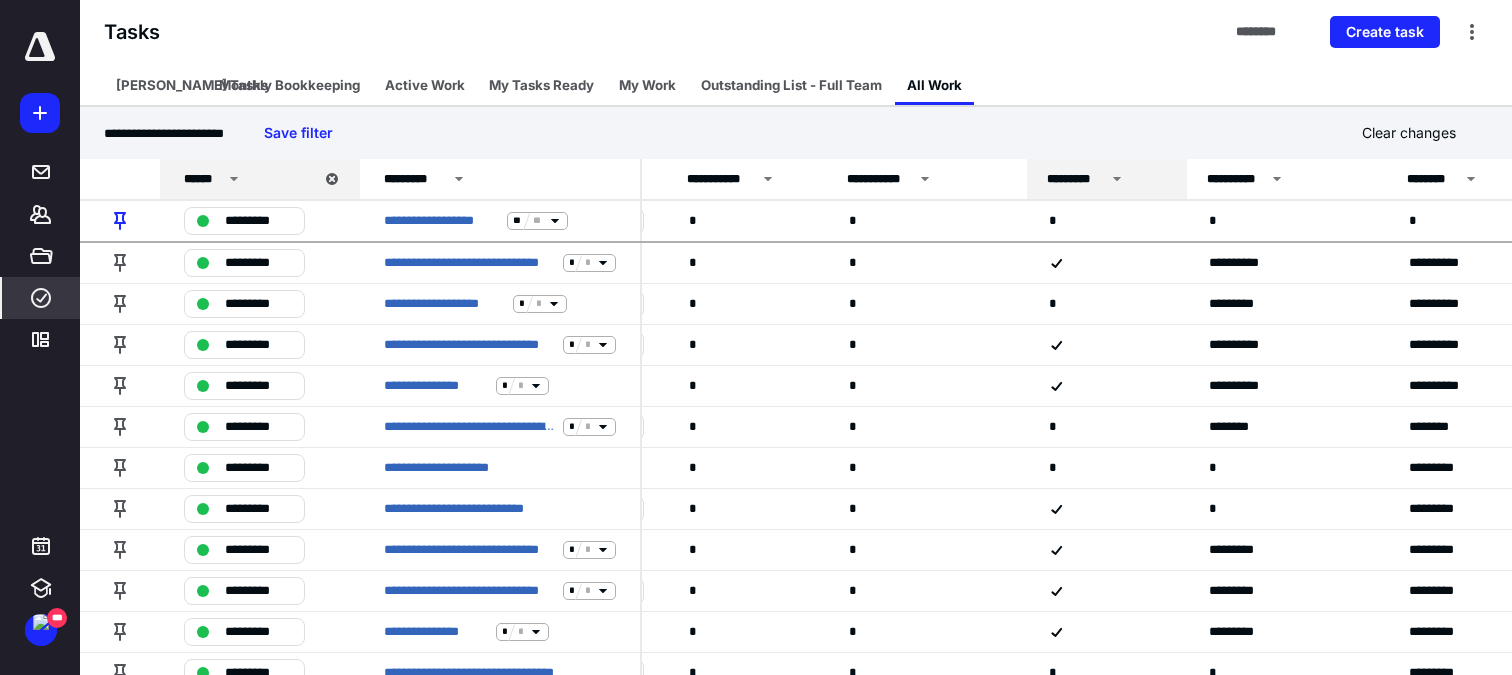 click 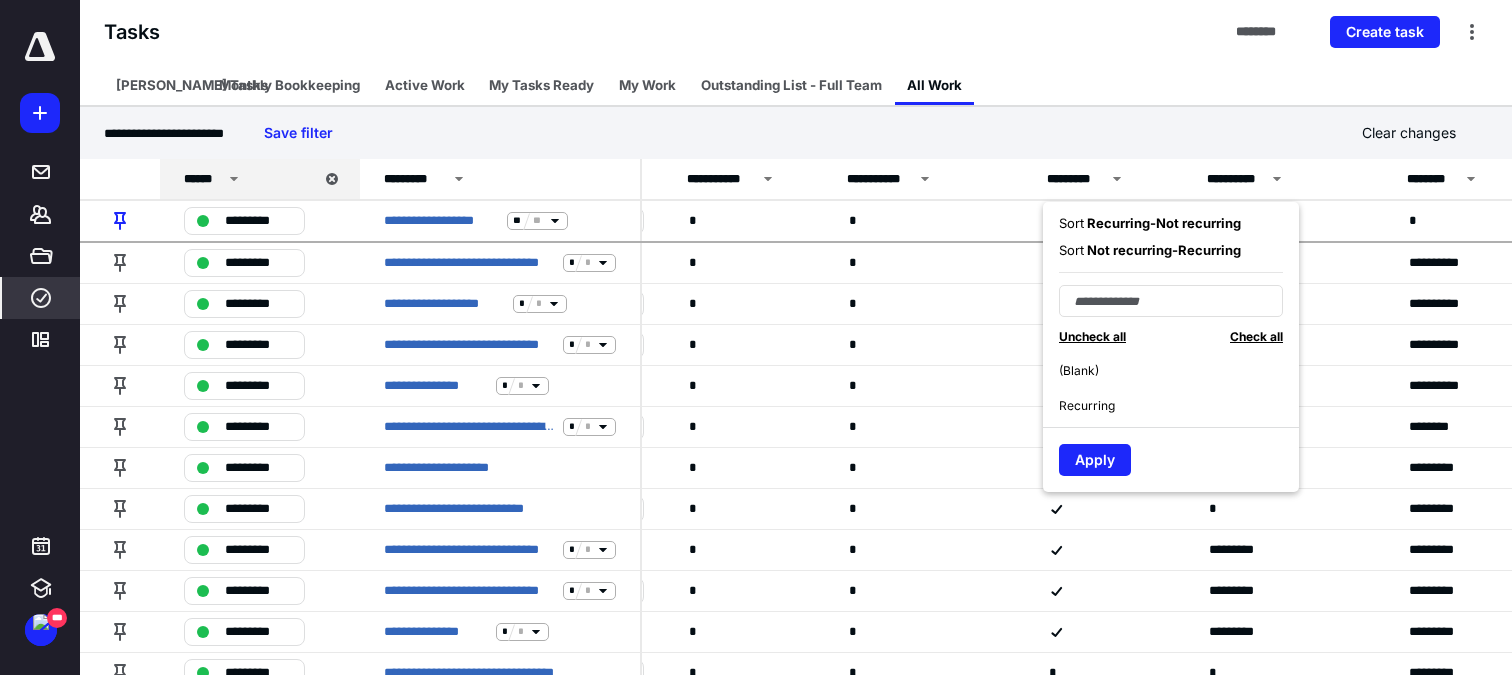 click on "Recurring" at bounding box center [1179, 405] 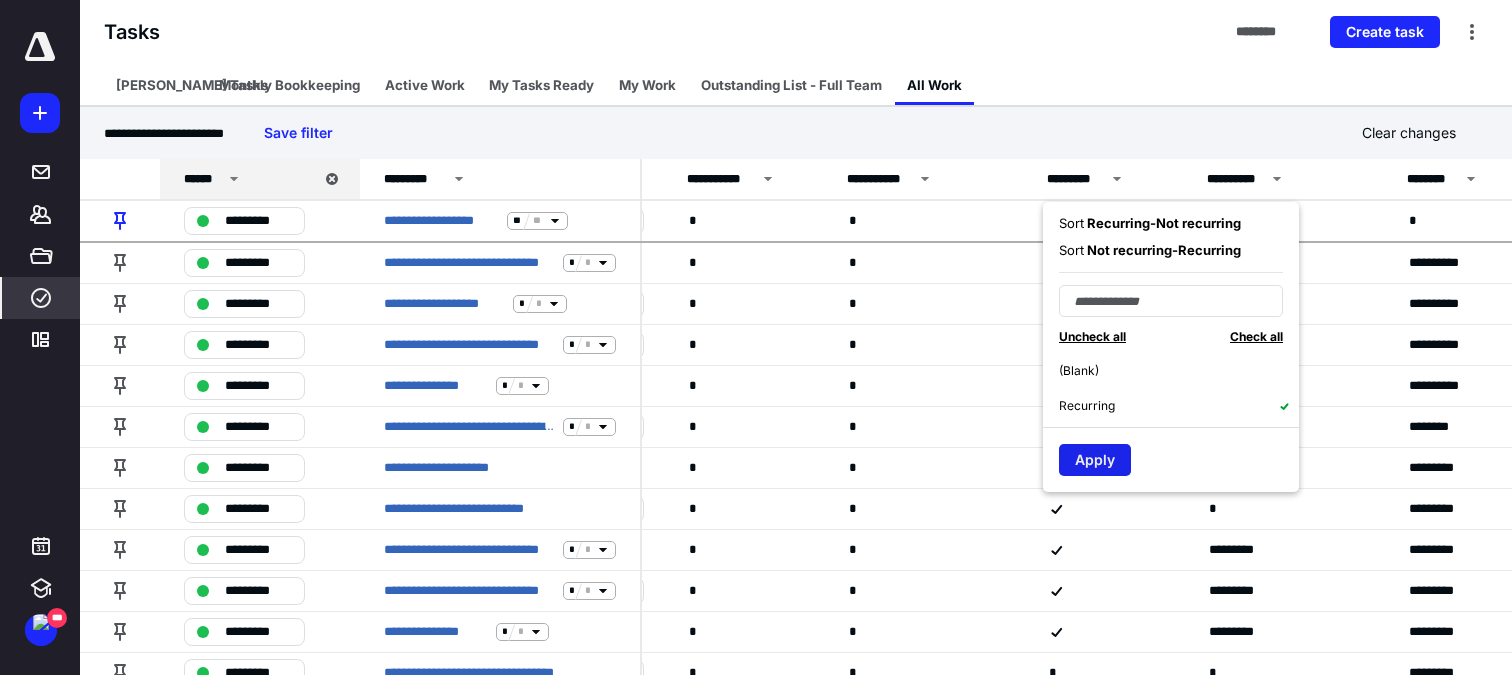 click on "Apply" at bounding box center (1095, 460) 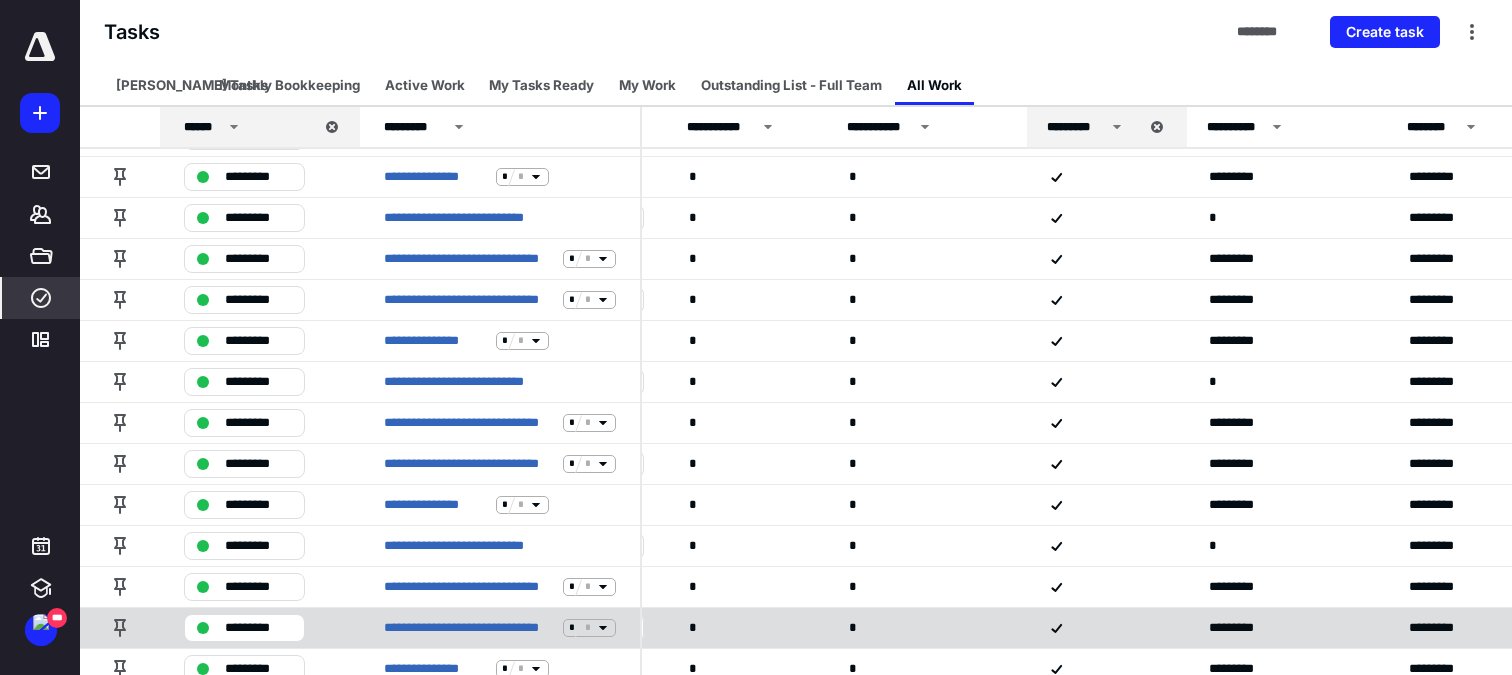 scroll, scrollTop: 0, scrollLeft: 737, axis: horizontal 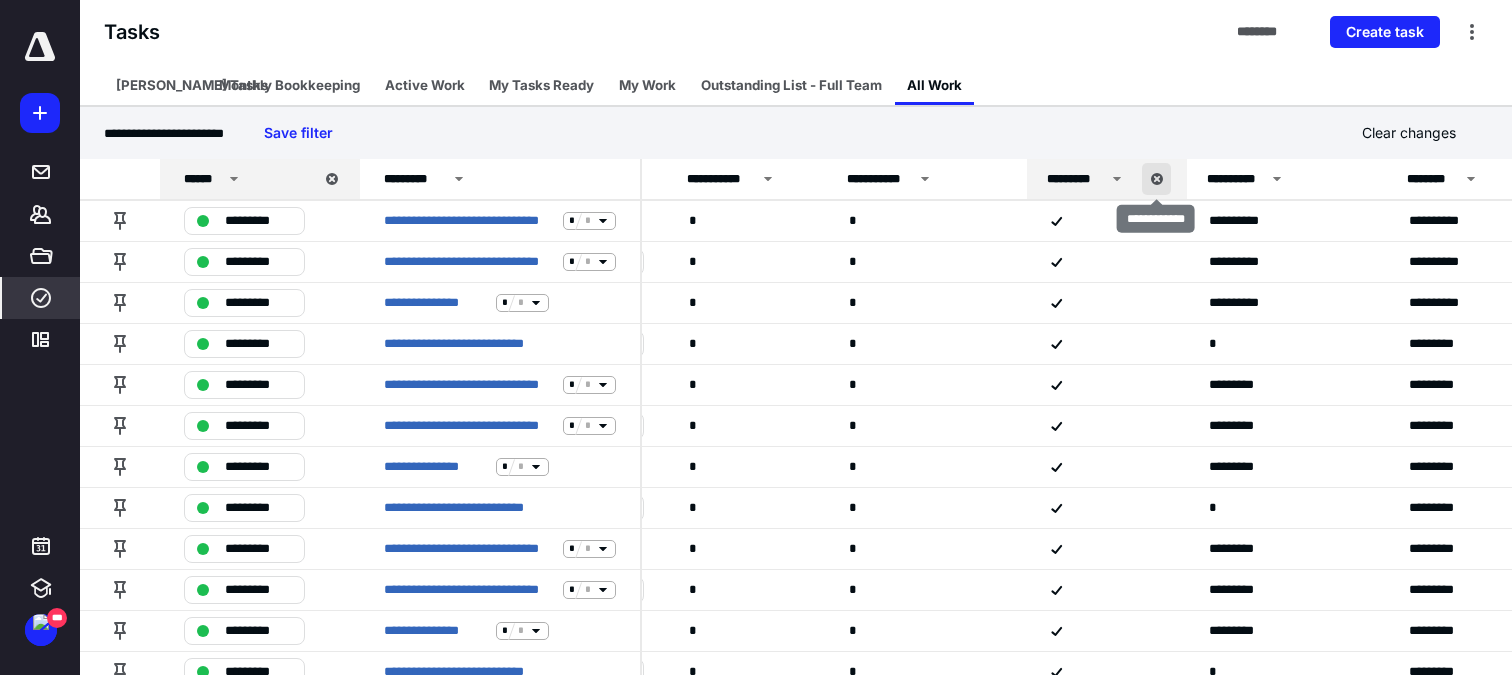 click at bounding box center (1156, 179) 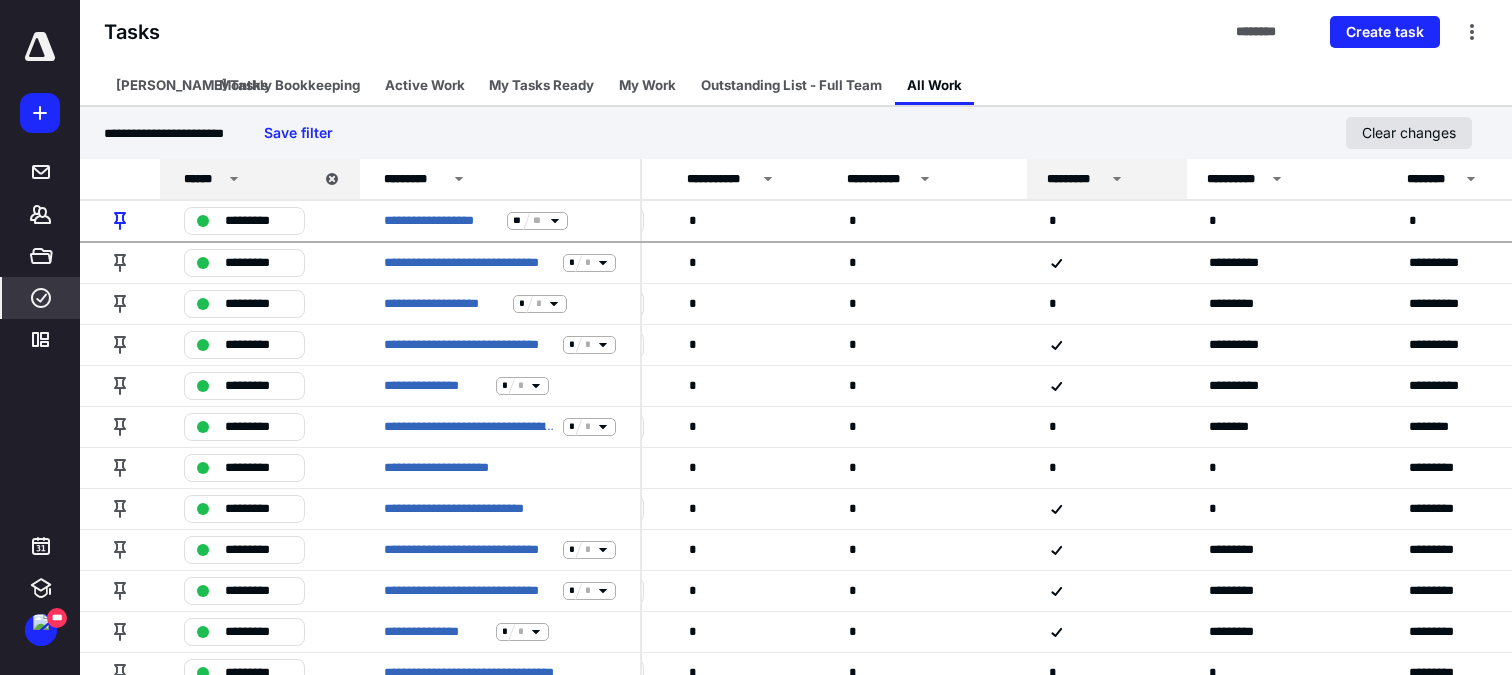 click on "Clear changes" at bounding box center [1409, 133] 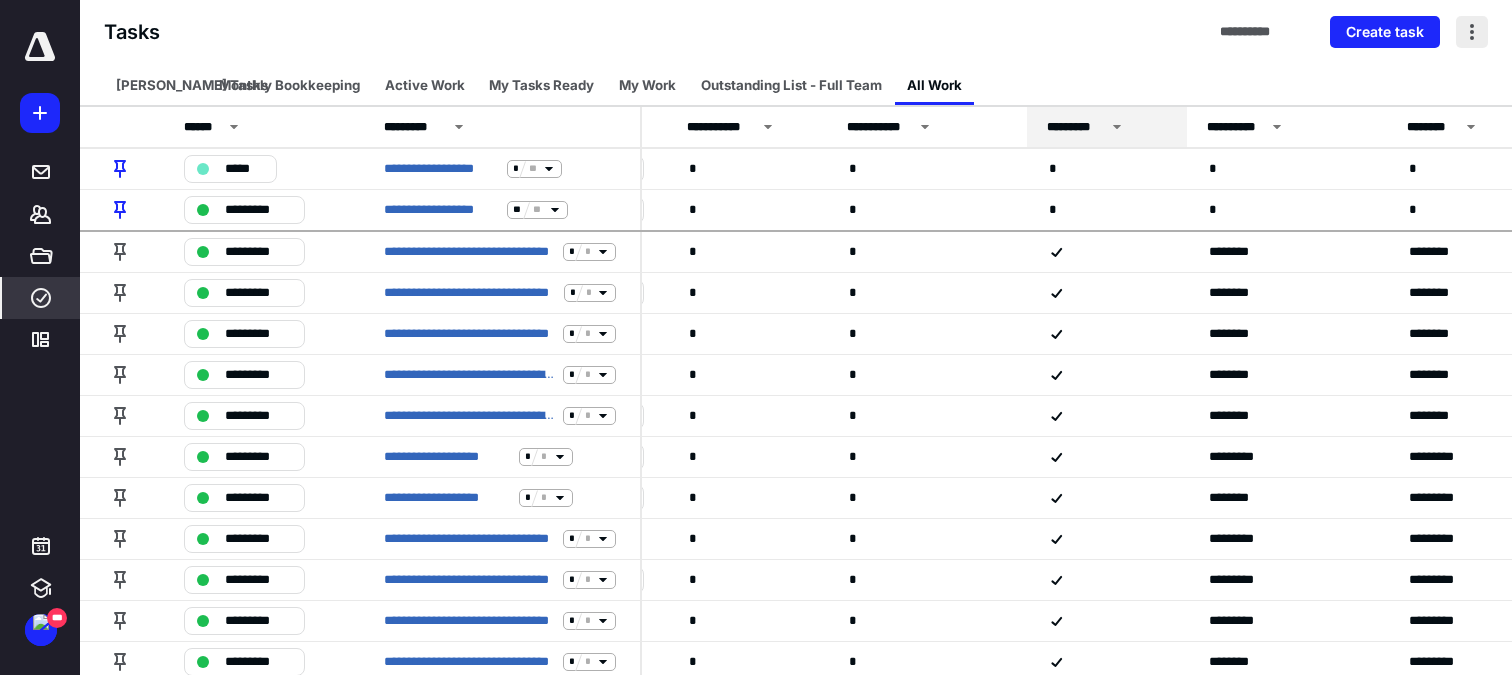 click at bounding box center [1472, 32] 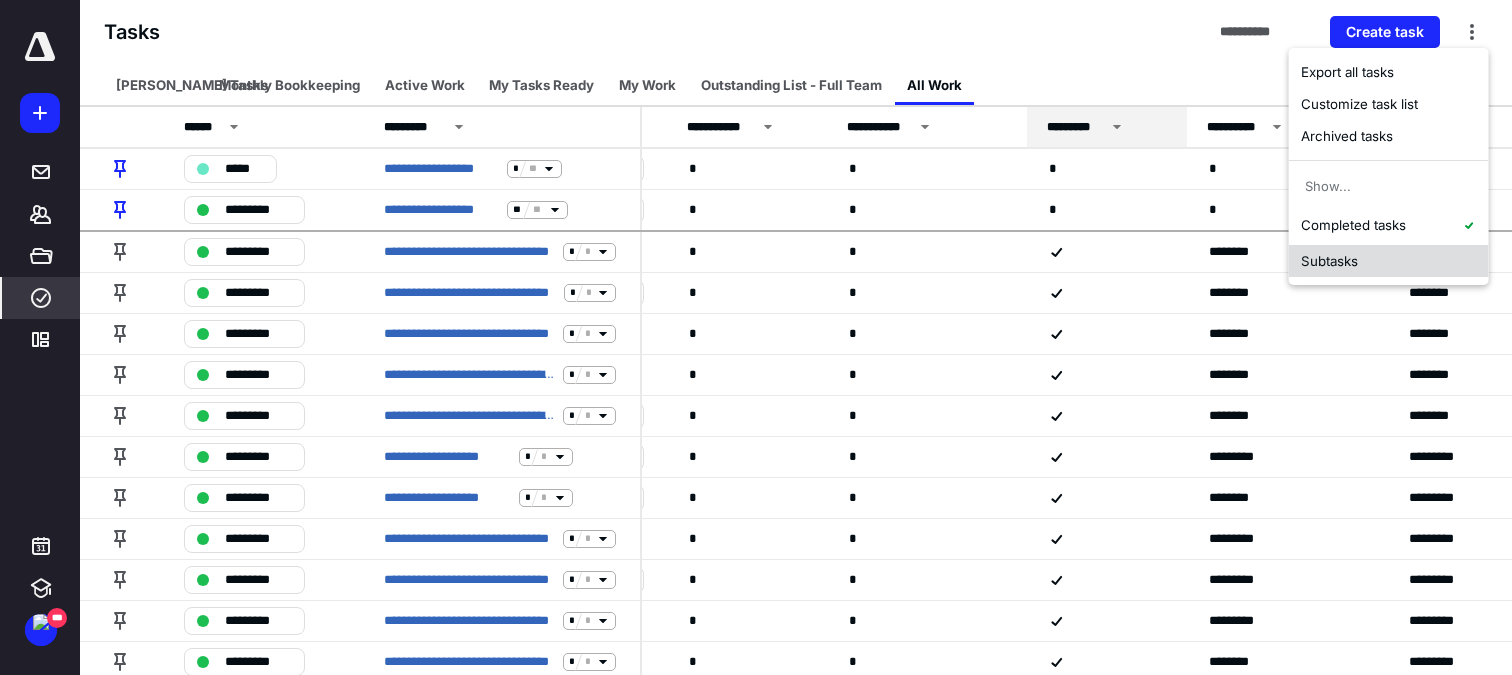 click on "Subtasks" at bounding box center [1389, 261] 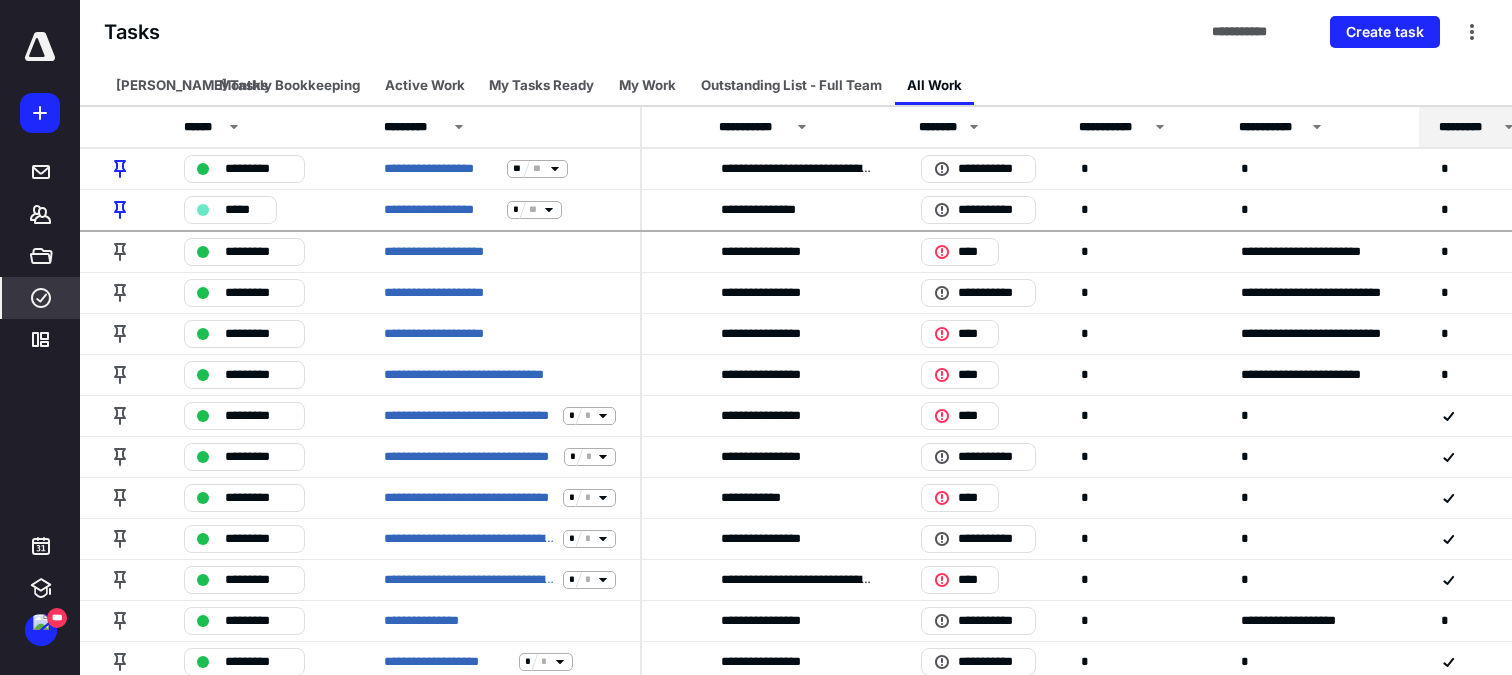 scroll, scrollTop: 0, scrollLeft: 347, axis: horizontal 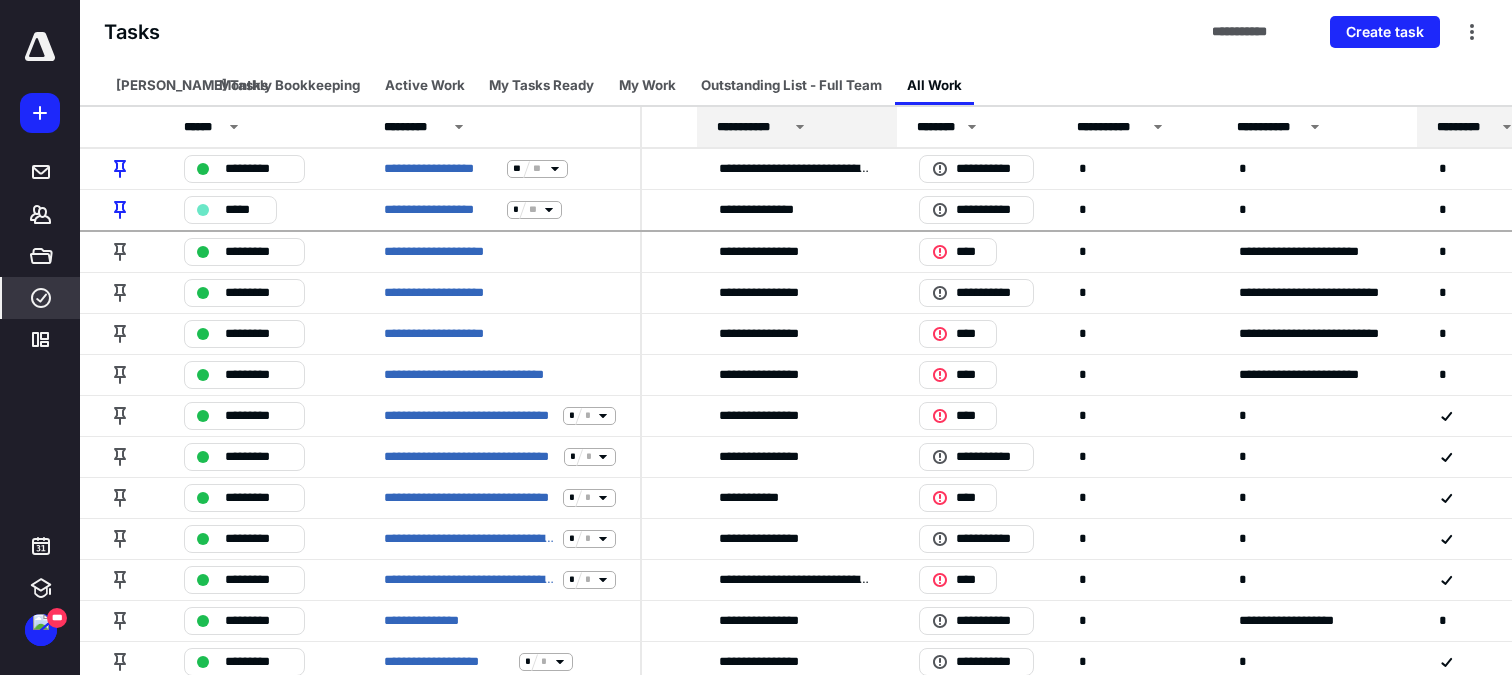 click 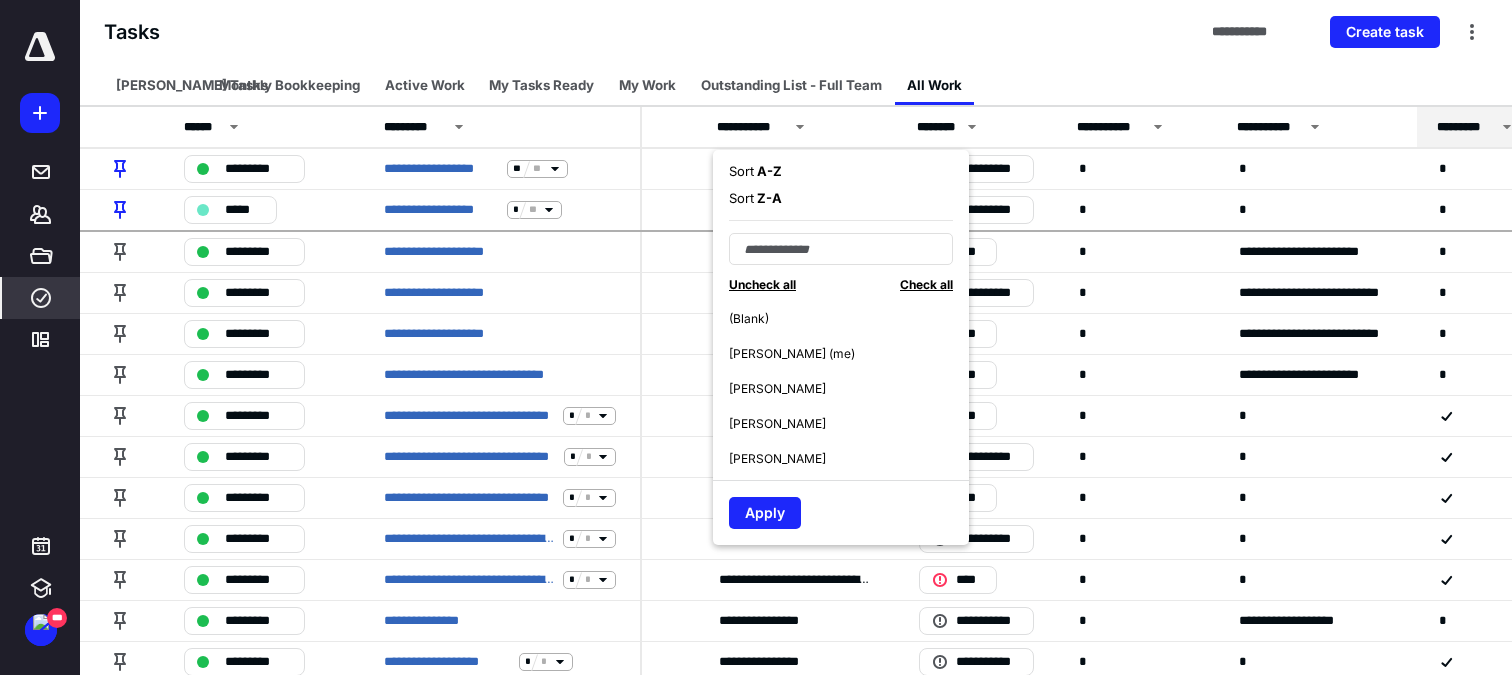 click on "[PERSON_NAME] (me)" at bounding box center (792, 354) 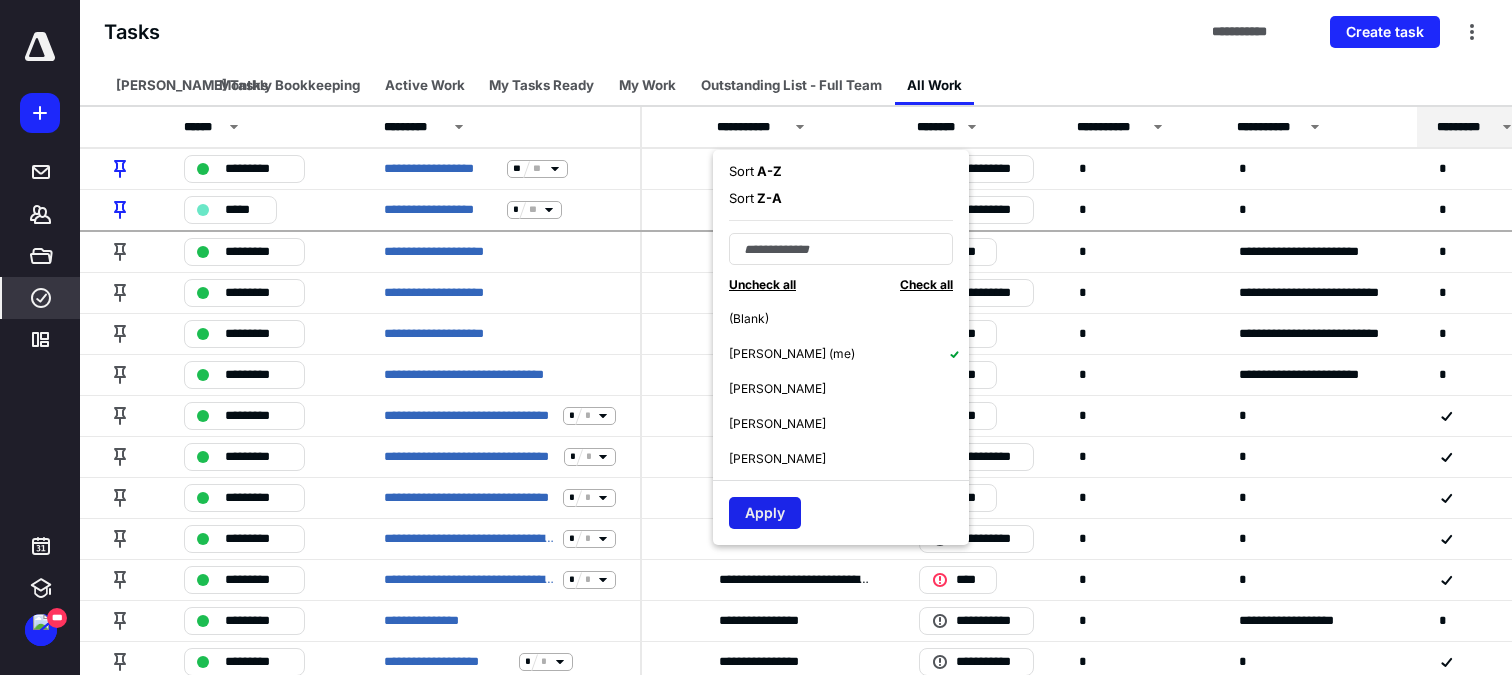 click on "Apply" at bounding box center [765, 513] 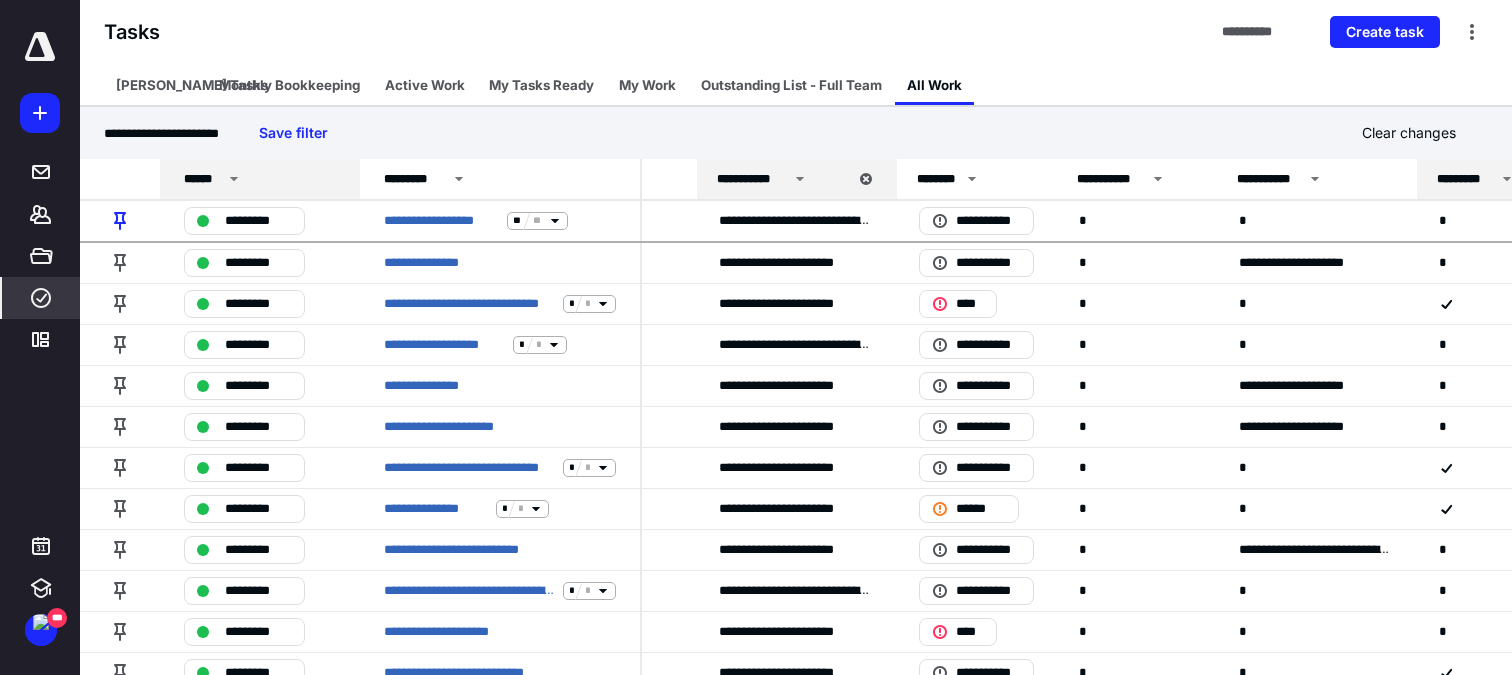 click 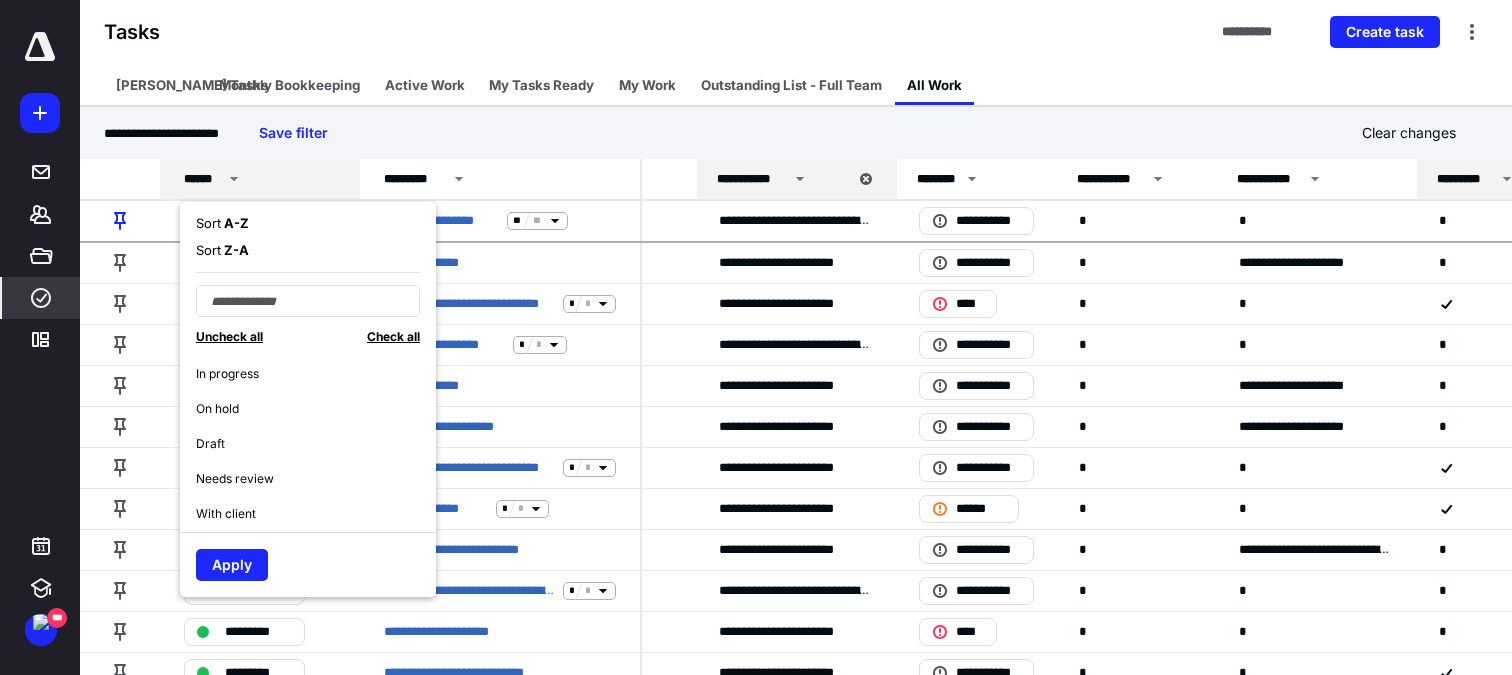 scroll, scrollTop: 175, scrollLeft: 0, axis: vertical 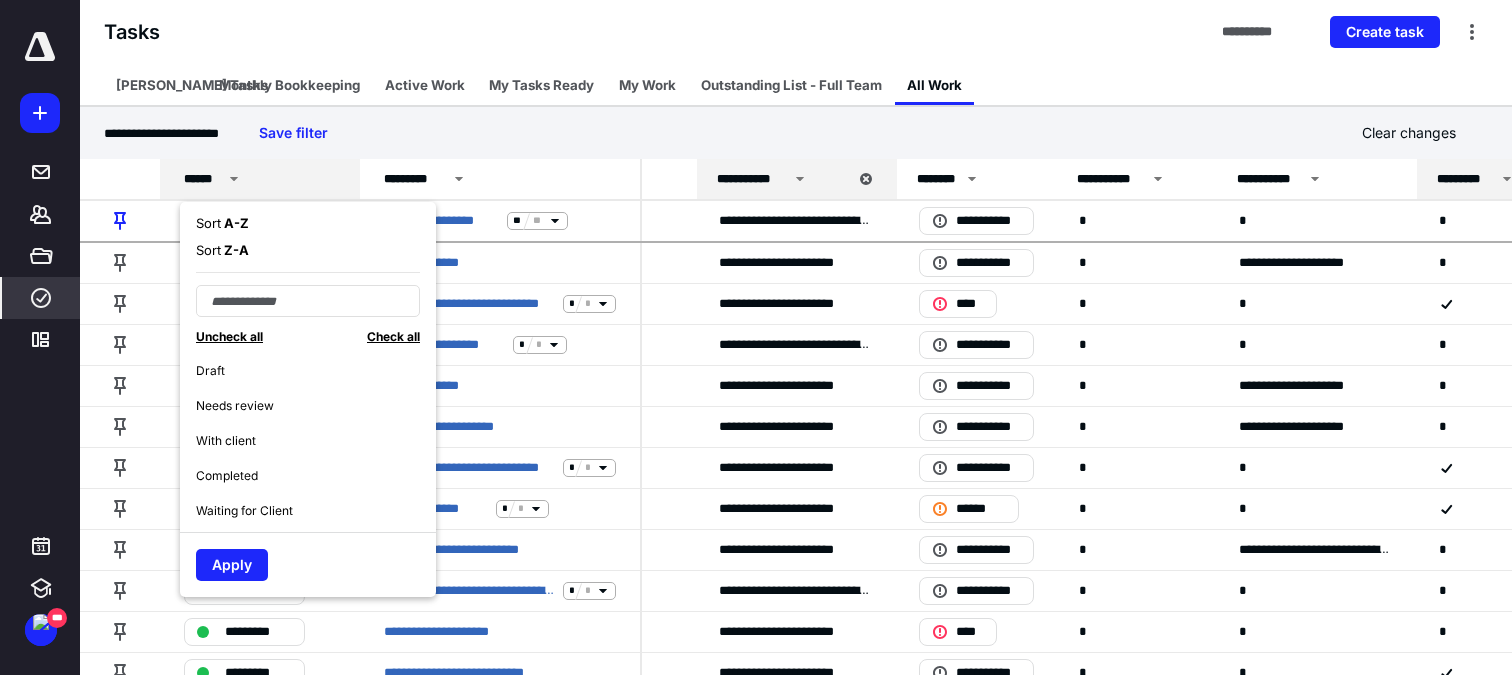click on "Completed" at bounding box center (316, 475) 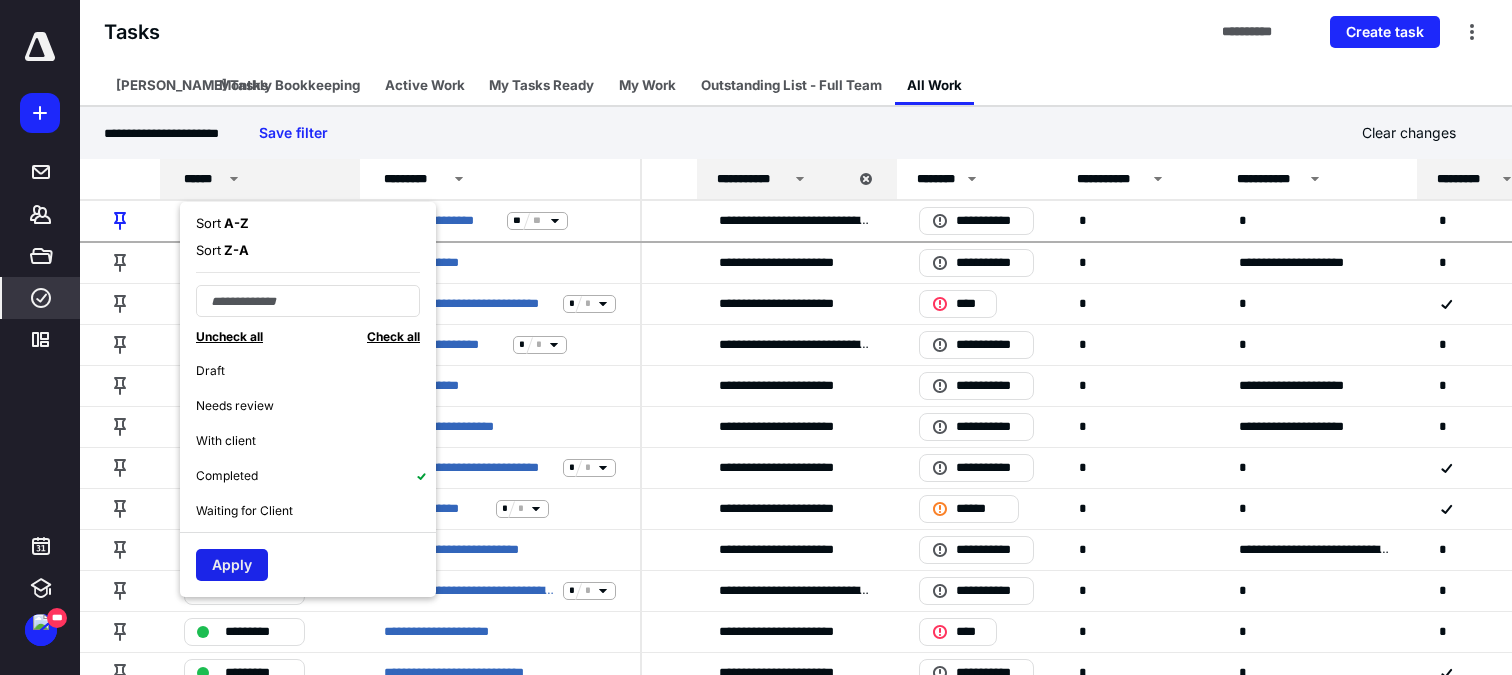 click on "Apply" at bounding box center (232, 565) 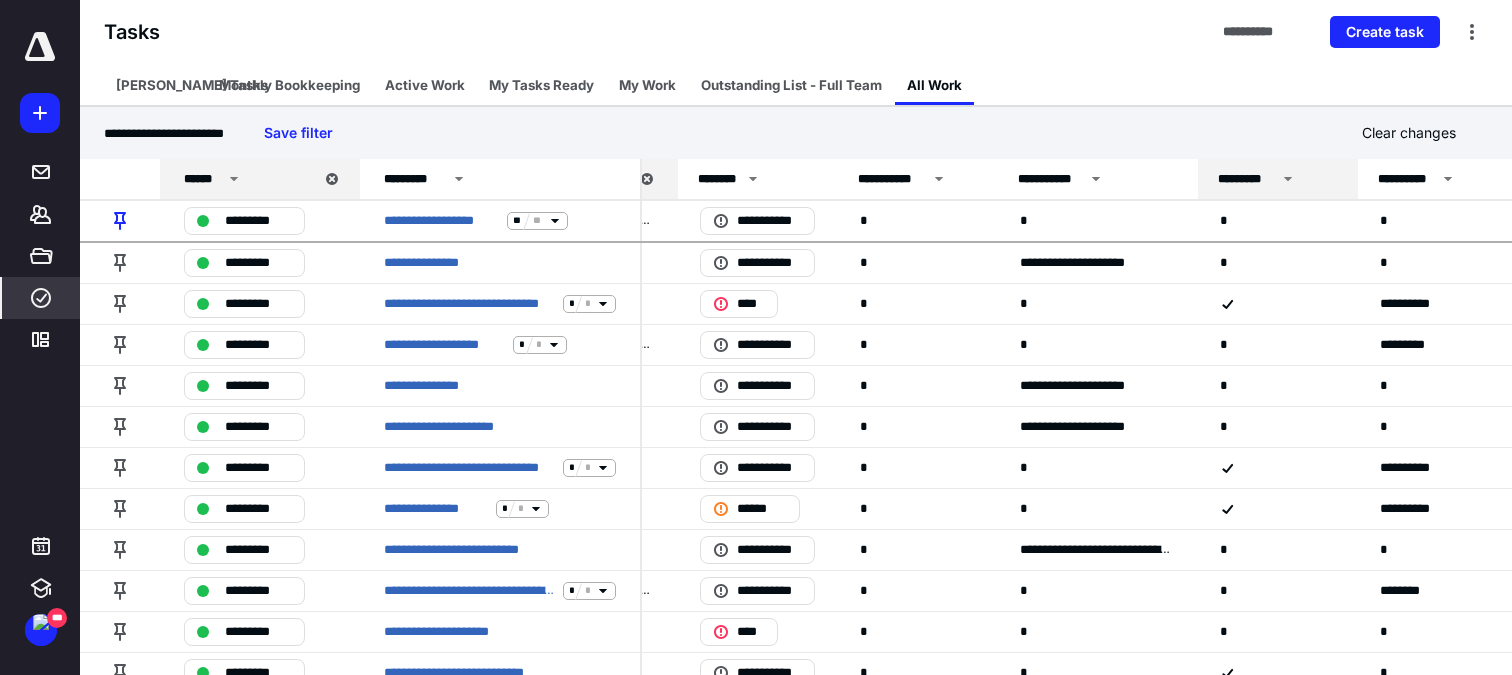 scroll, scrollTop: 0, scrollLeft: 813, axis: horizontal 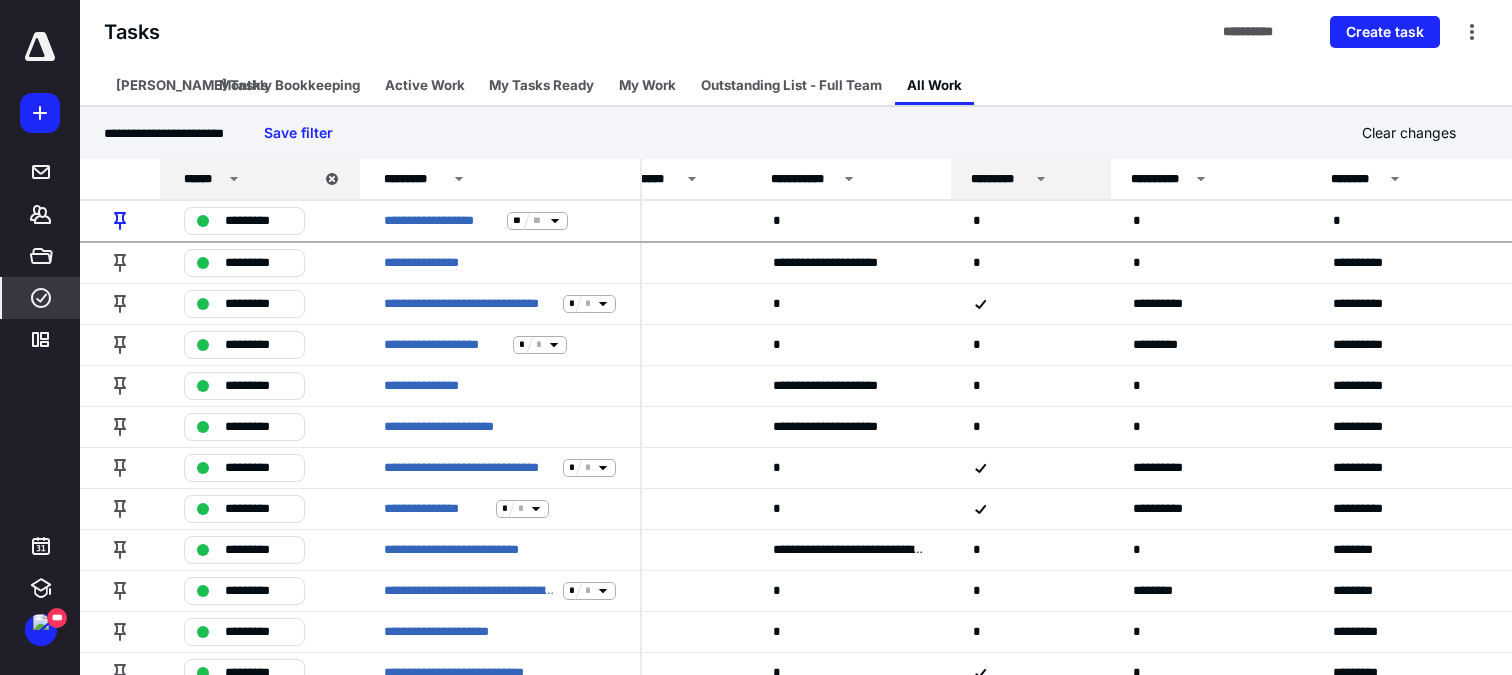 click 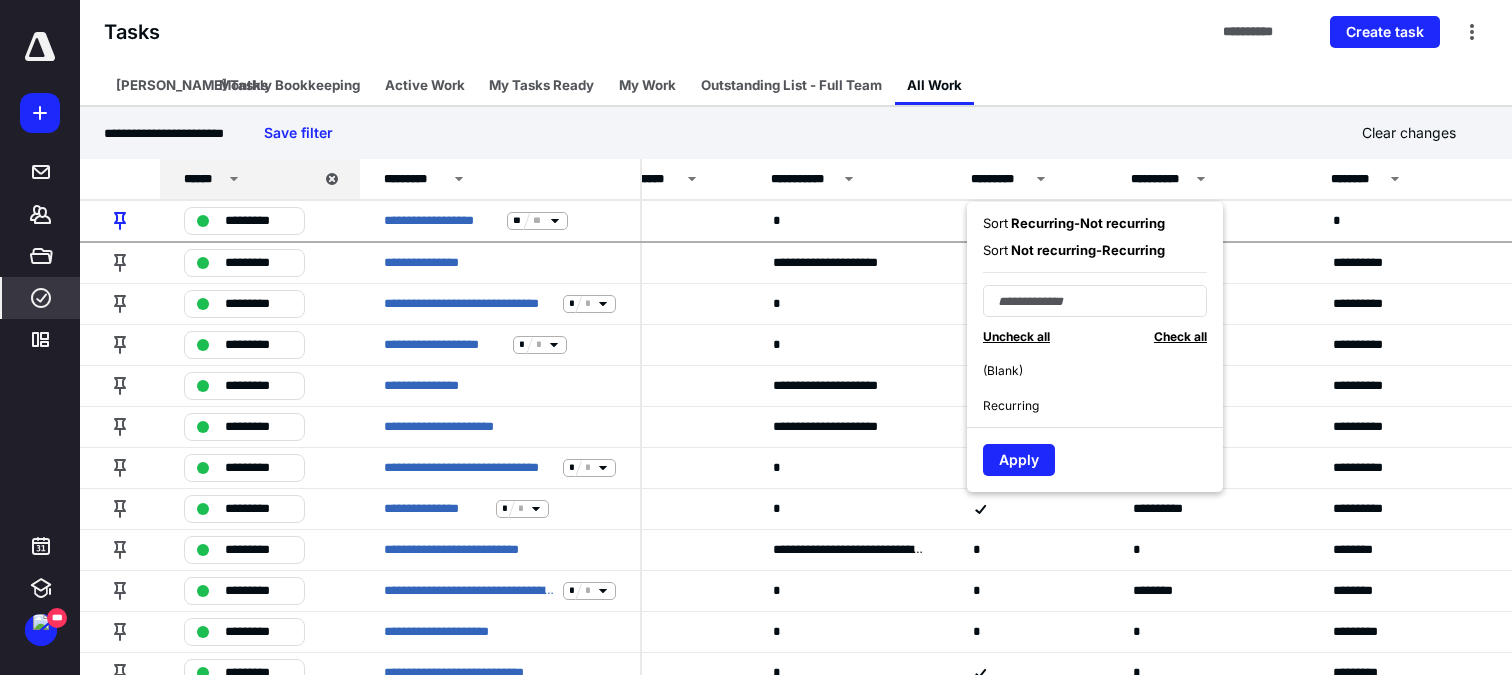 click on "Recurring" at bounding box center (1103, 405) 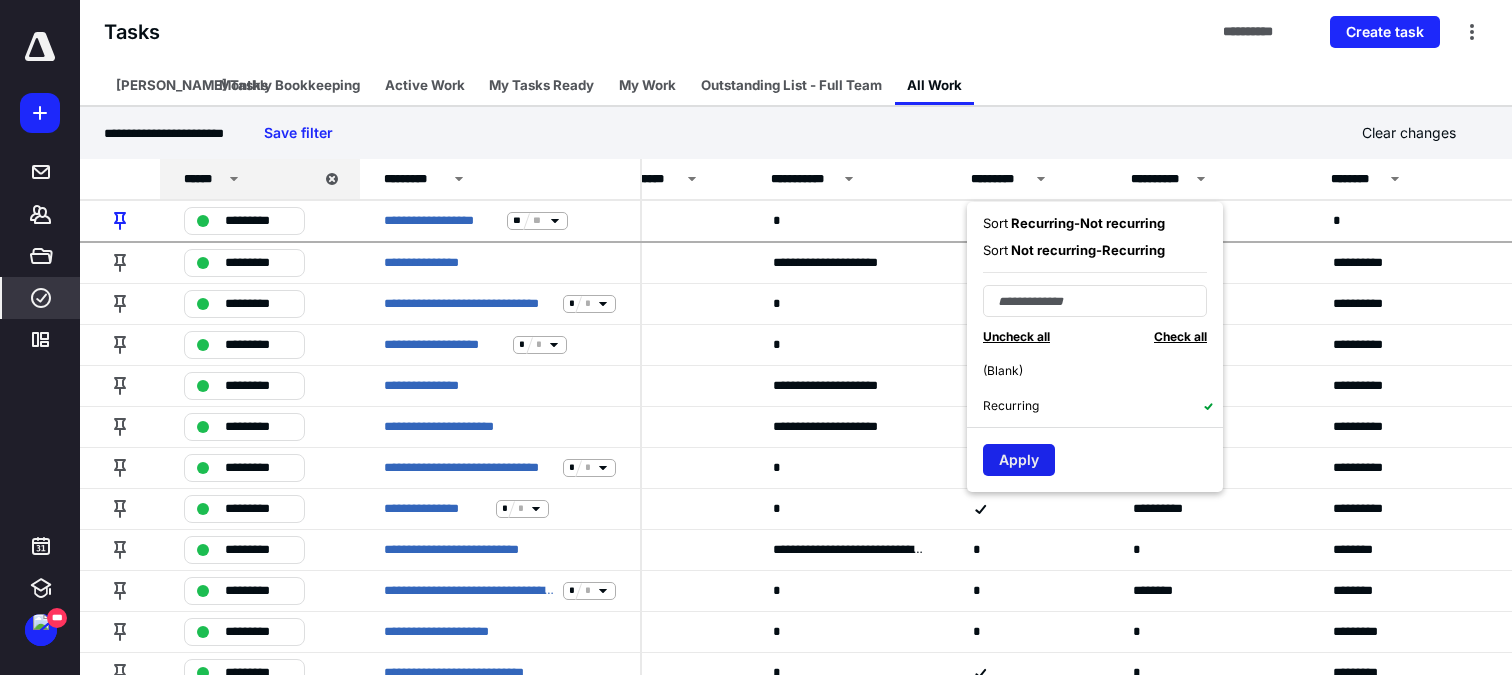 click on "Apply" at bounding box center [1019, 460] 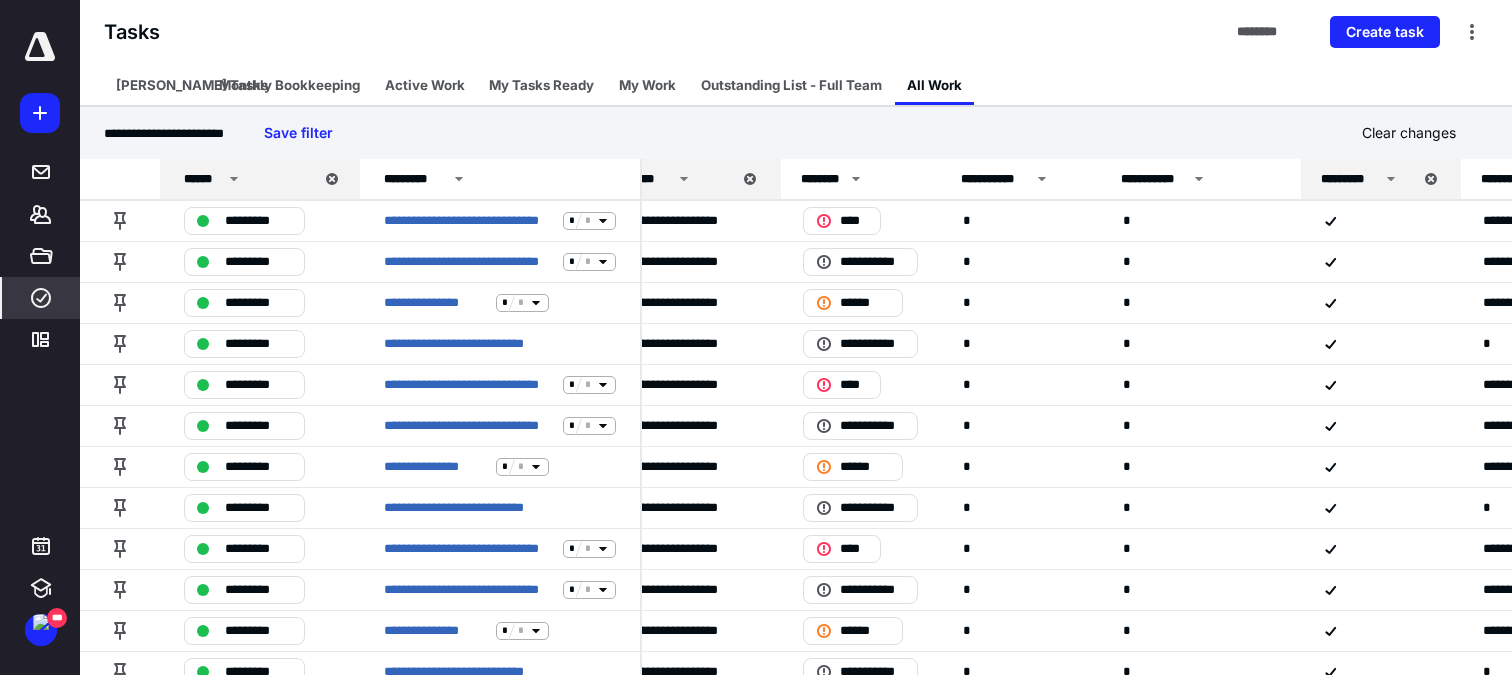 scroll, scrollTop: 0, scrollLeft: 0, axis: both 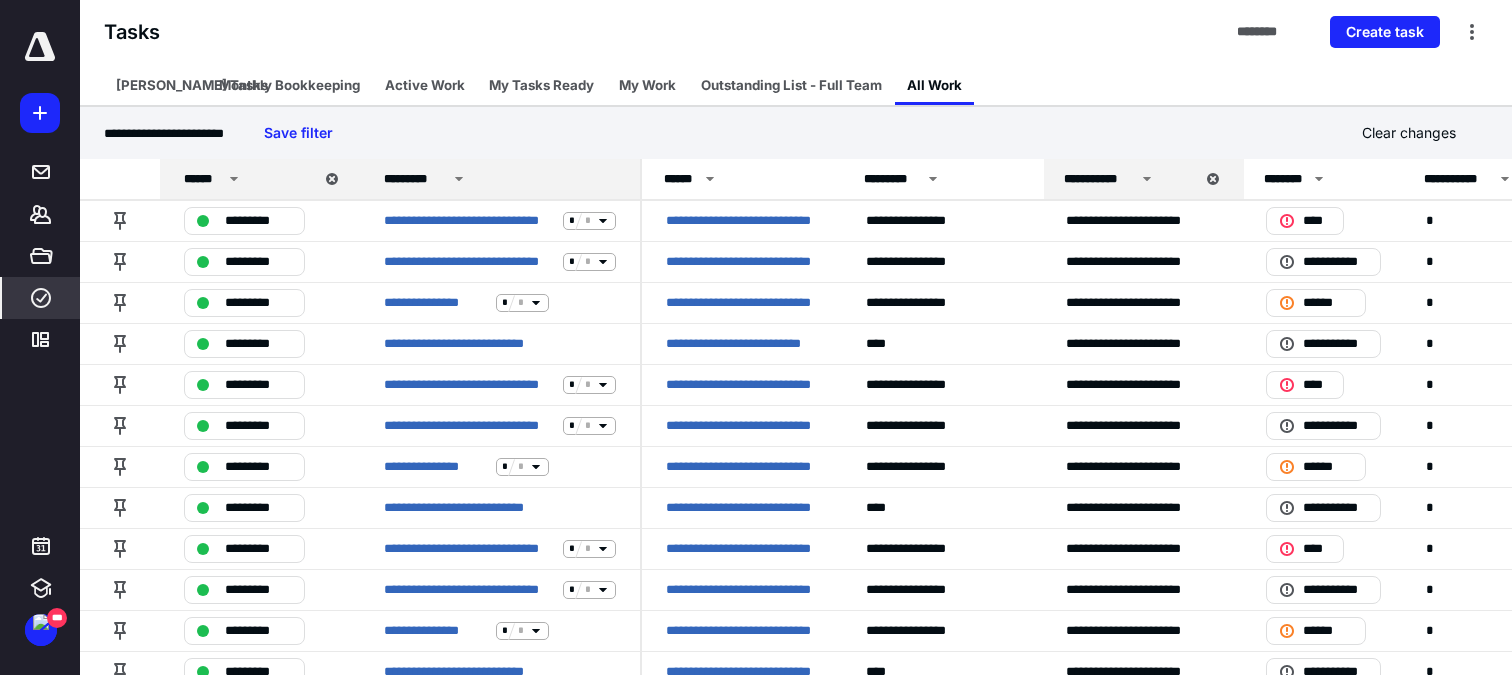 click 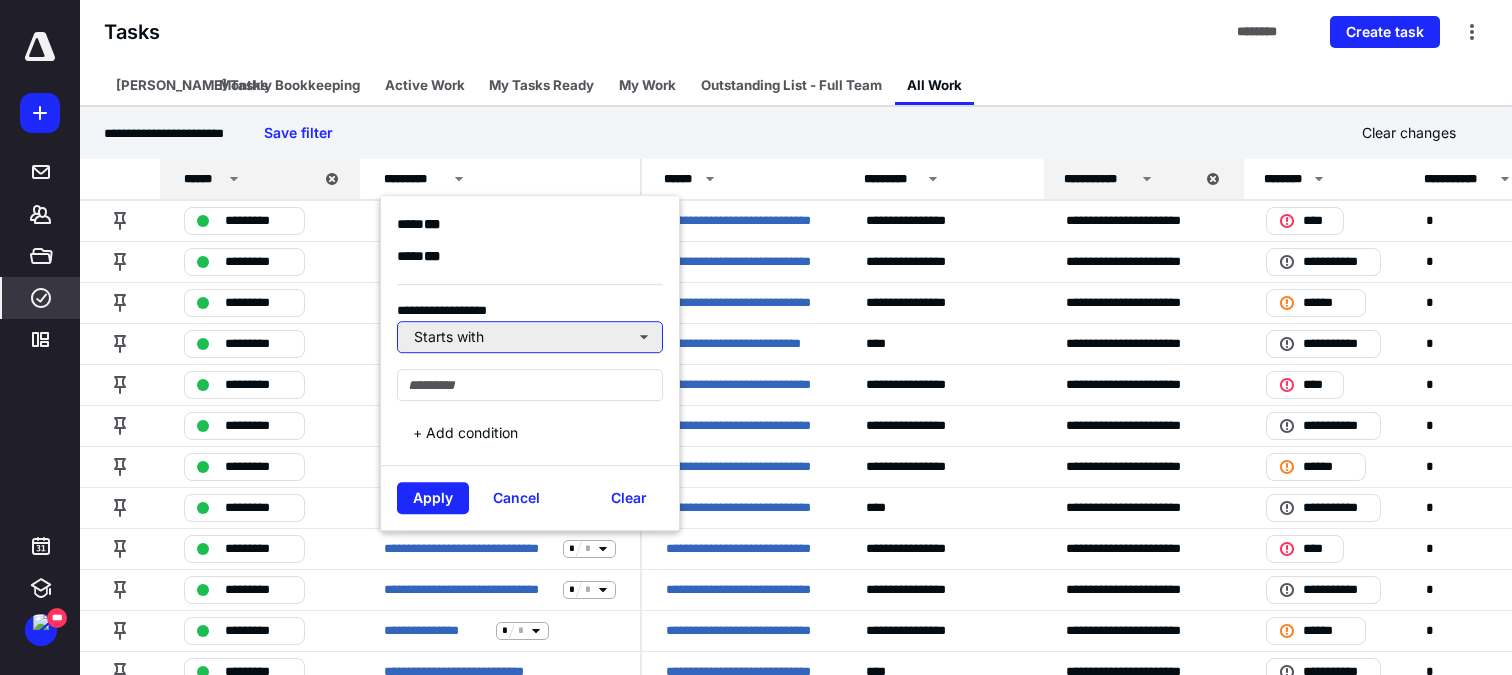 click on "Starts with" at bounding box center [530, 337] 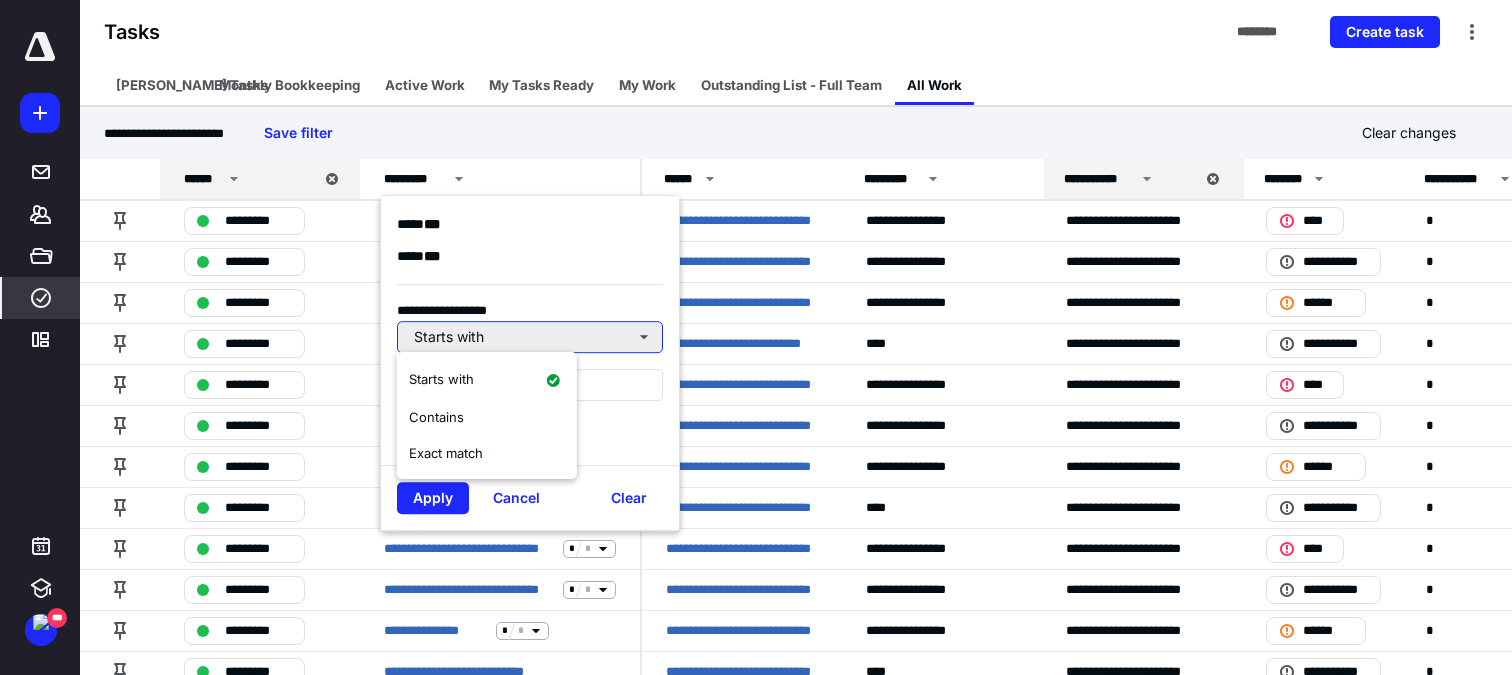 click on "Starts with" at bounding box center (530, 337) 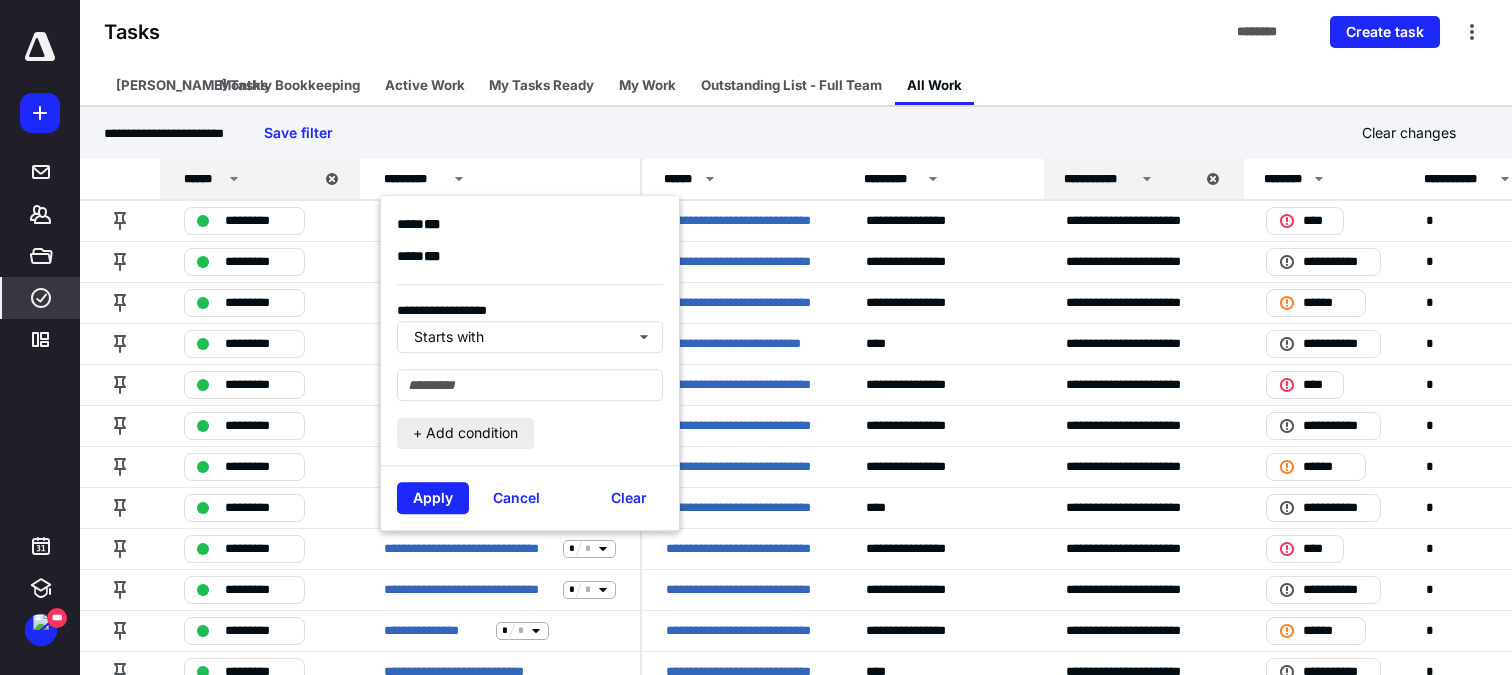 click on "+ Add condition" at bounding box center [465, 433] 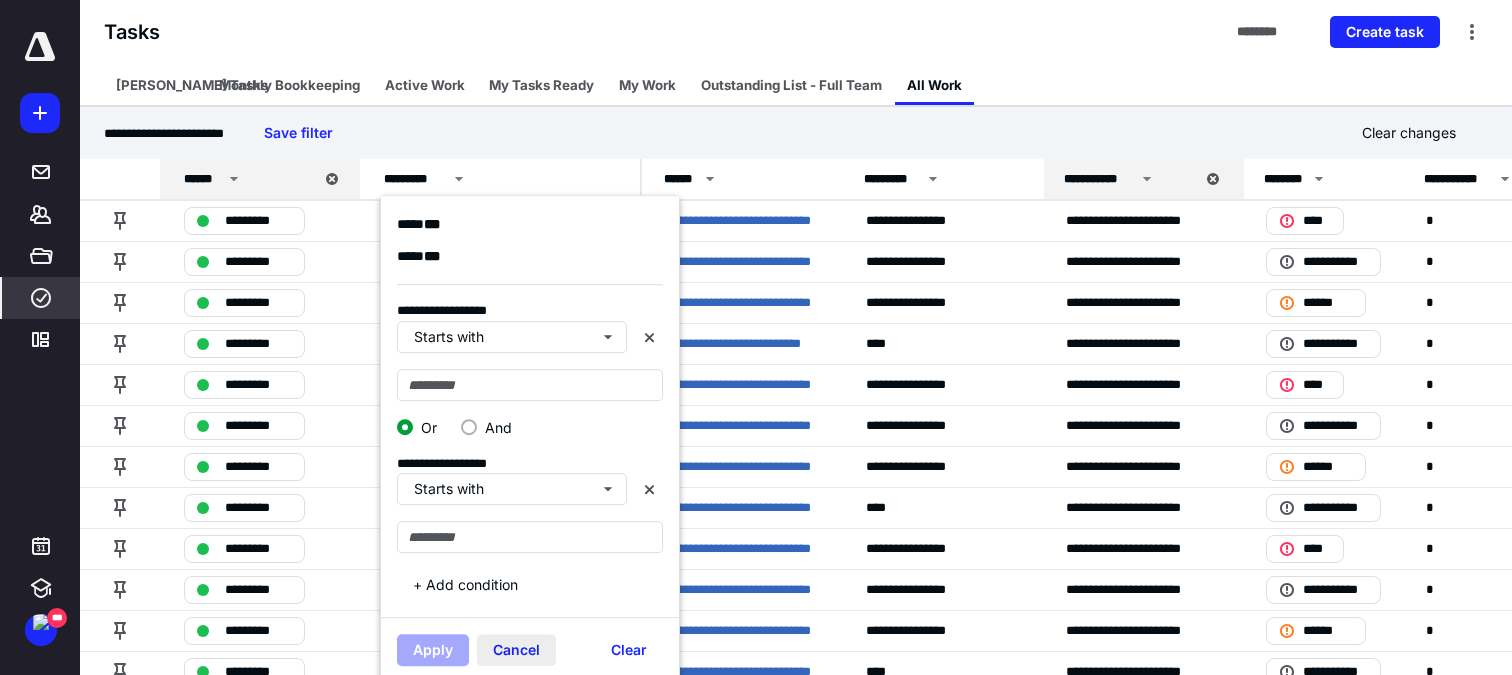 click on "Cancel" at bounding box center (516, 650) 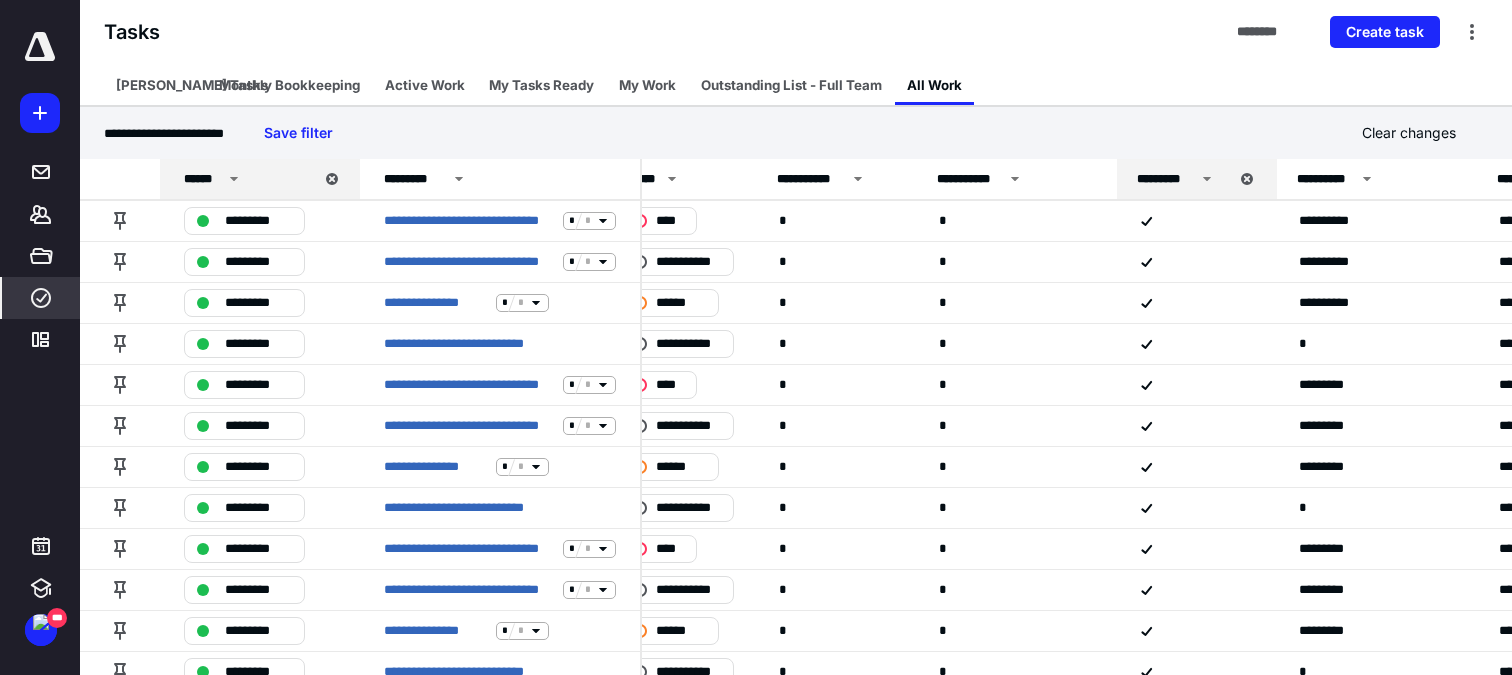 scroll, scrollTop: 0, scrollLeft: 648, axis: horizontal 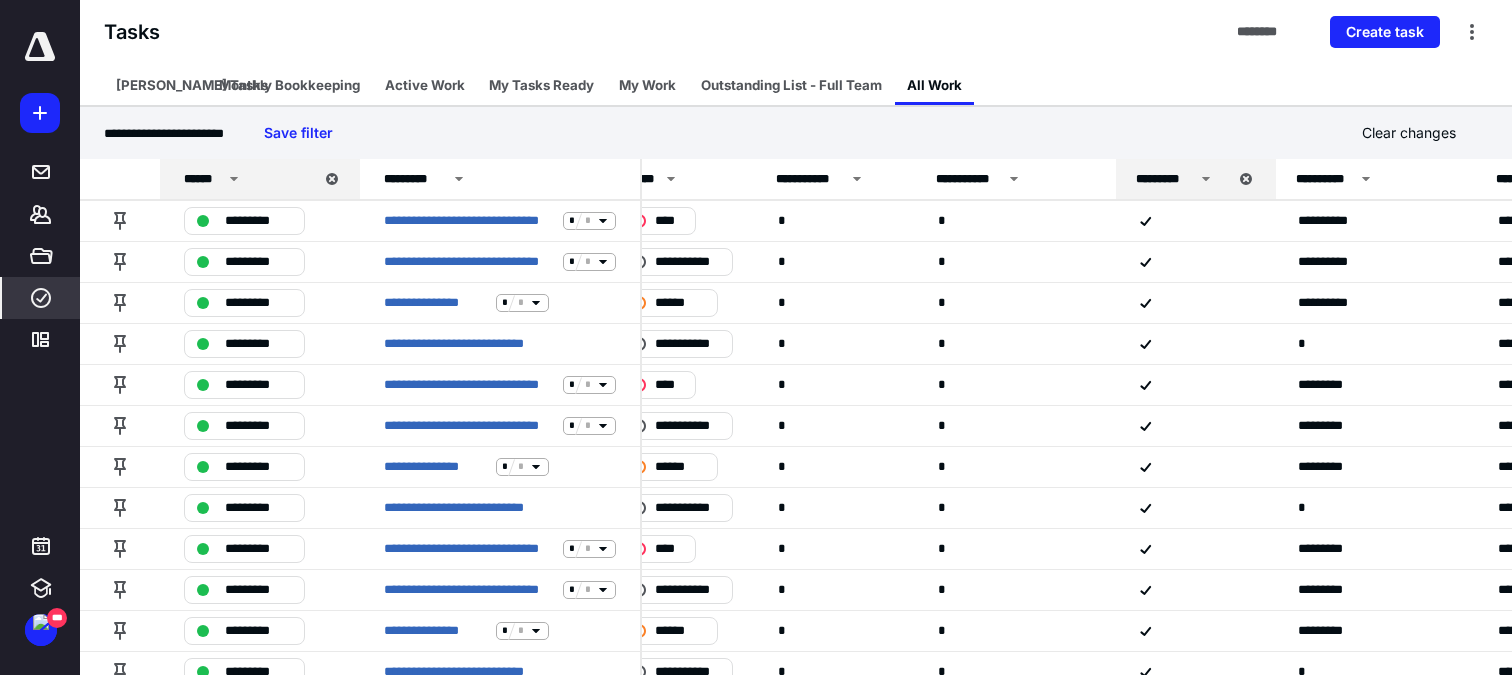 click 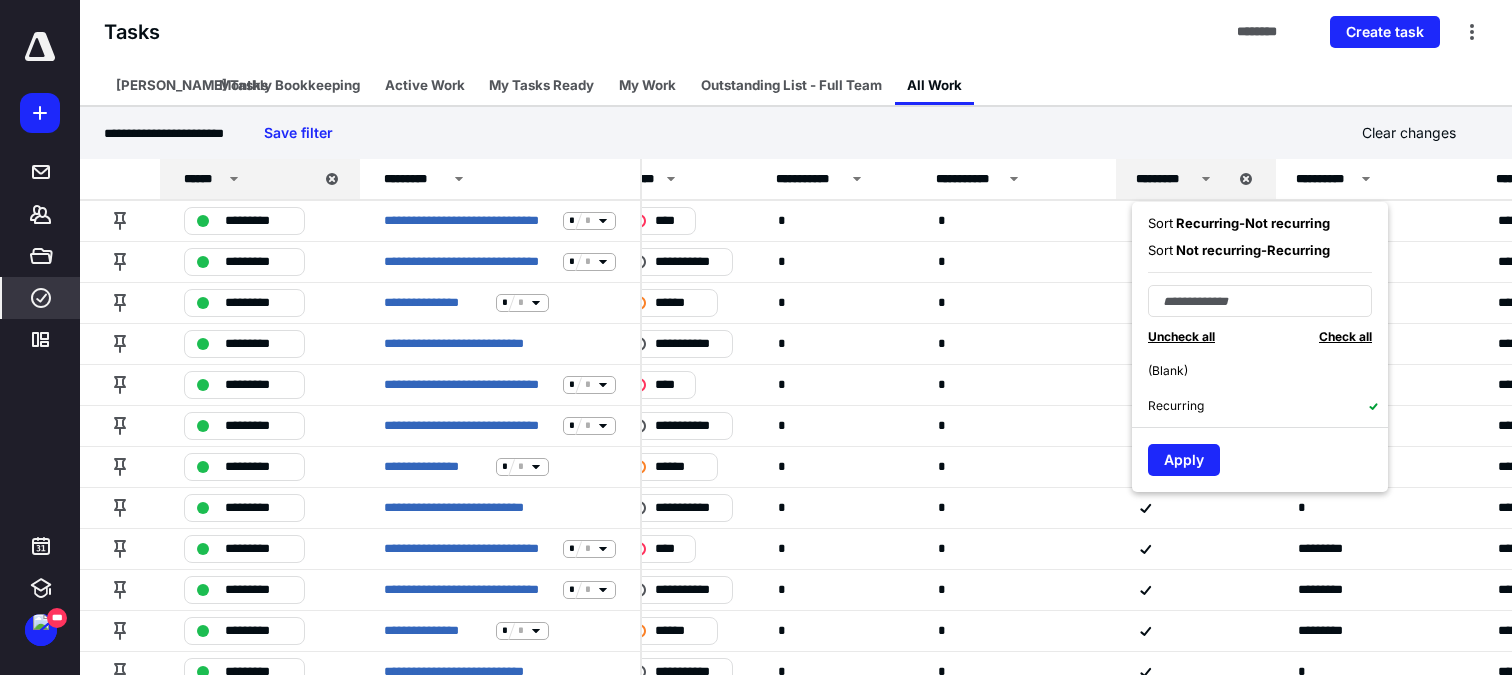 click on "Check all" at bounding box center [1345, 336] 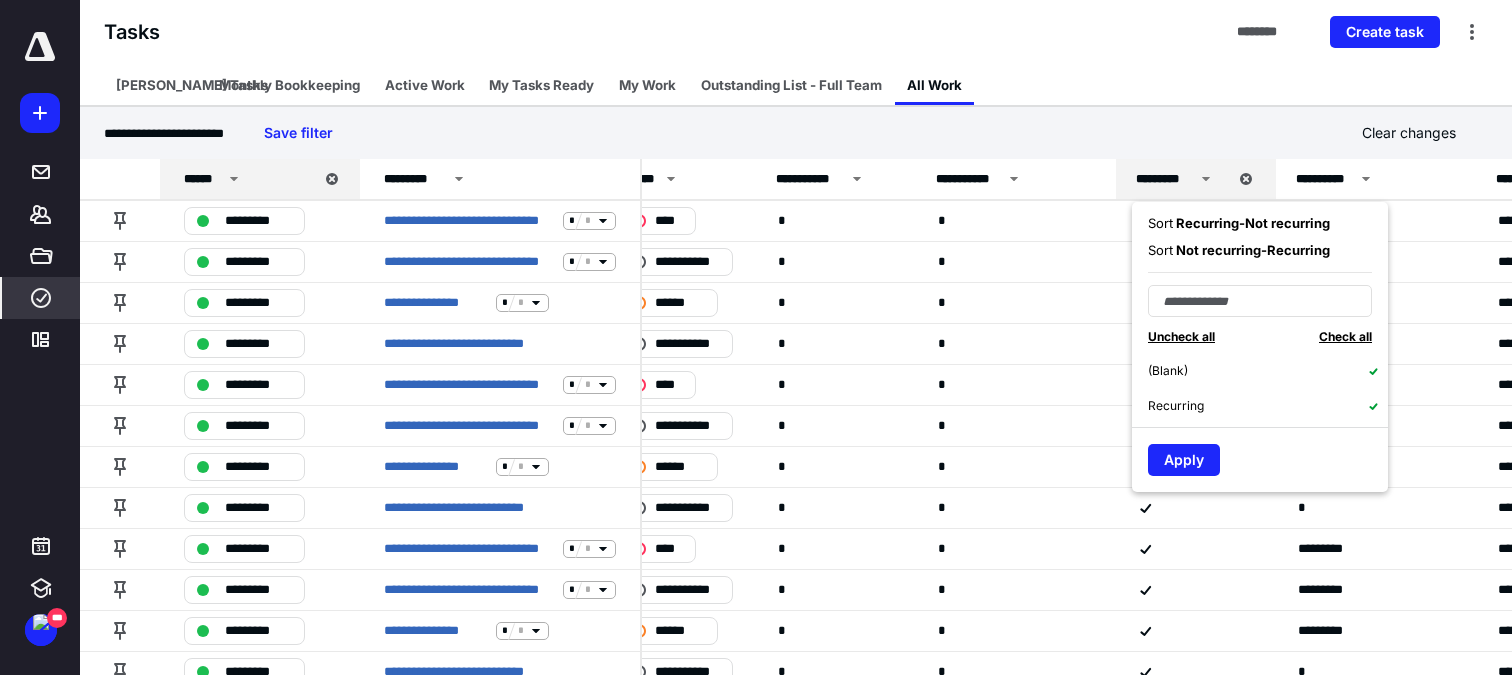 click on "Uncheck all" at bounding box center [1181, 336] 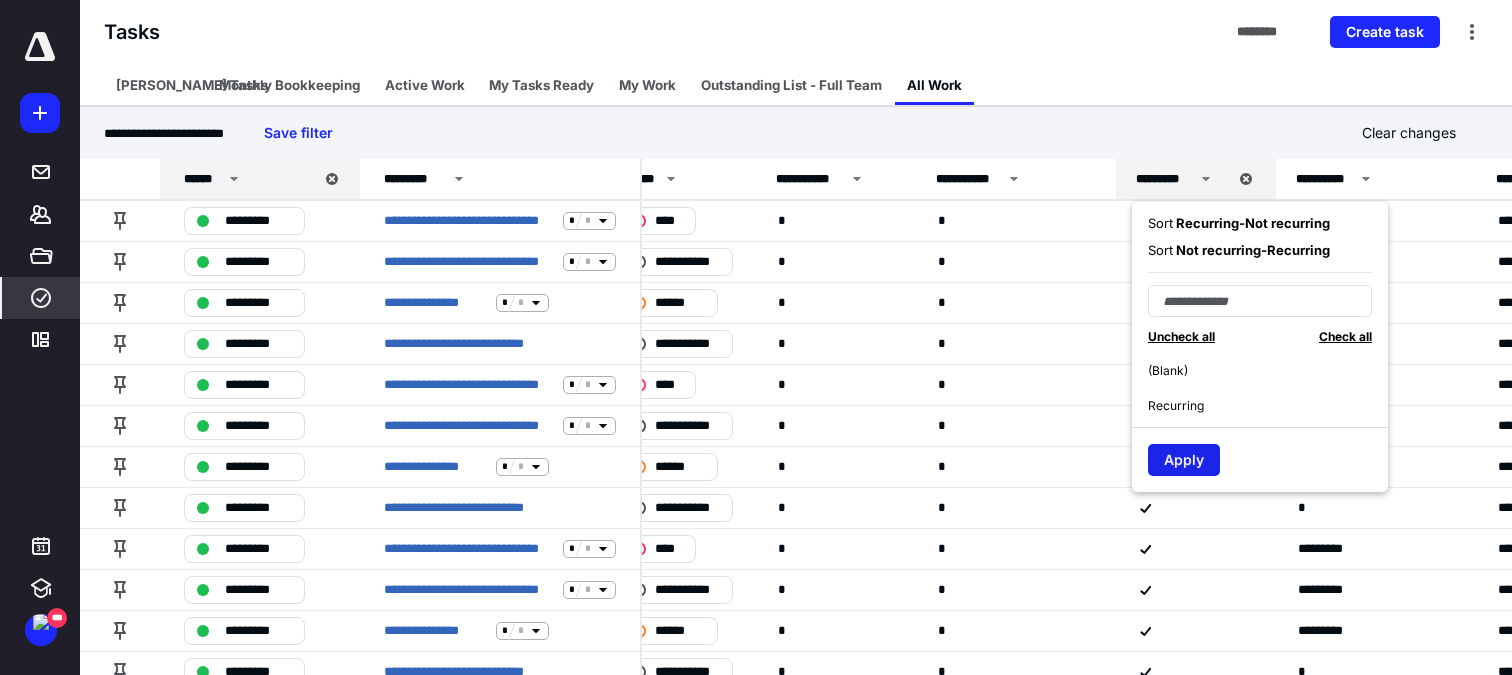 click on "Apply" at bounding box center (1184, 460) 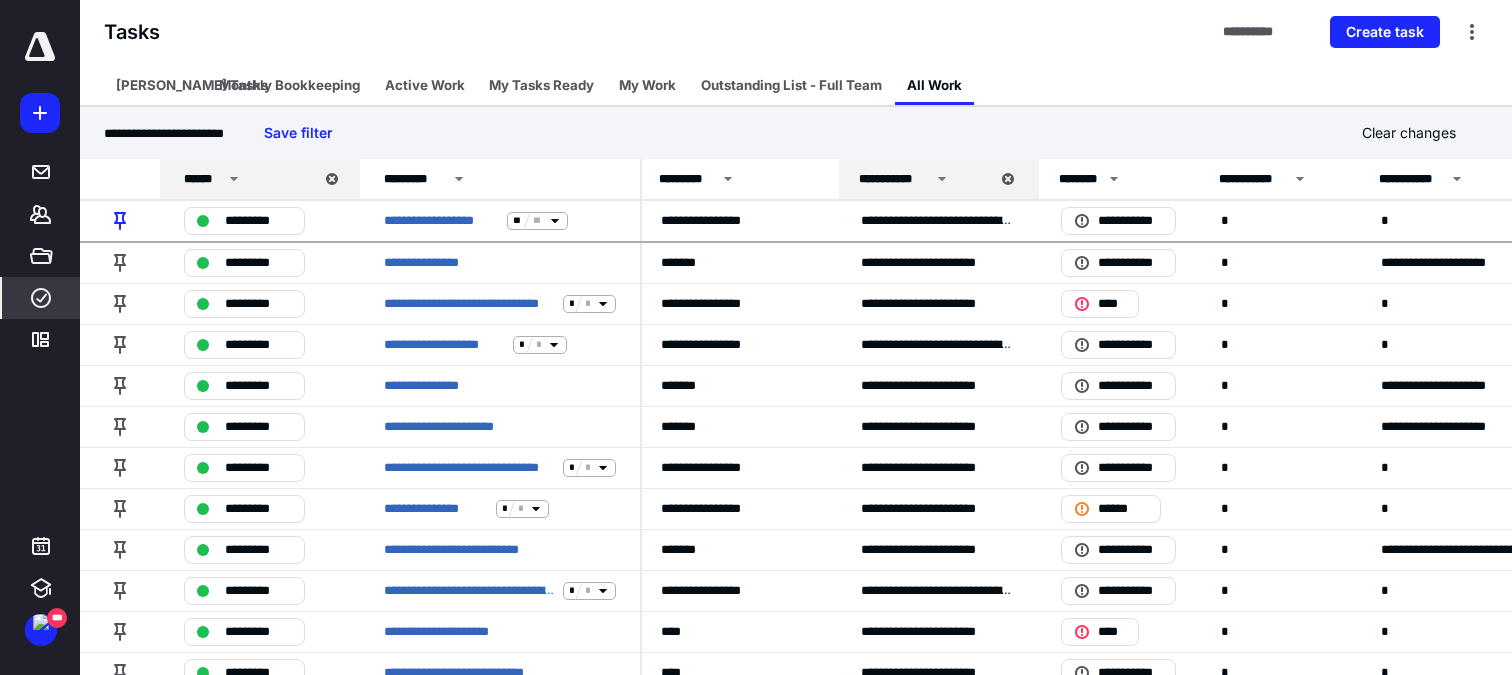 scroll, scrollTop: 0, scrollLeft: 144, axis: horizontal 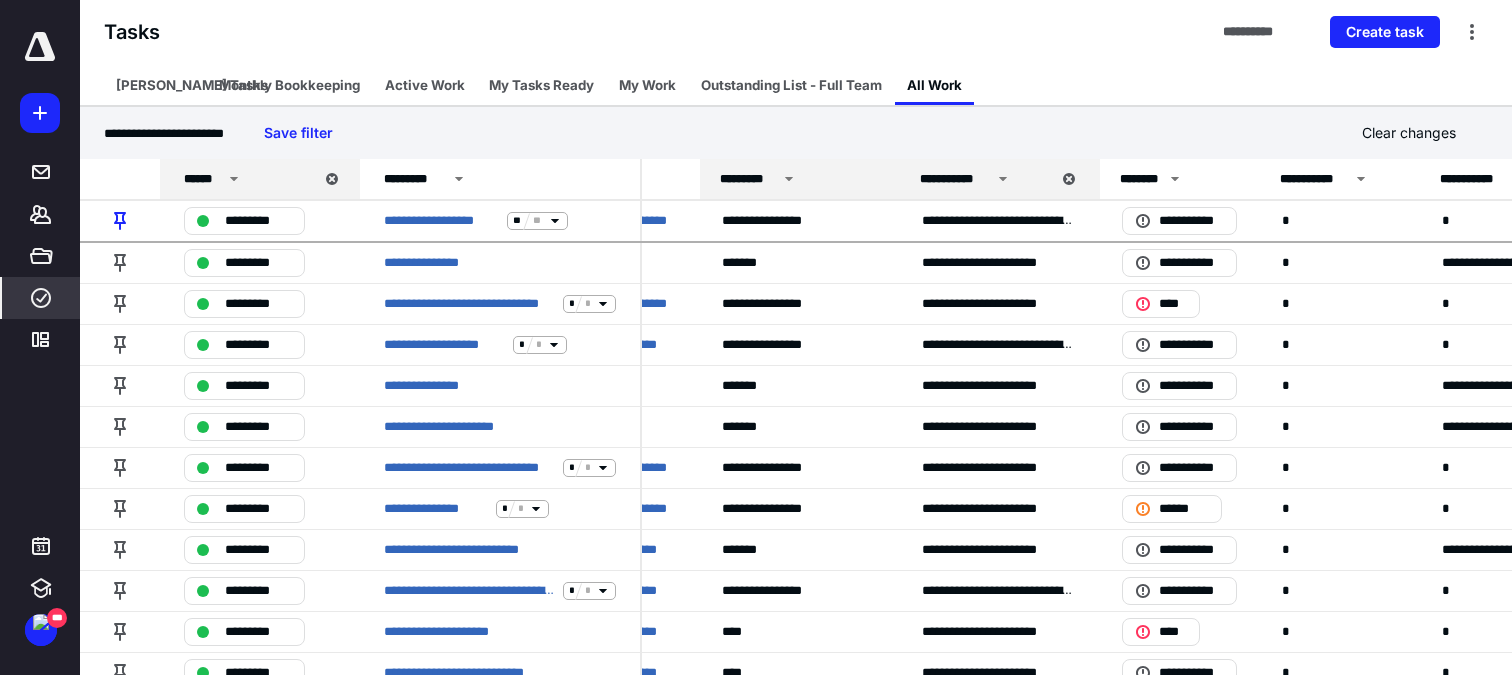 click 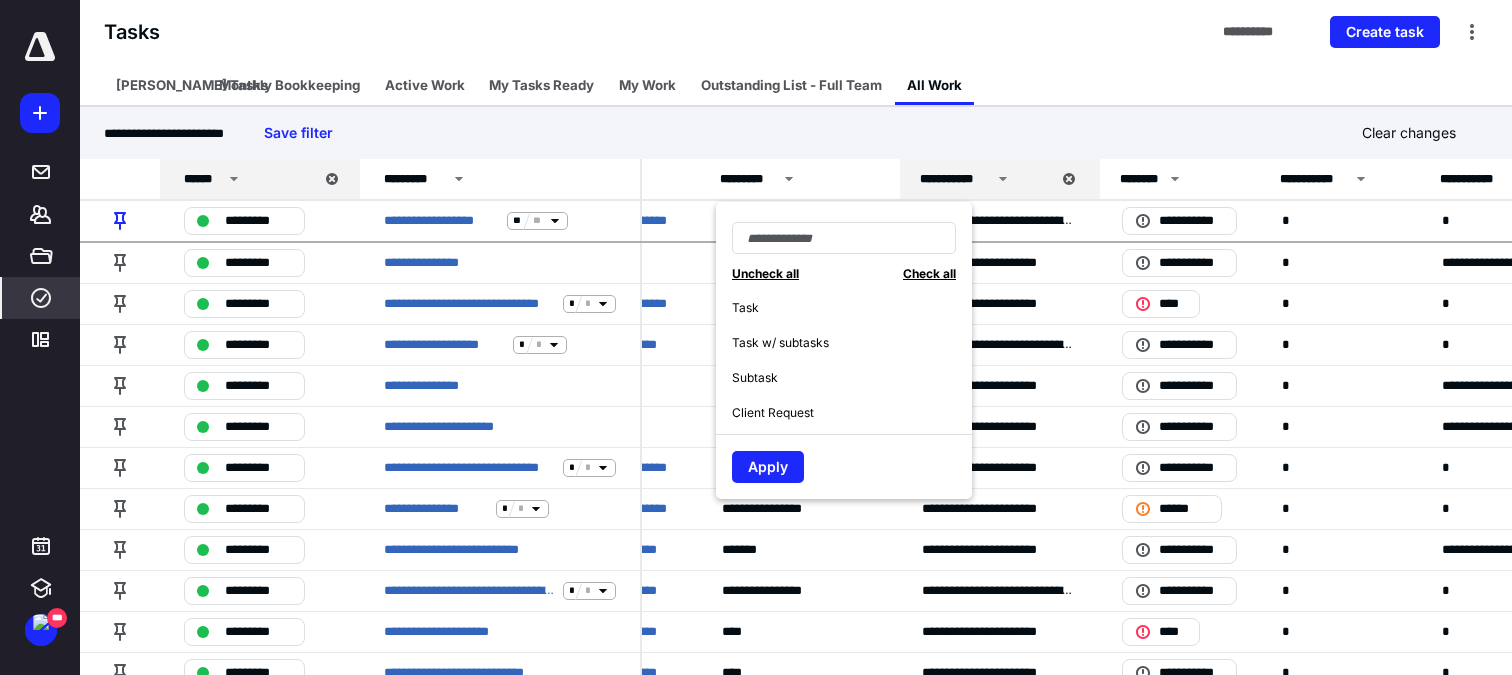 click on "Subtask" at bounding box center [755, 378] 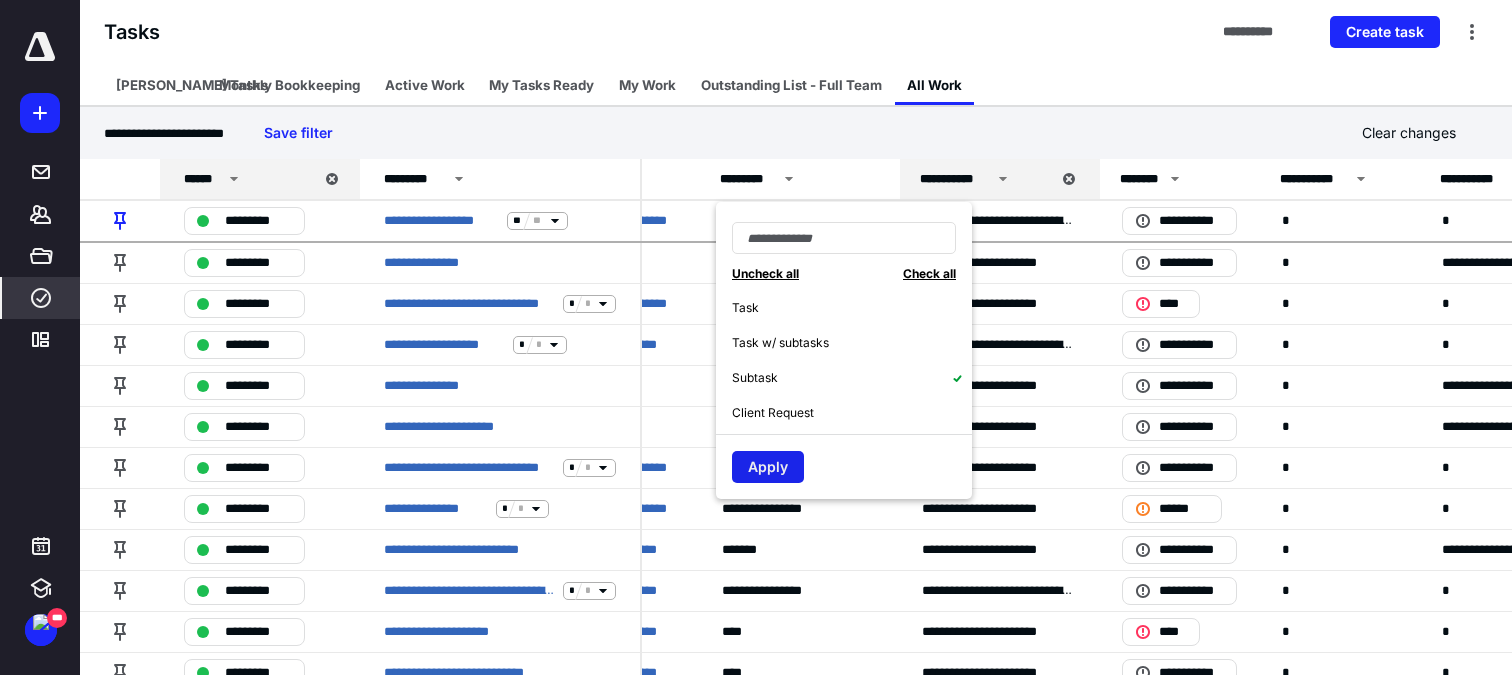 click on "Apply" at bounding box center [768, 467] 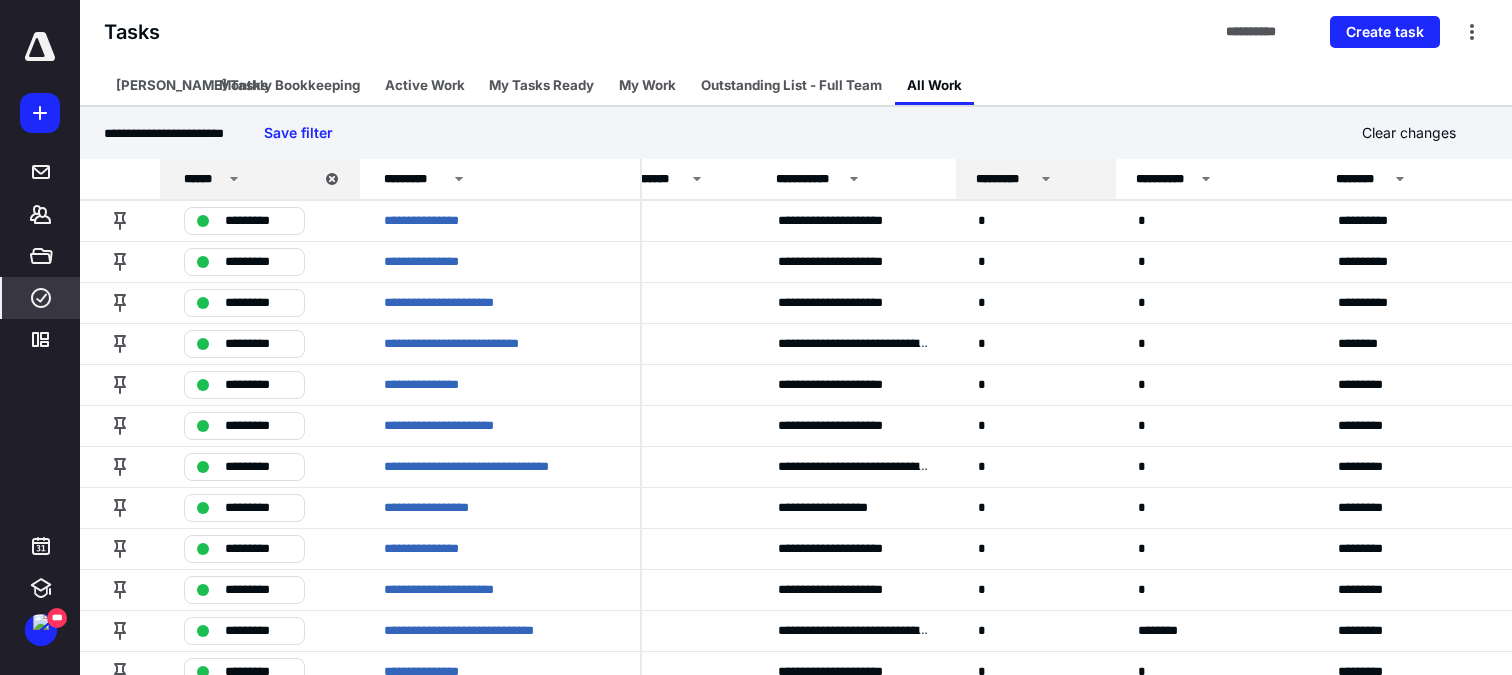 scroll, scrollTop: 0, scrollLeft: 813, axis: horizontal 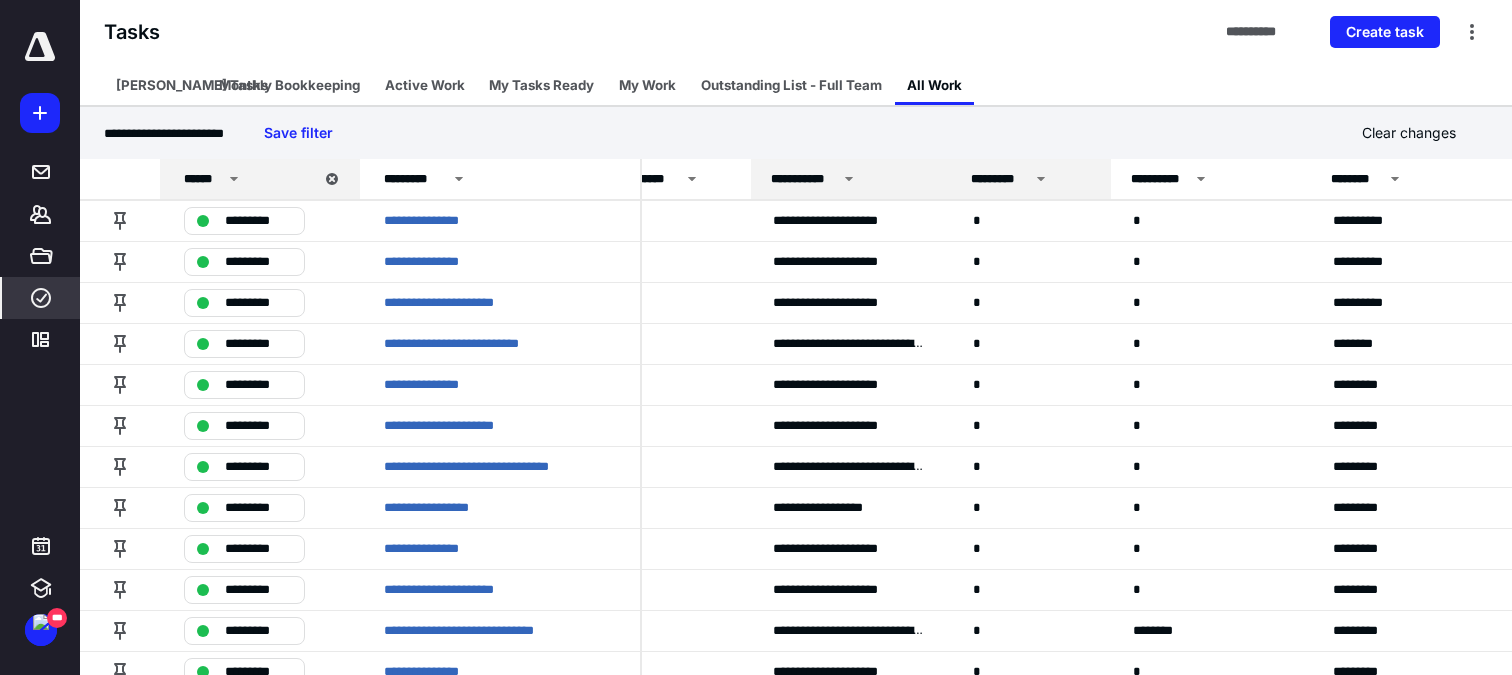 click 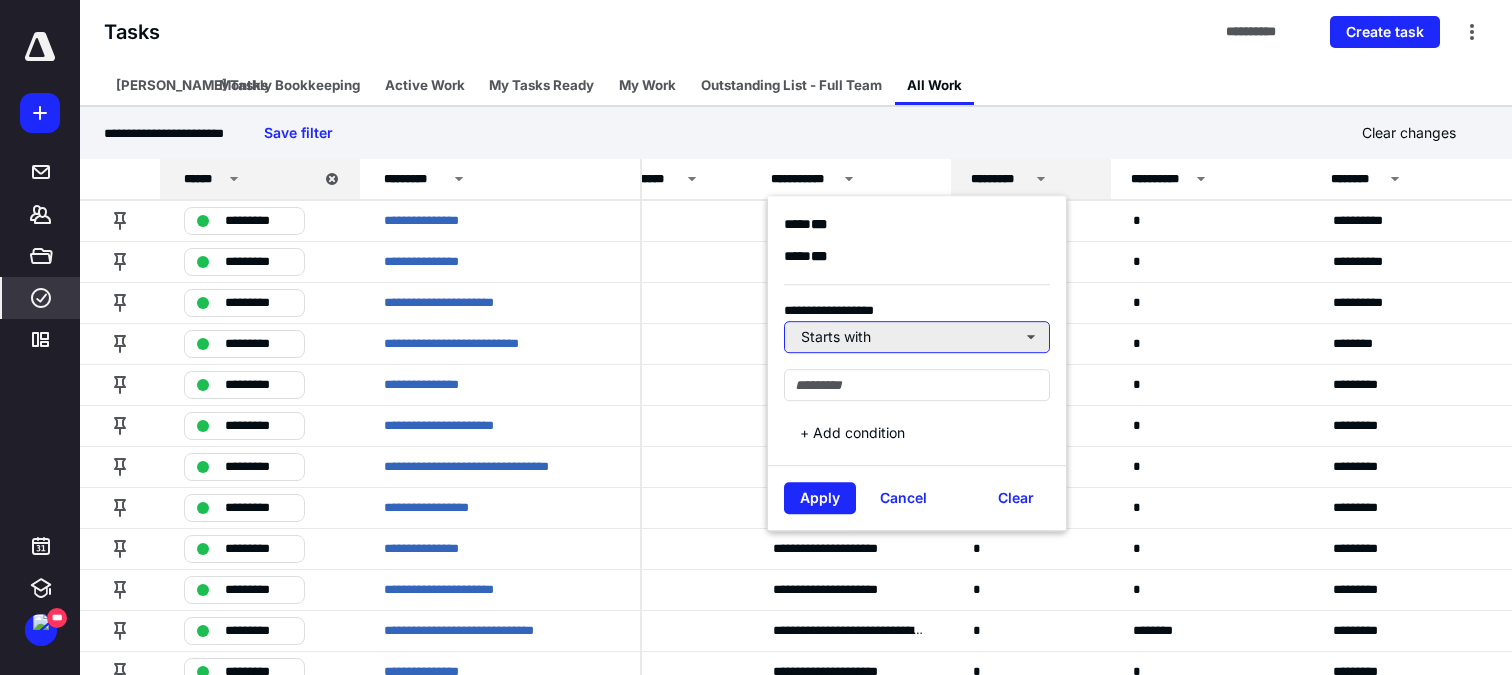 click on "Starts with" at bounding box center (917, 337) 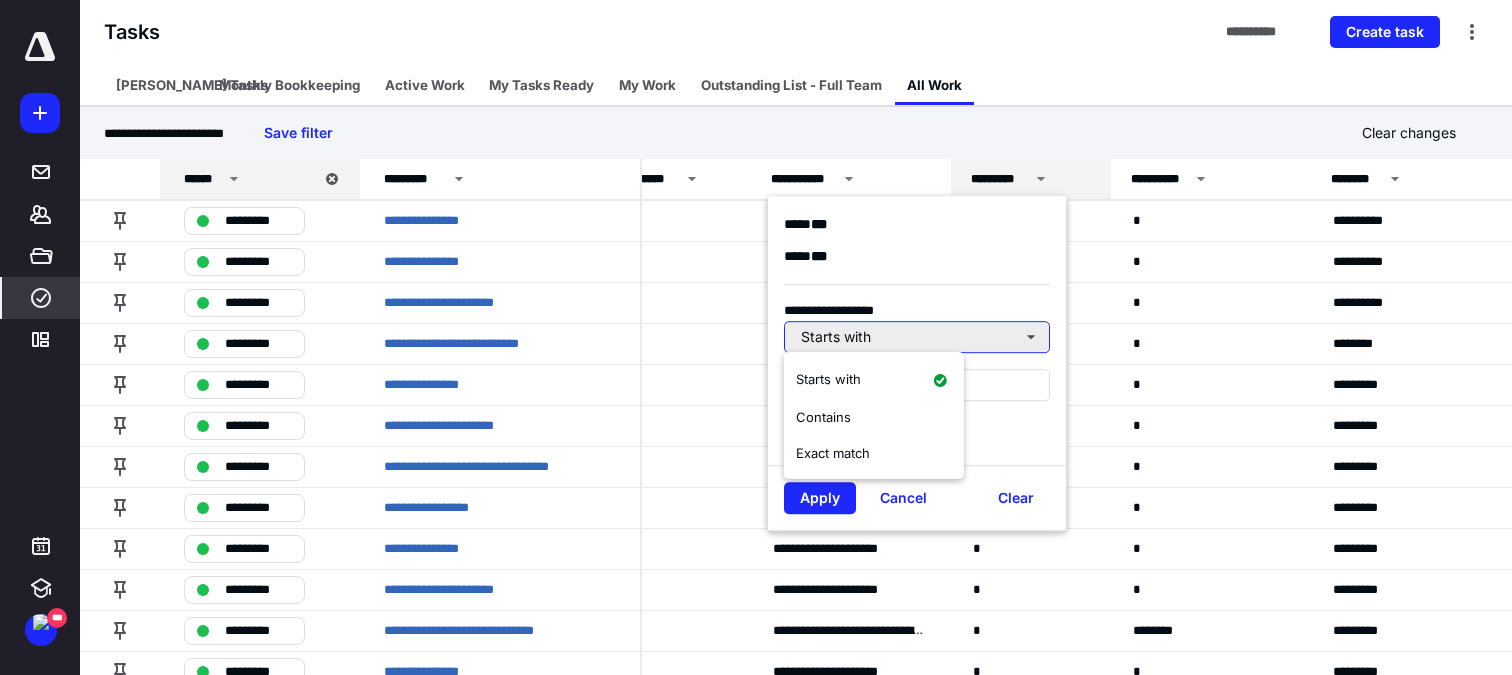 click on "Starts with" at bounding box center (917, 337) 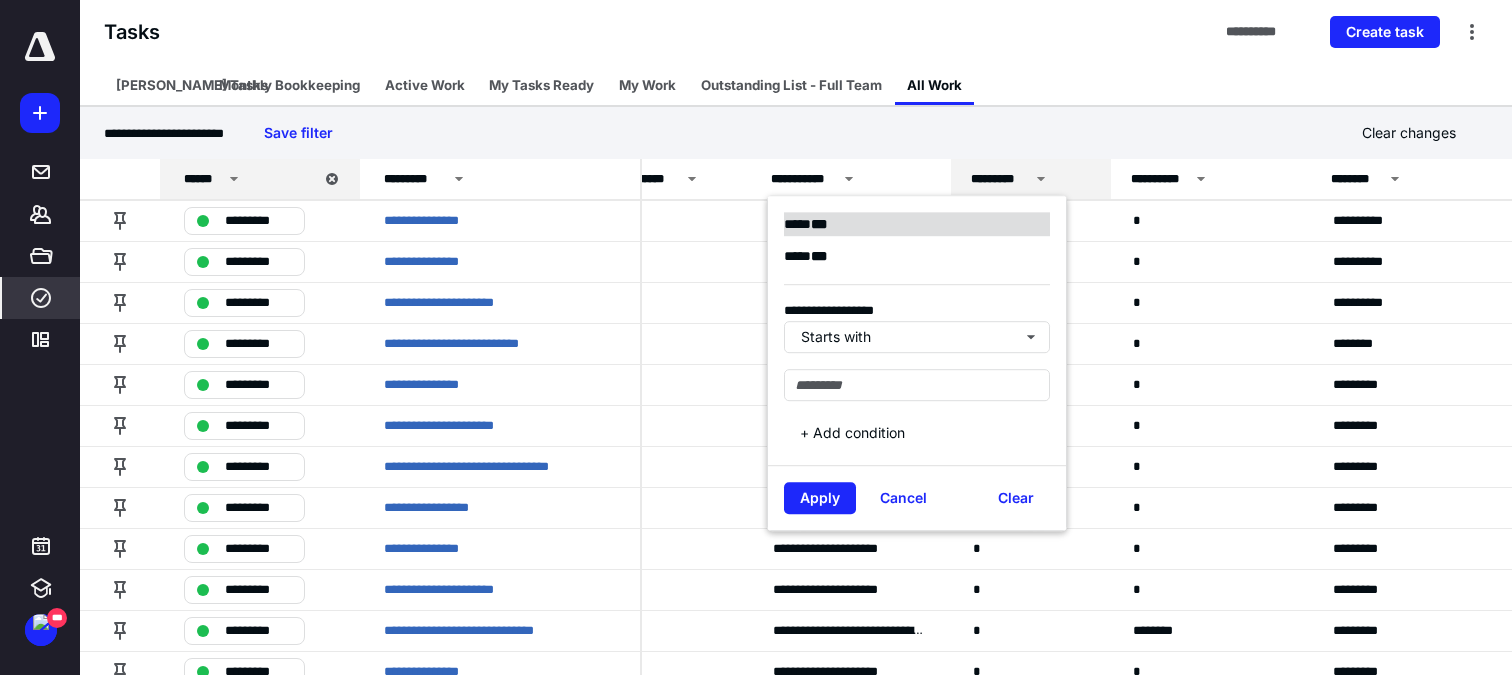click on "****   * * *" at bounding box center (917, 224) 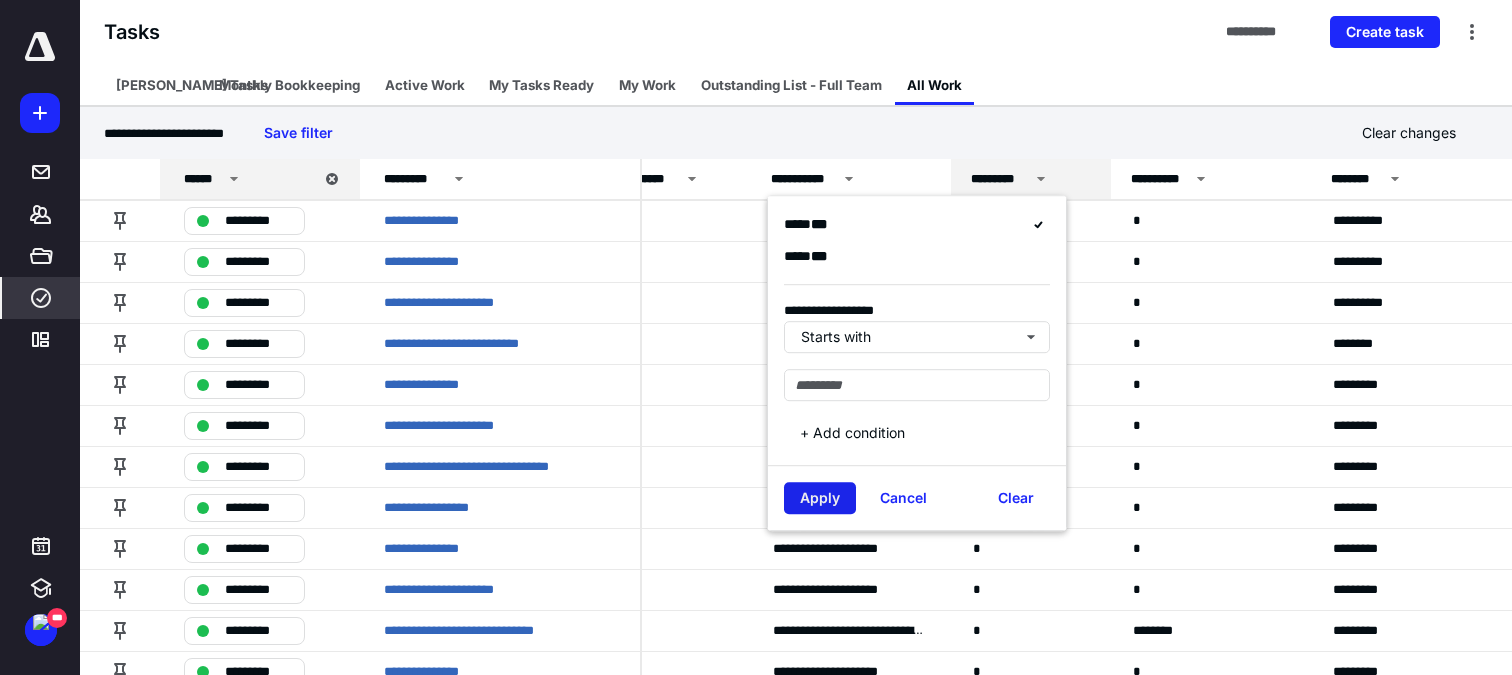 click on "Apply" at bounding box center (820, 498) 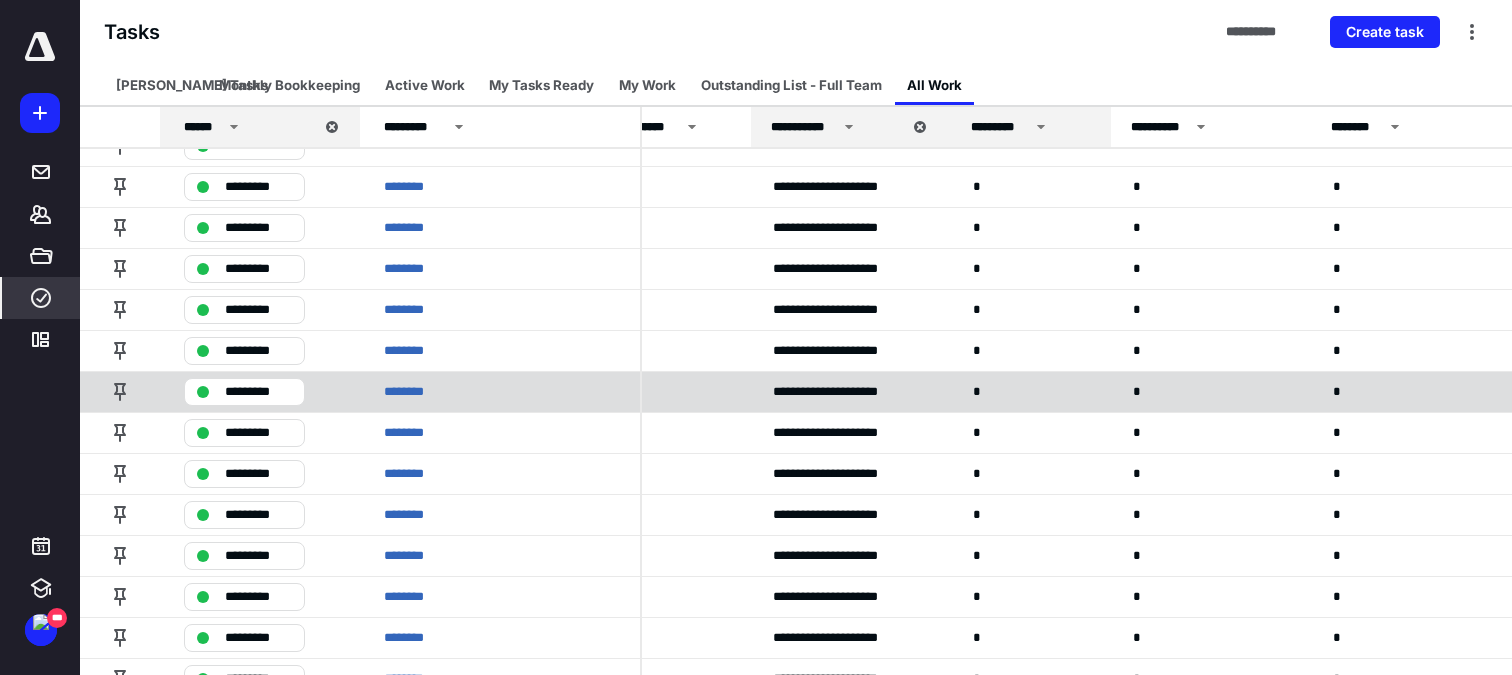 scroll, scrollTop: 3648, scrollLeft: 813, axis: both 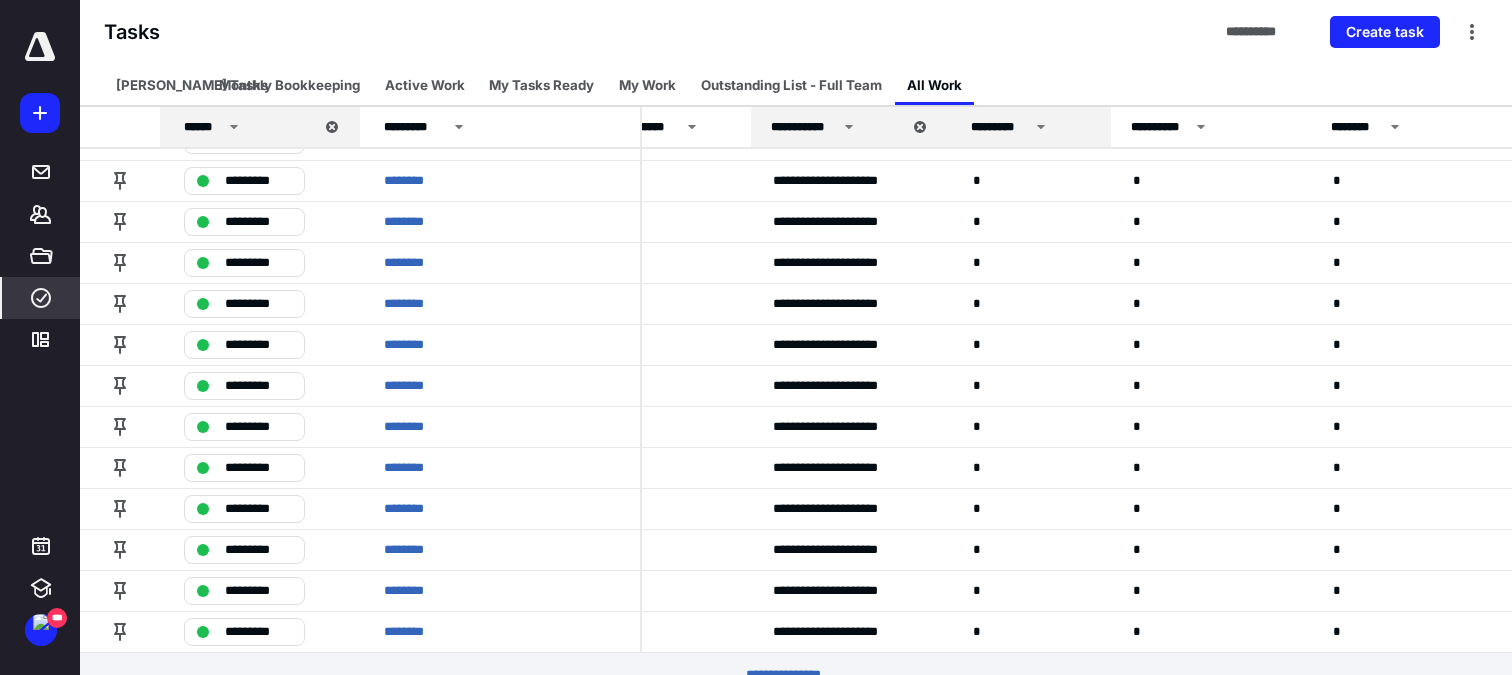 click on "********* *****" at bounding box center (797, 675) 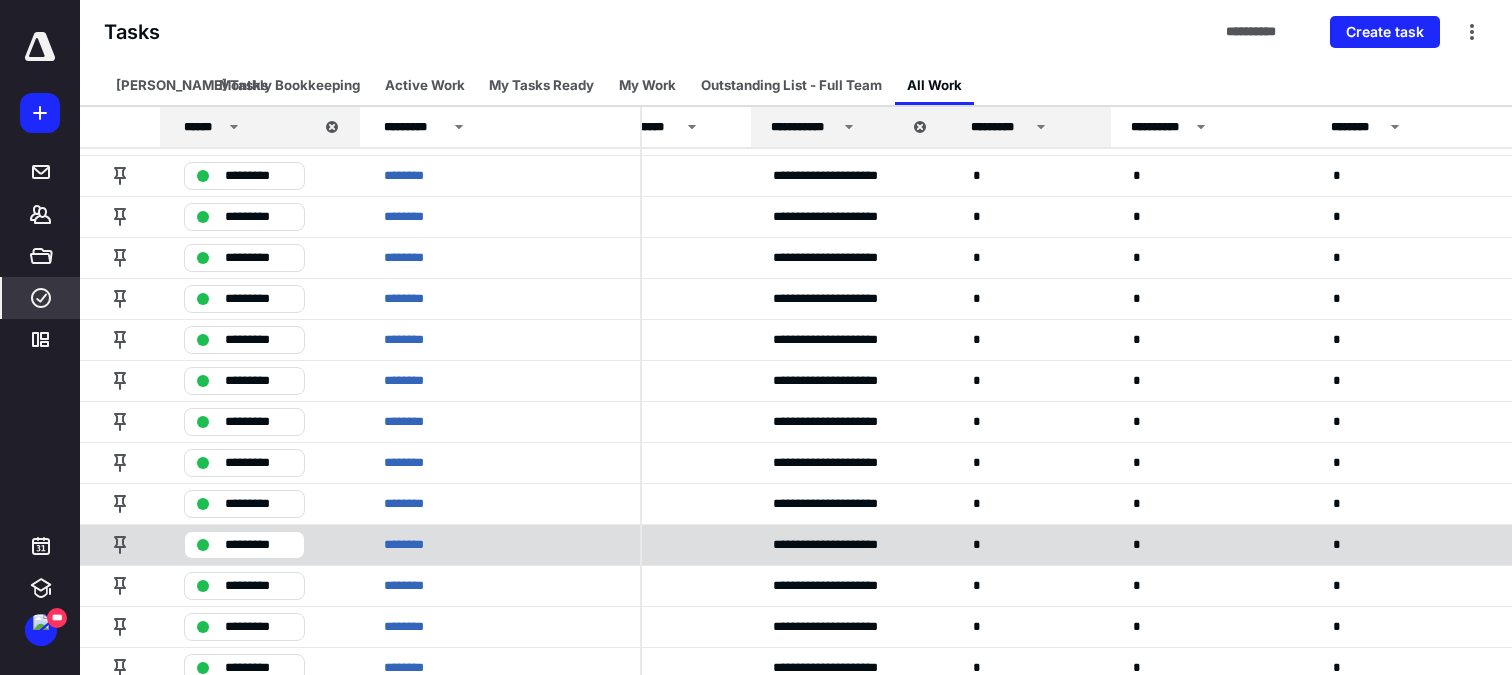 scroll, scrollTop: 7728, scrollLeft: 813, axis: both 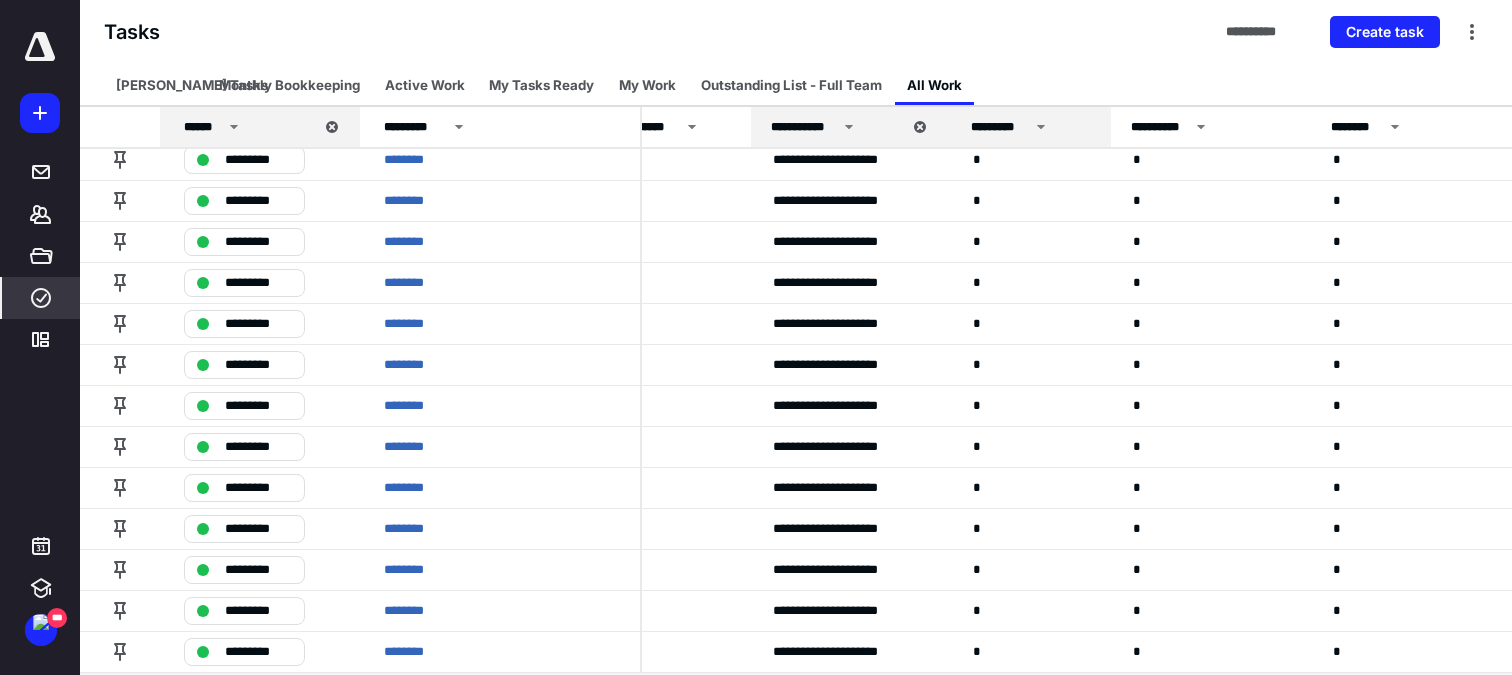 click on "********* *****" at bounding box center [797, 695] 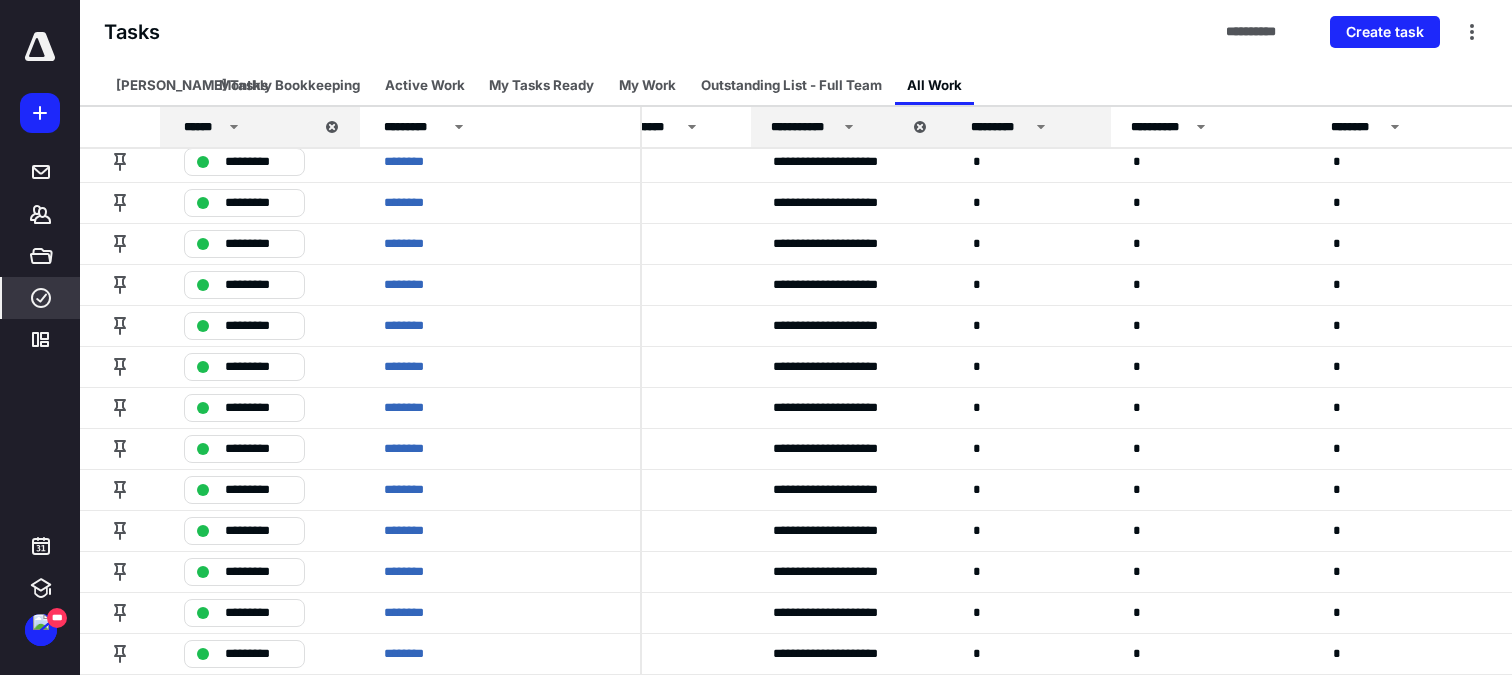 scroll, scrollTop: 11808, scrollLeft: 813, axis: both 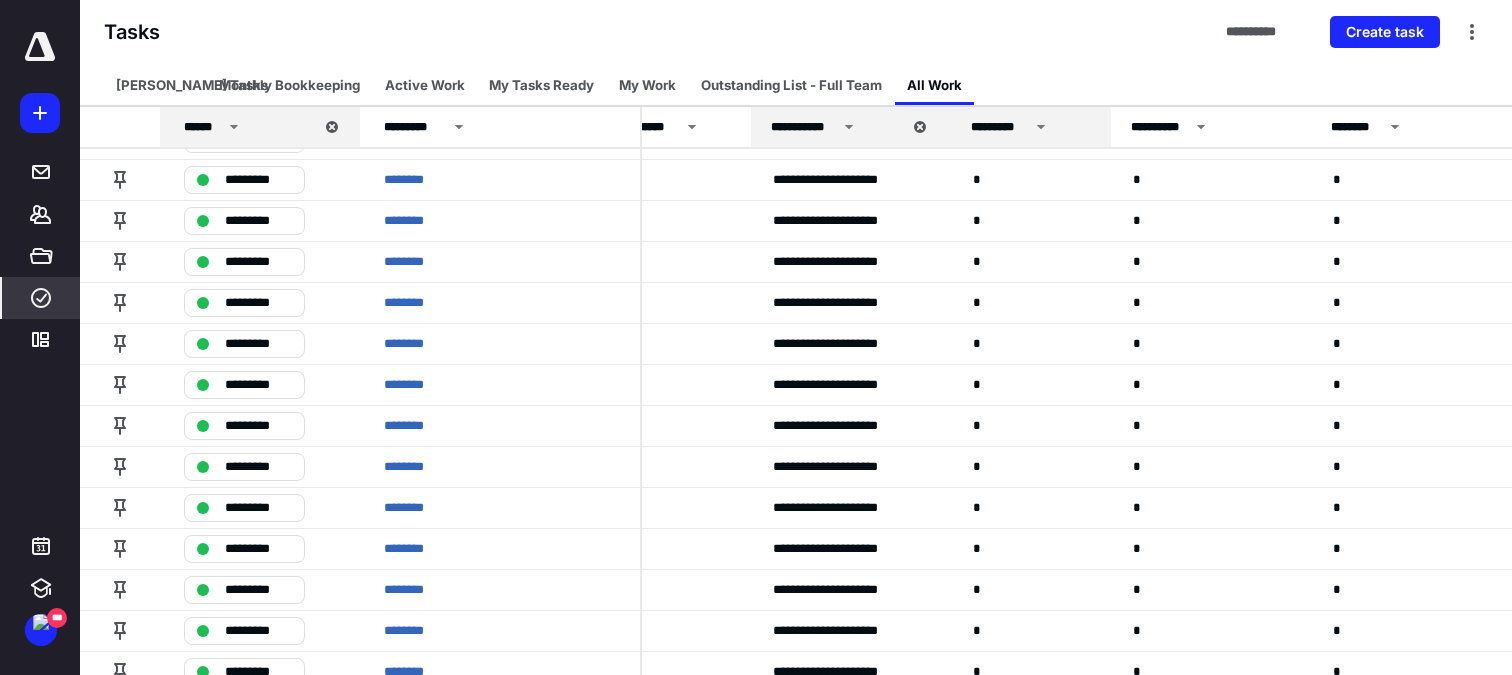 click on "********* *****" at bounding box center [797, 715] 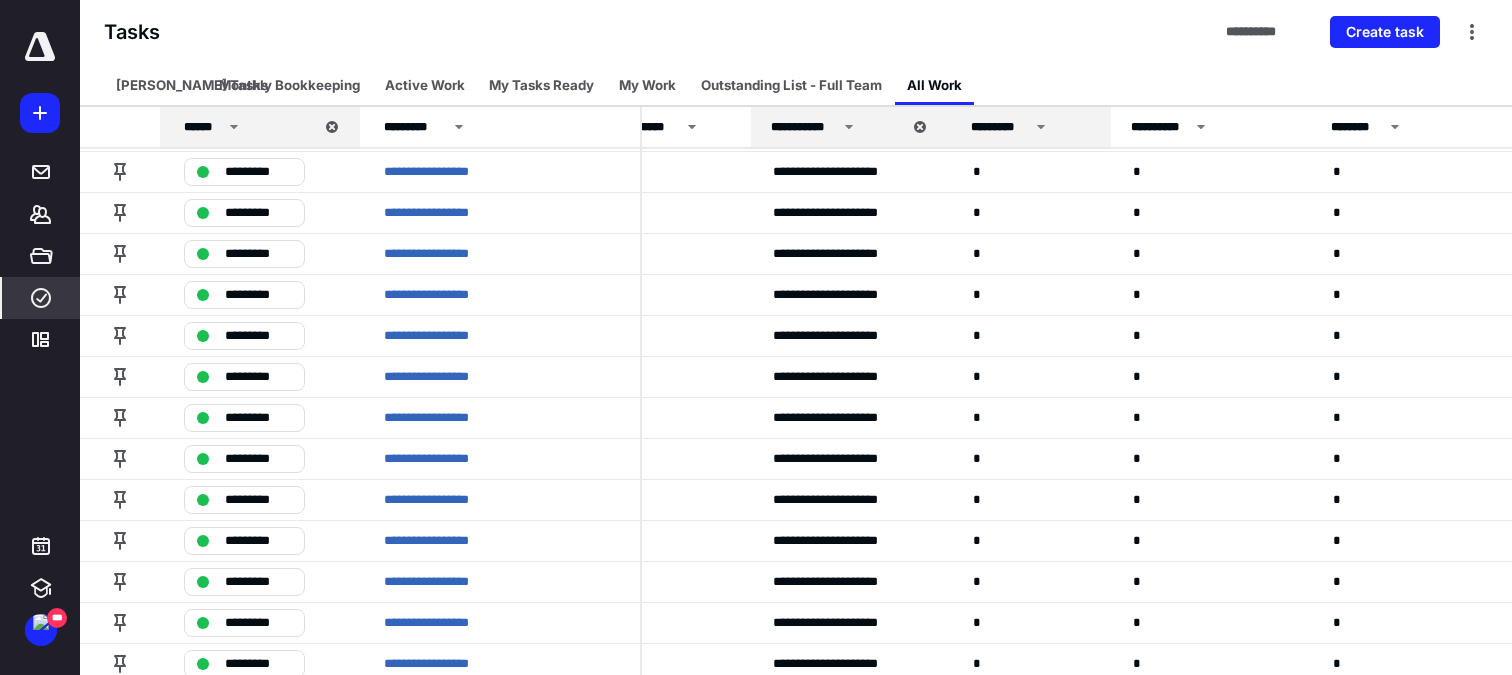 scroll, scrollTop: 15888, scrollLeft: 813, axis: both 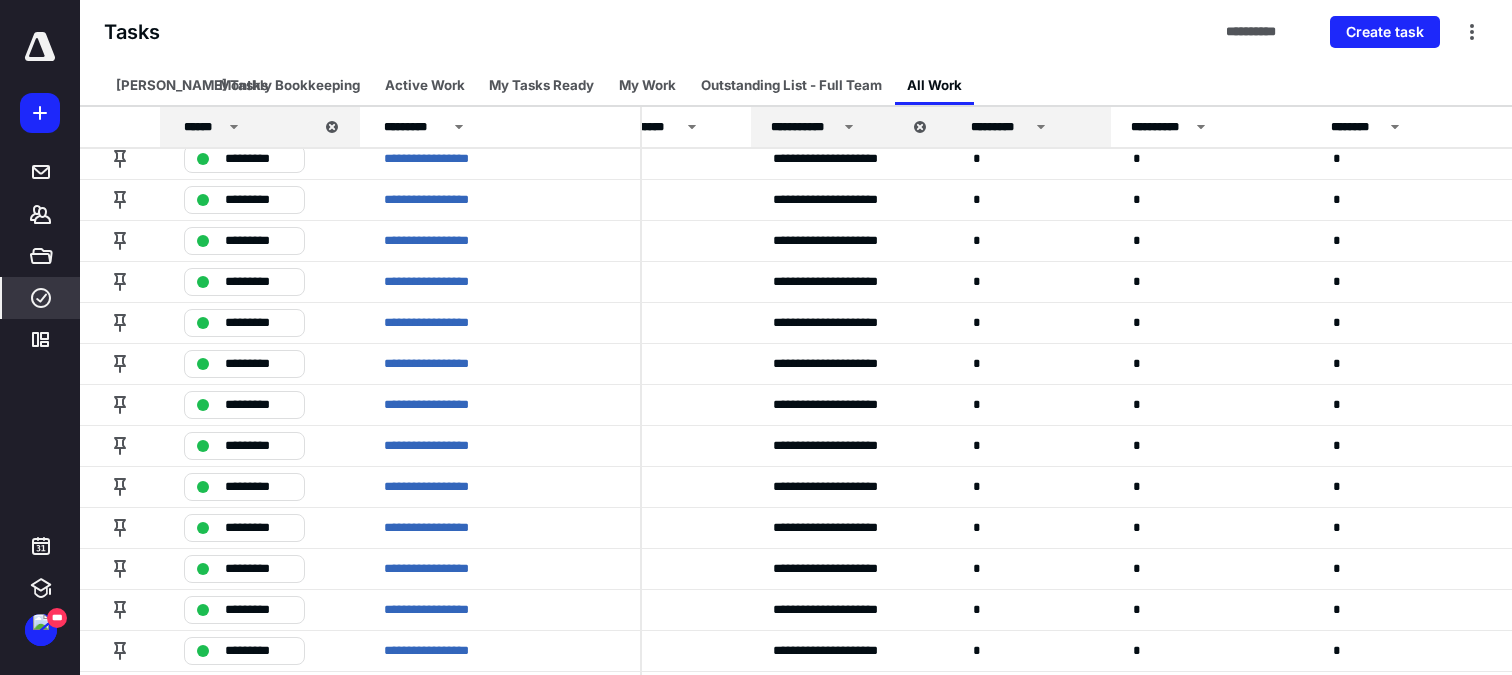 click on "********* *****" at bounding box center [797, 735] 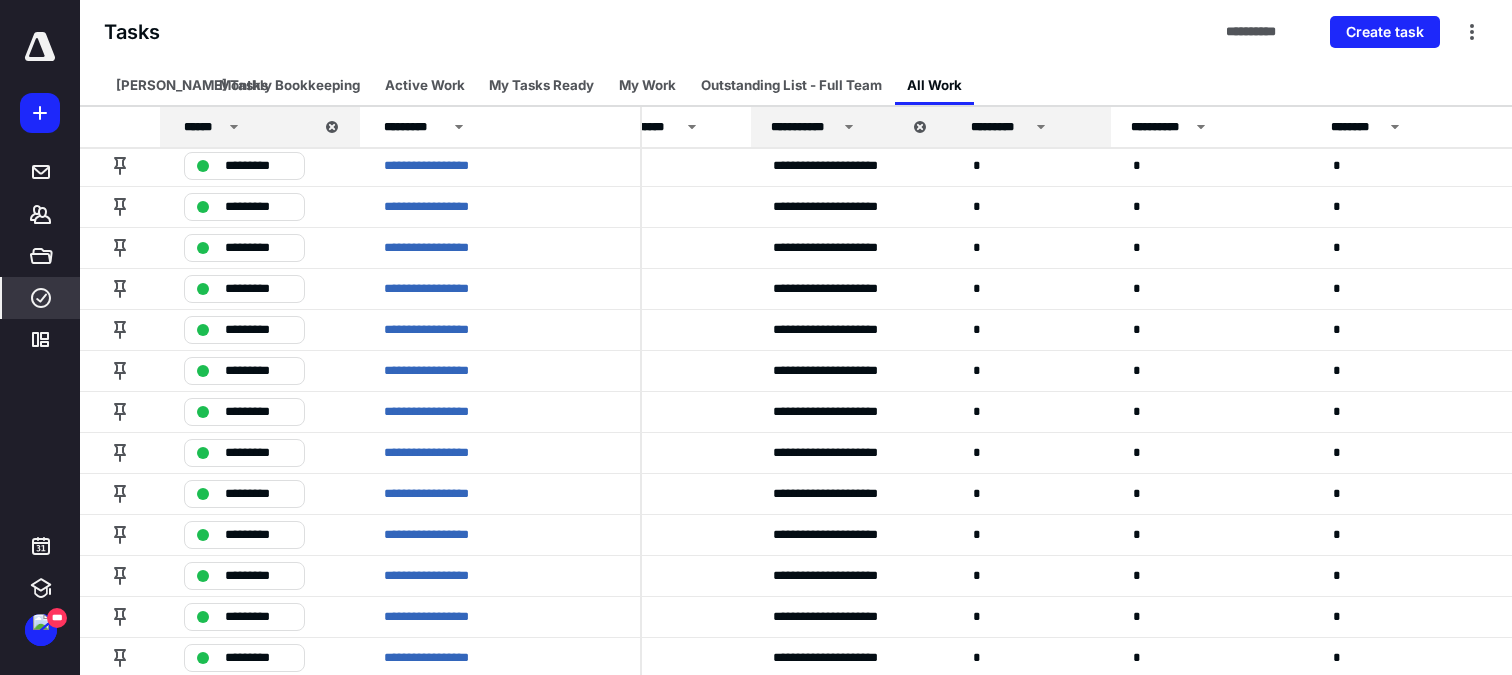 scroll, scrollTop: 19968, scrollLeft: 813, axis: both 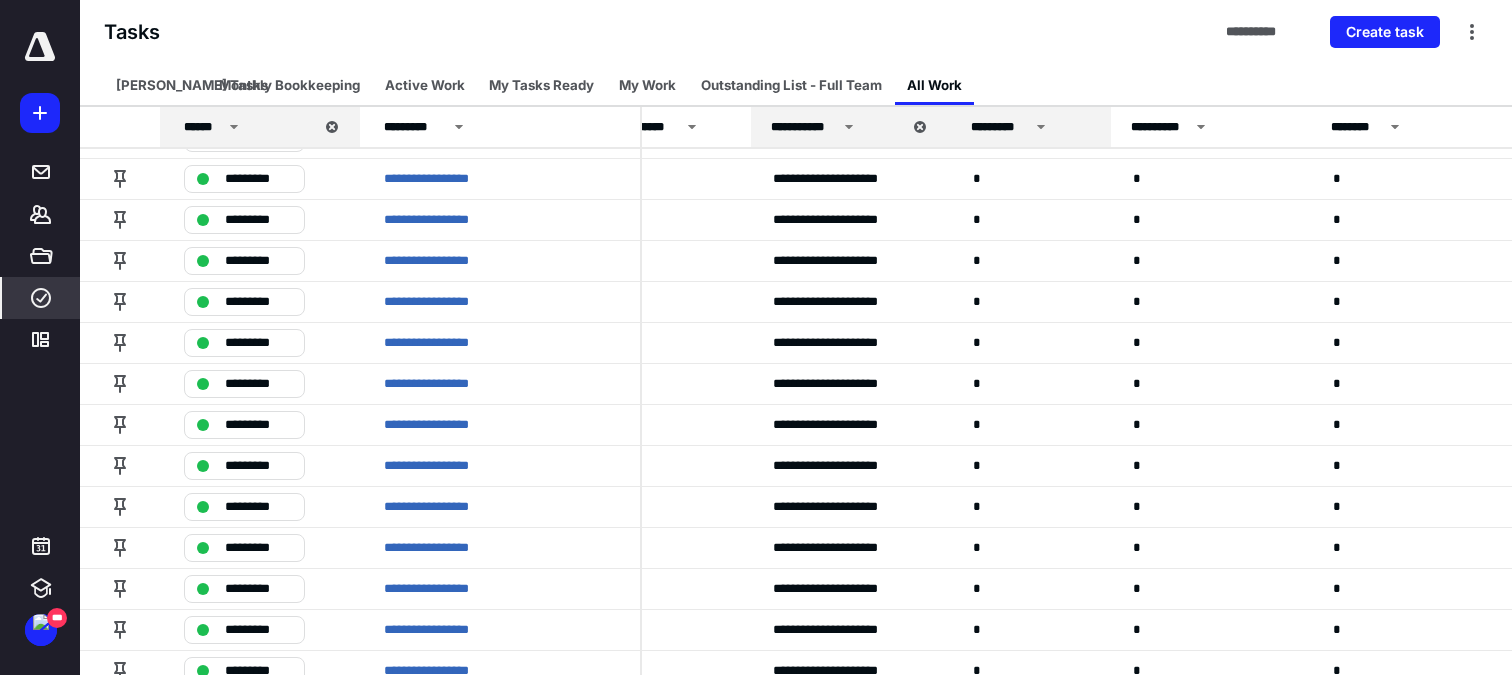 click on "********* *****" at bounding box center [797, 755] 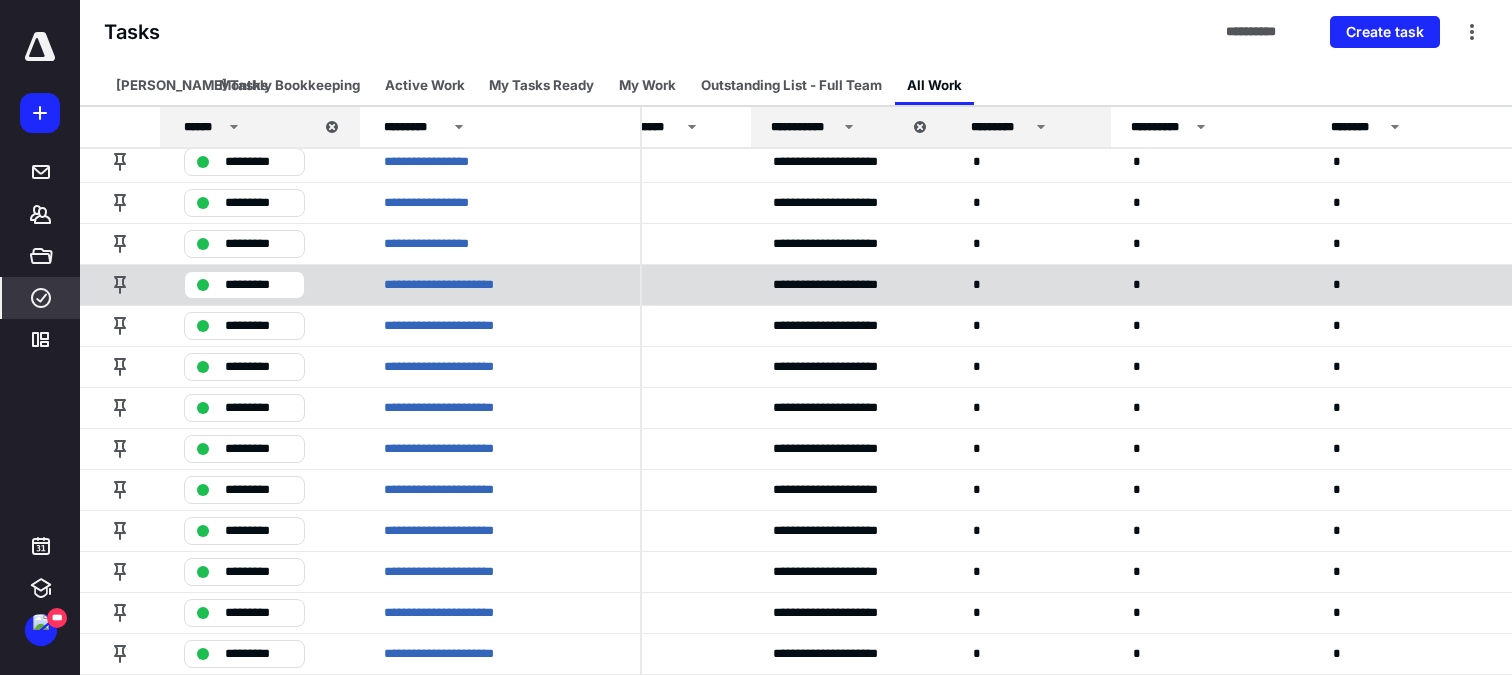 scroll, scrollTop: 24048, scrollLeft: 813, axis: both 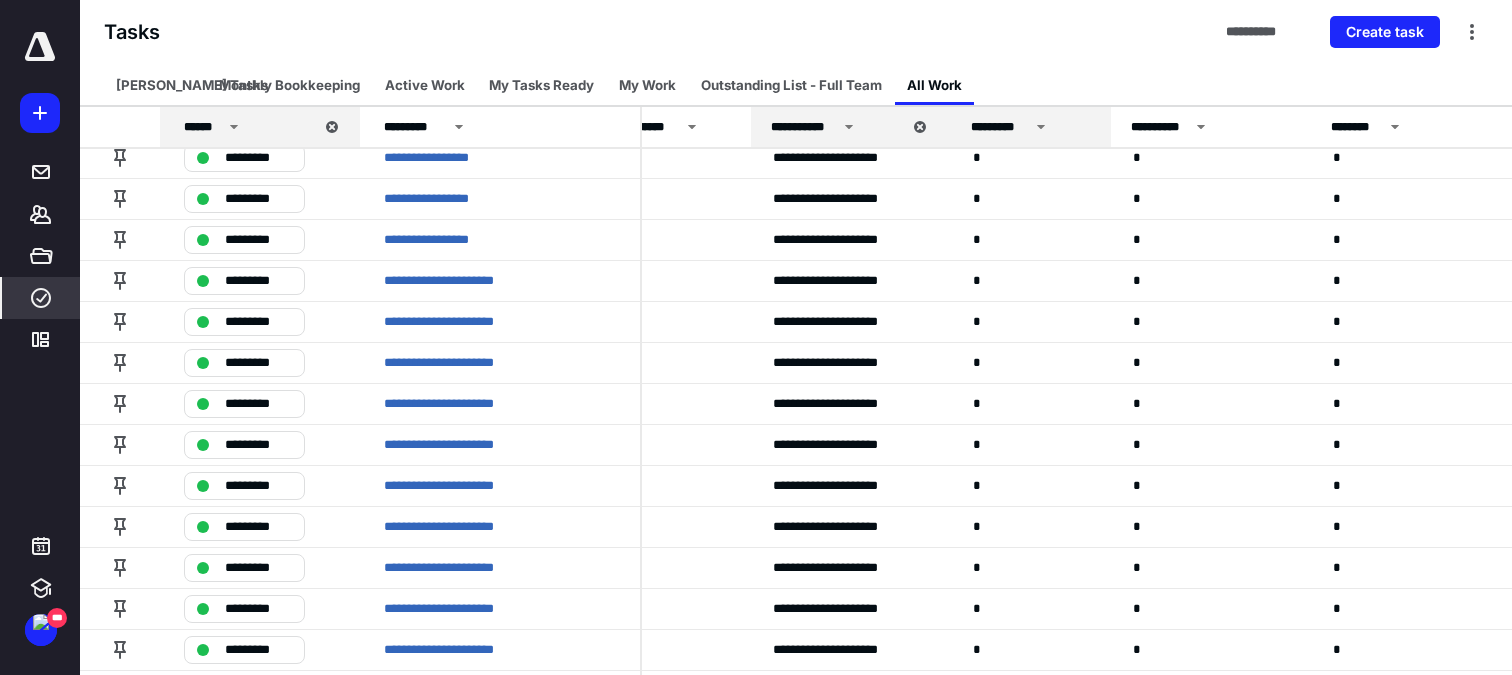 click on "********* *****" at bounding box center (797, 775) 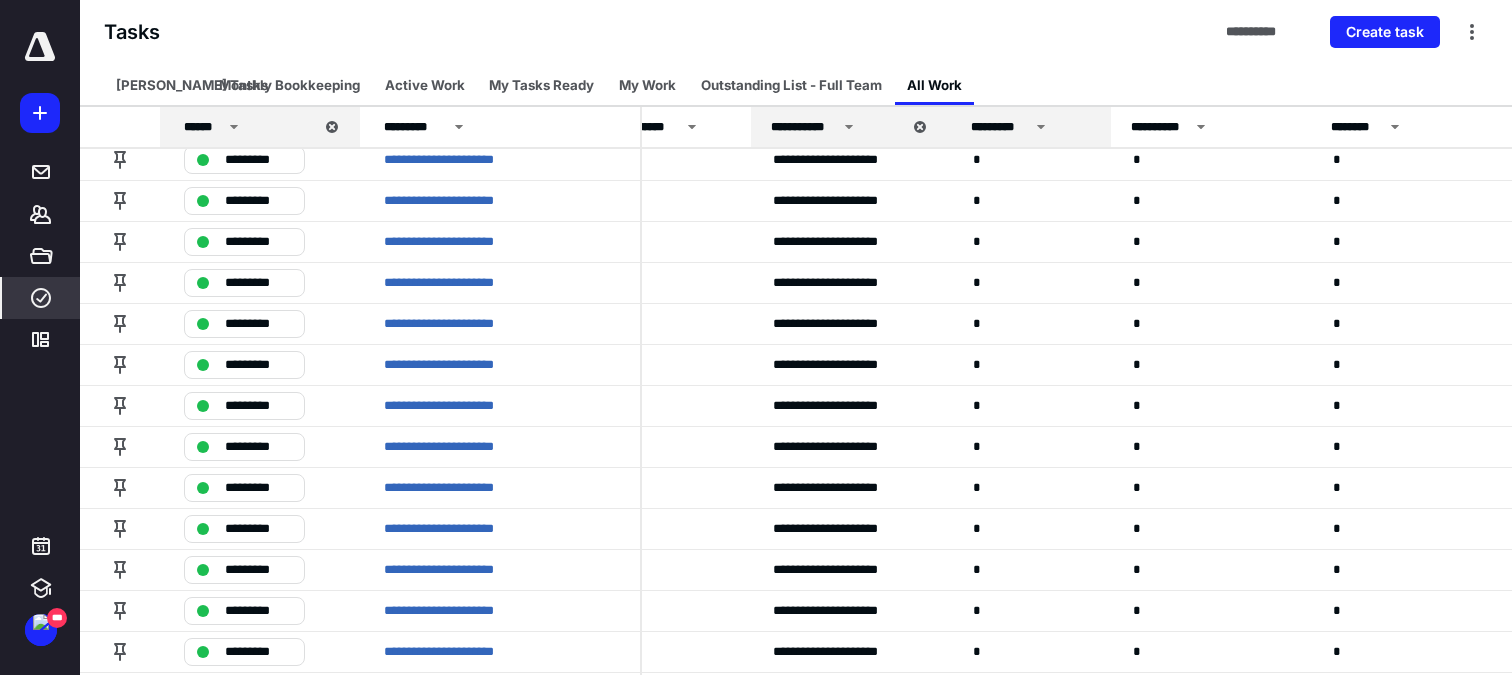scroll, scrollTop: 28128, scrollLeft: 813, axis: both 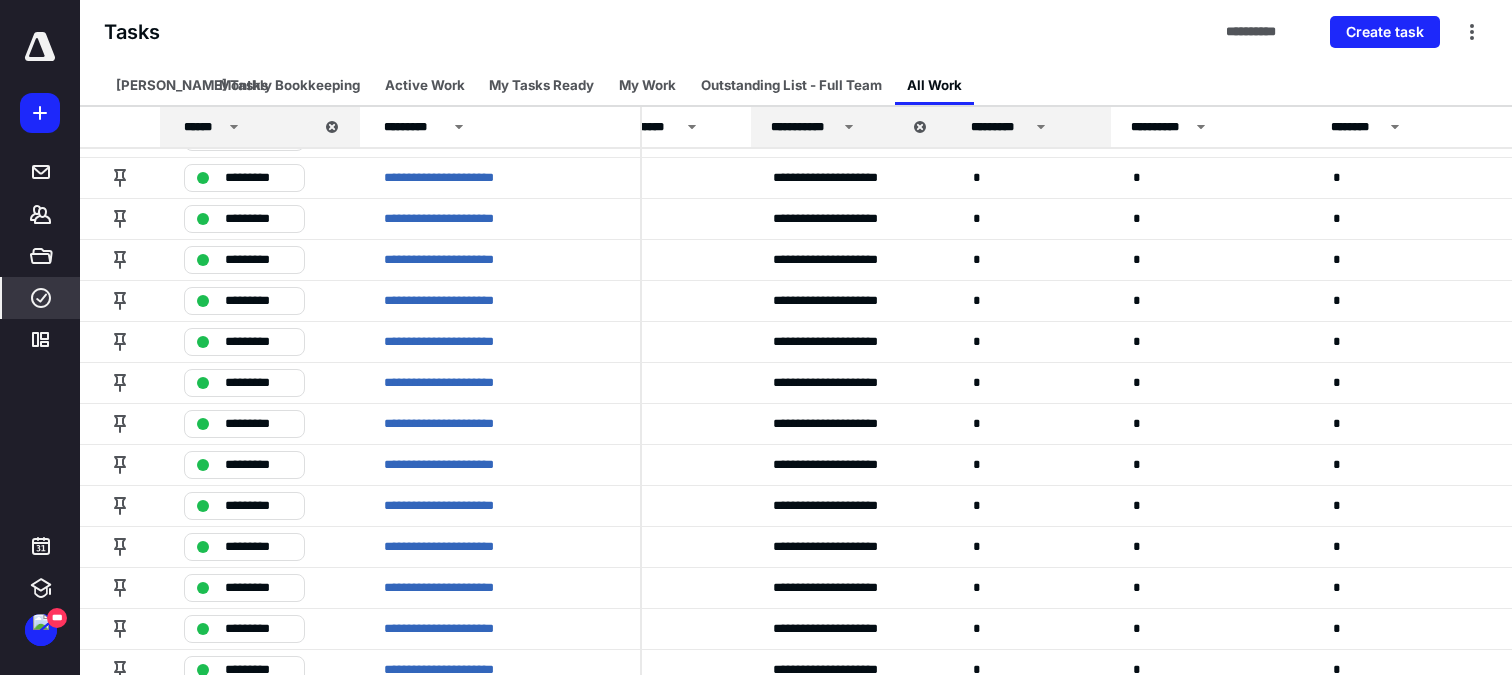 click on "********* *****" at bounding box center [797, 795] 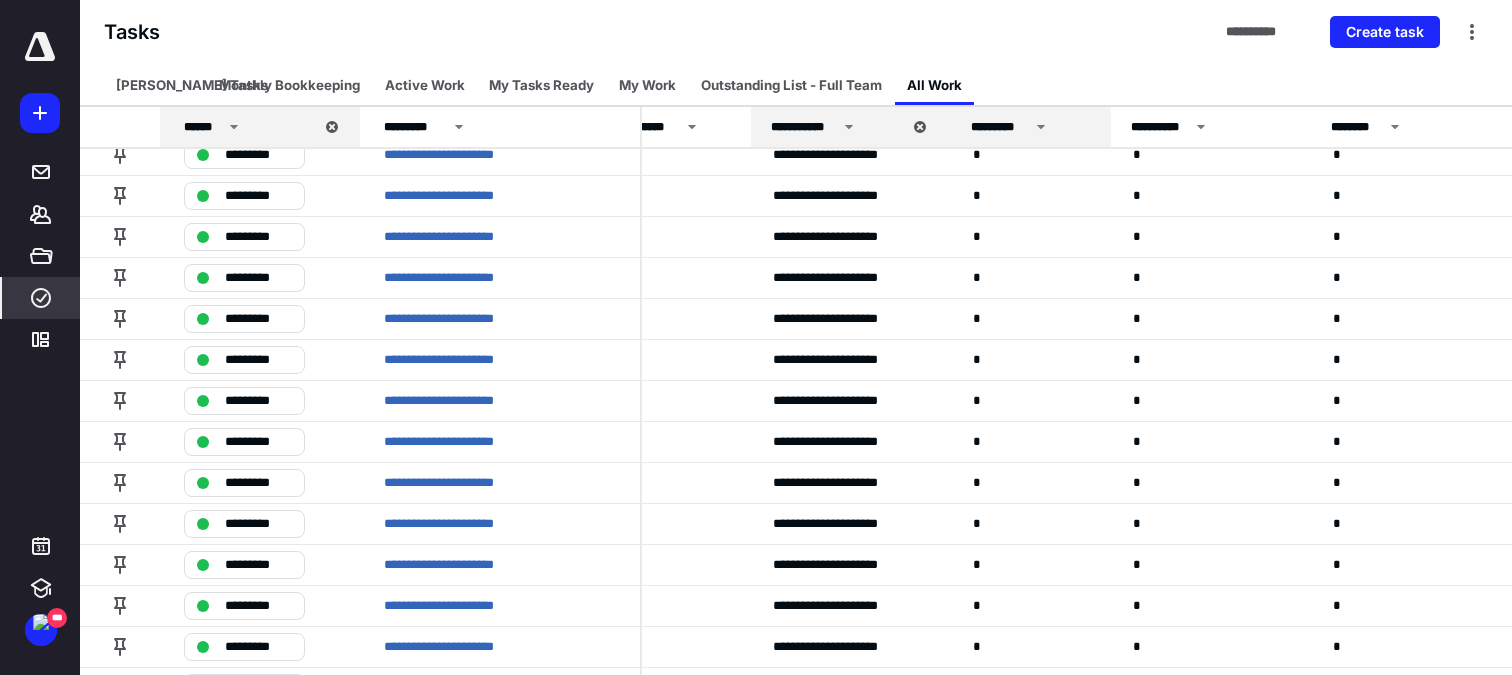 scroll, scrollTop: 32208, scrollLeft: 813, axis: both 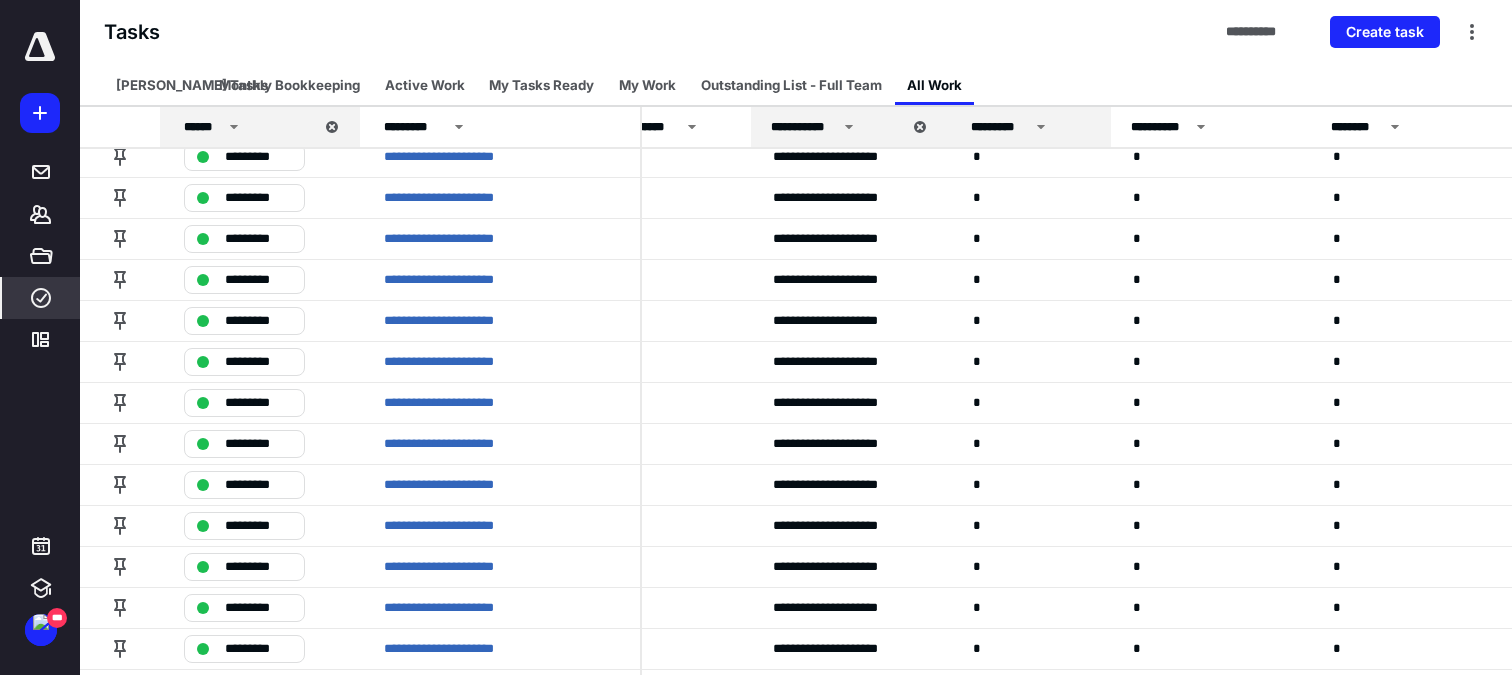 click on "********* *****" at bounding box center [797, 815] 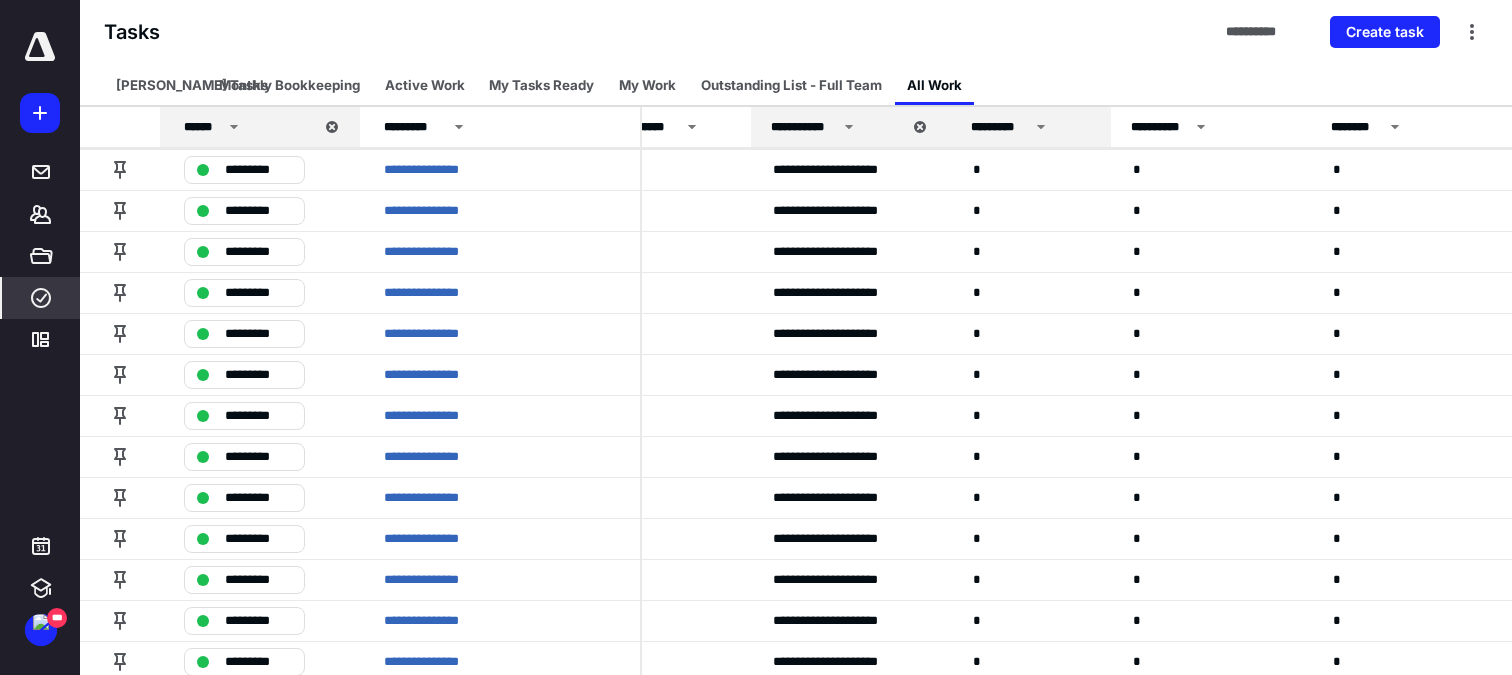 scroll, scrollTop: 36288, scrollLeft: 813, axis: both 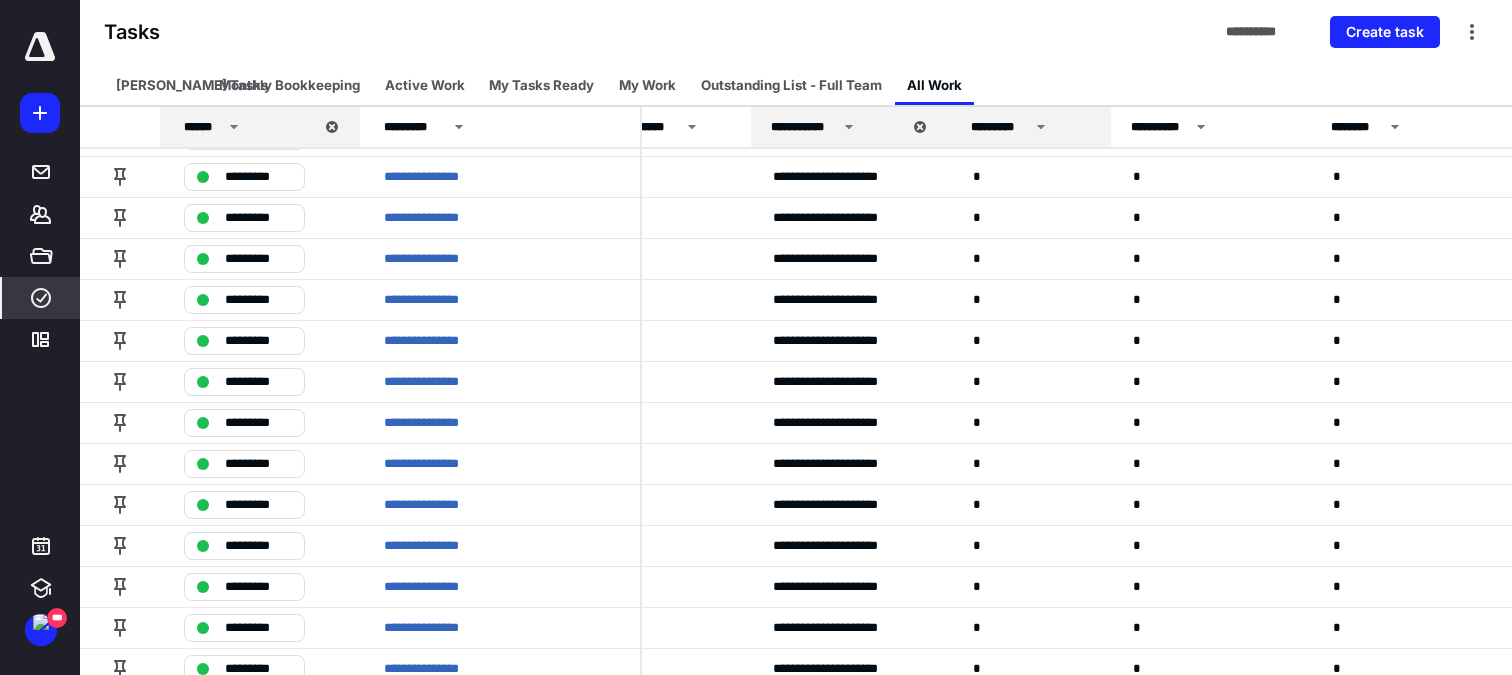 click on "********* *****" at bounding box center [797, 835] 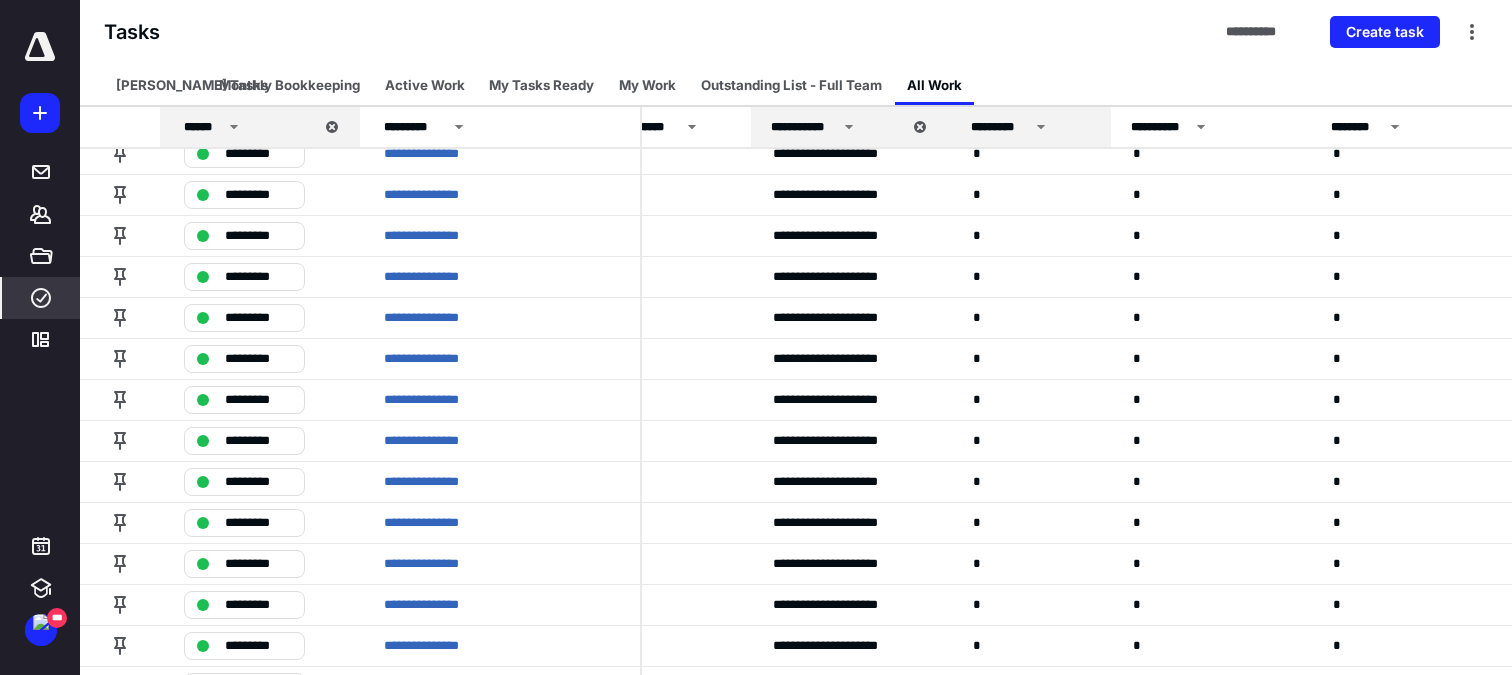 scroll, scrollTop: 40368, scrollLeft: 813, axis: both 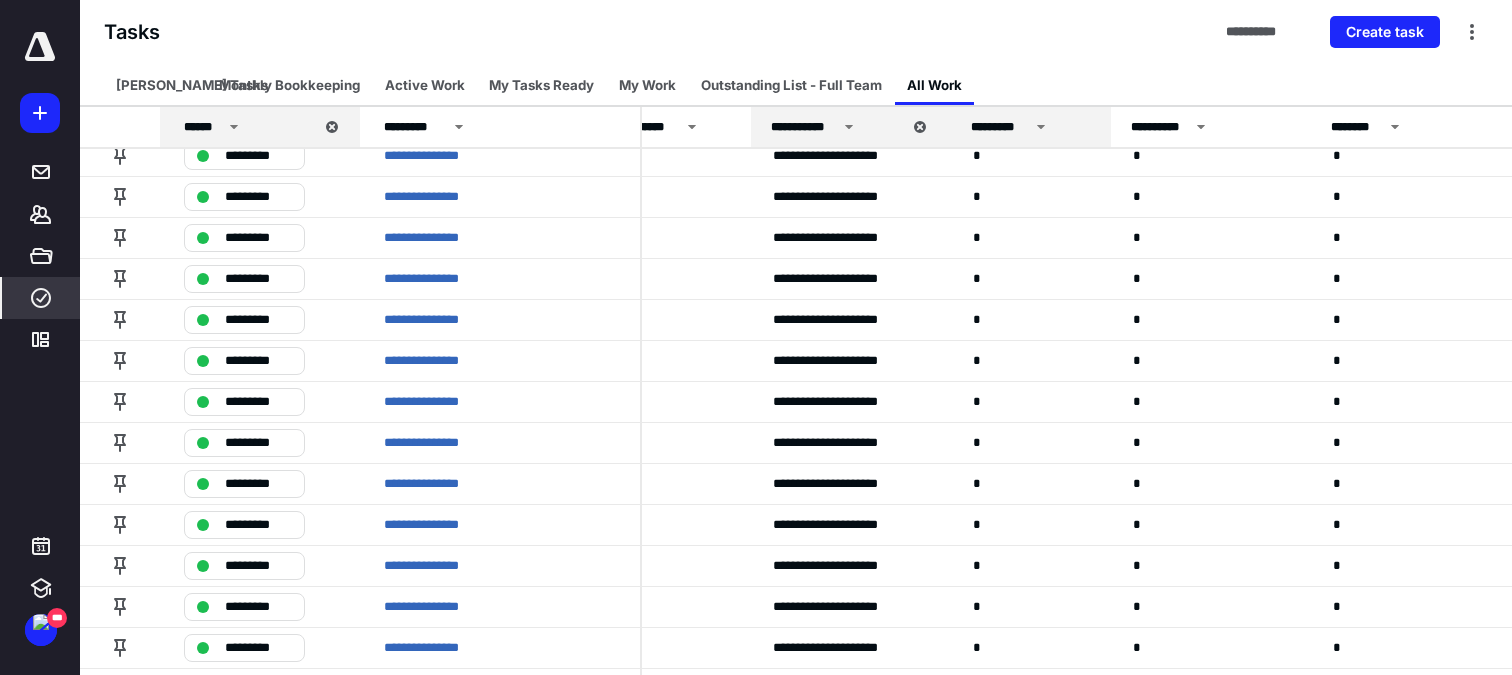 click on "********* *****" at bounding box center (797, 855) 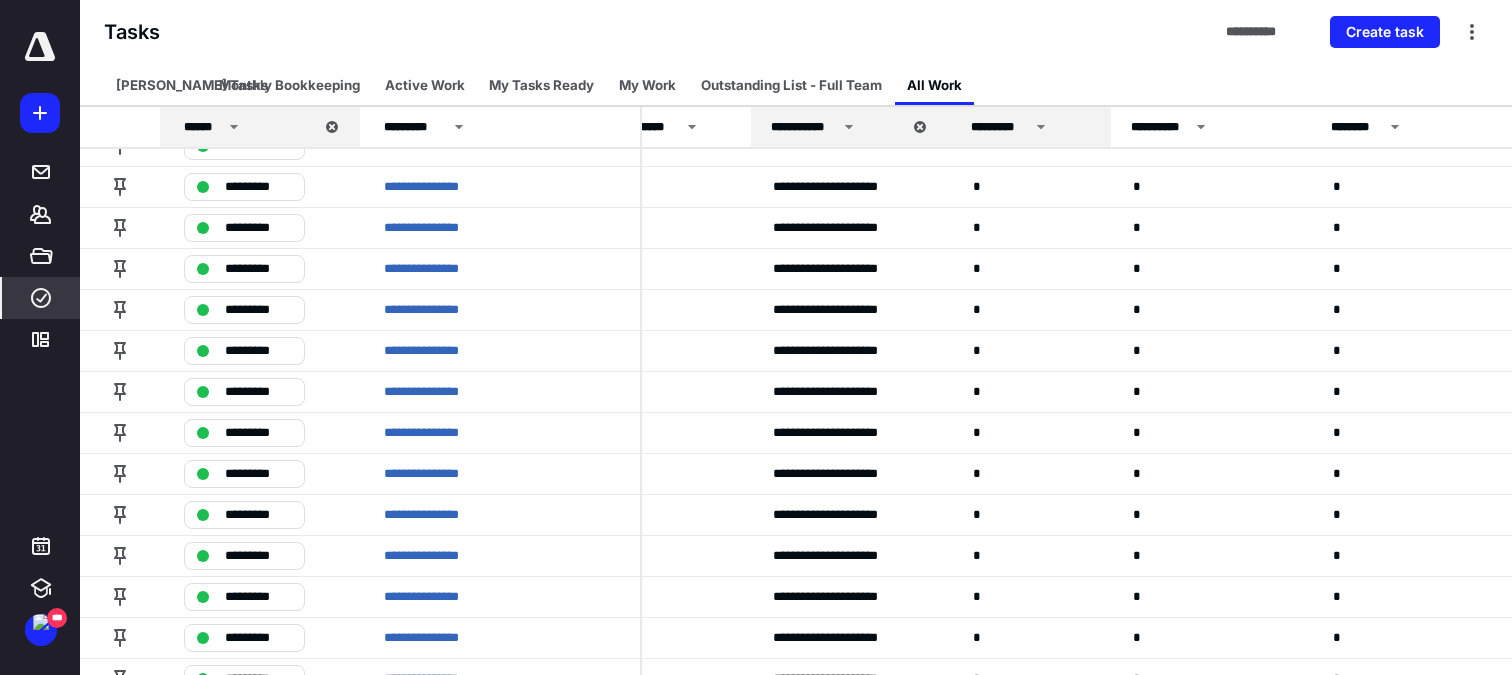 scroll, scrollTop: 44448, scrollLeft: 813, axis: both 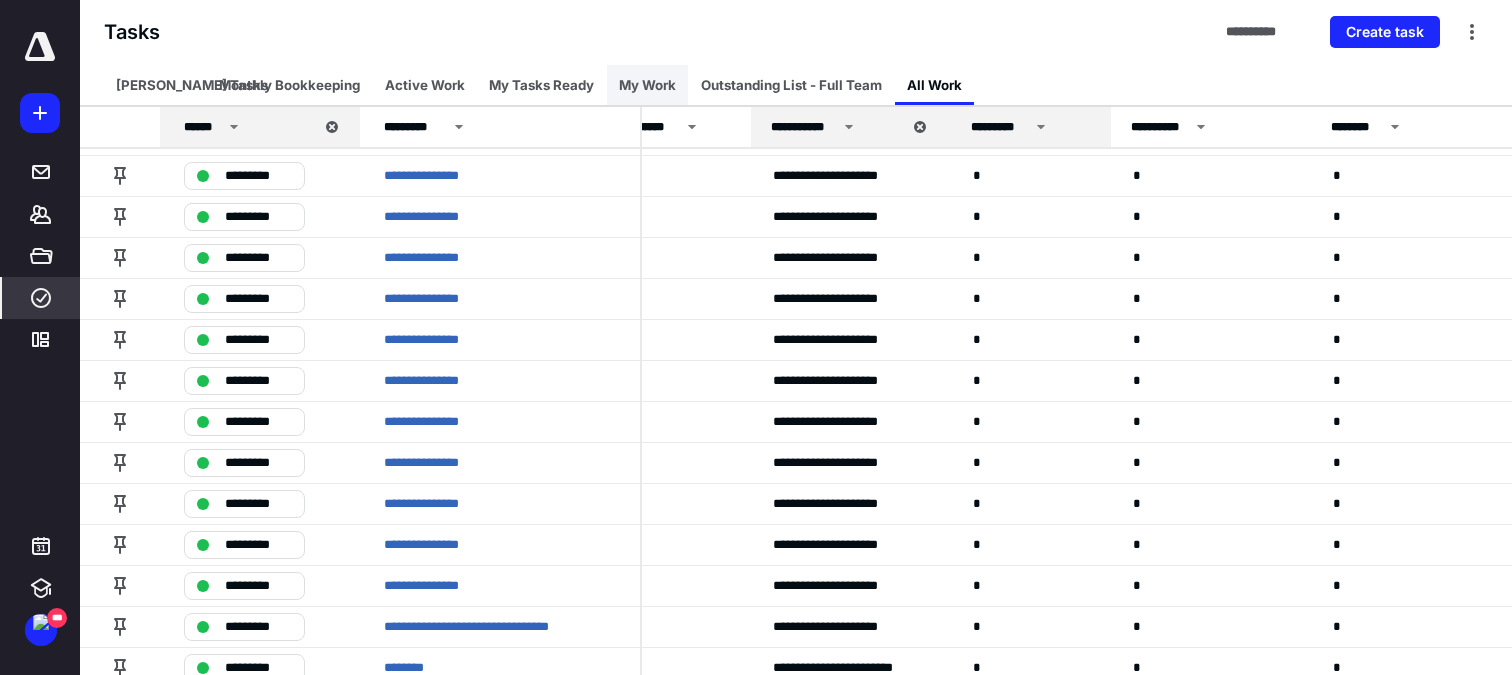 click on "My Work" at bounding box center (647, 85) 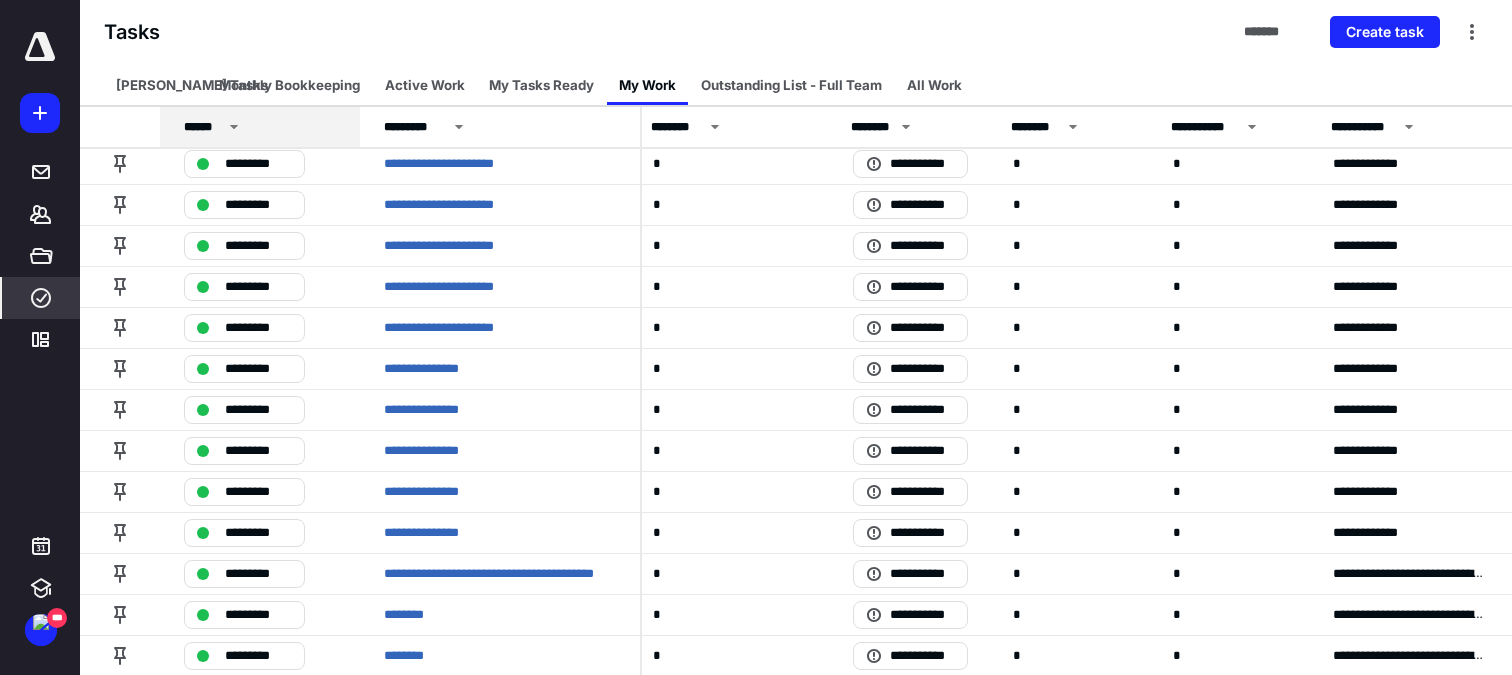 scroll, scrollTop: 0, scrollLeft: 813, axis: horizontal 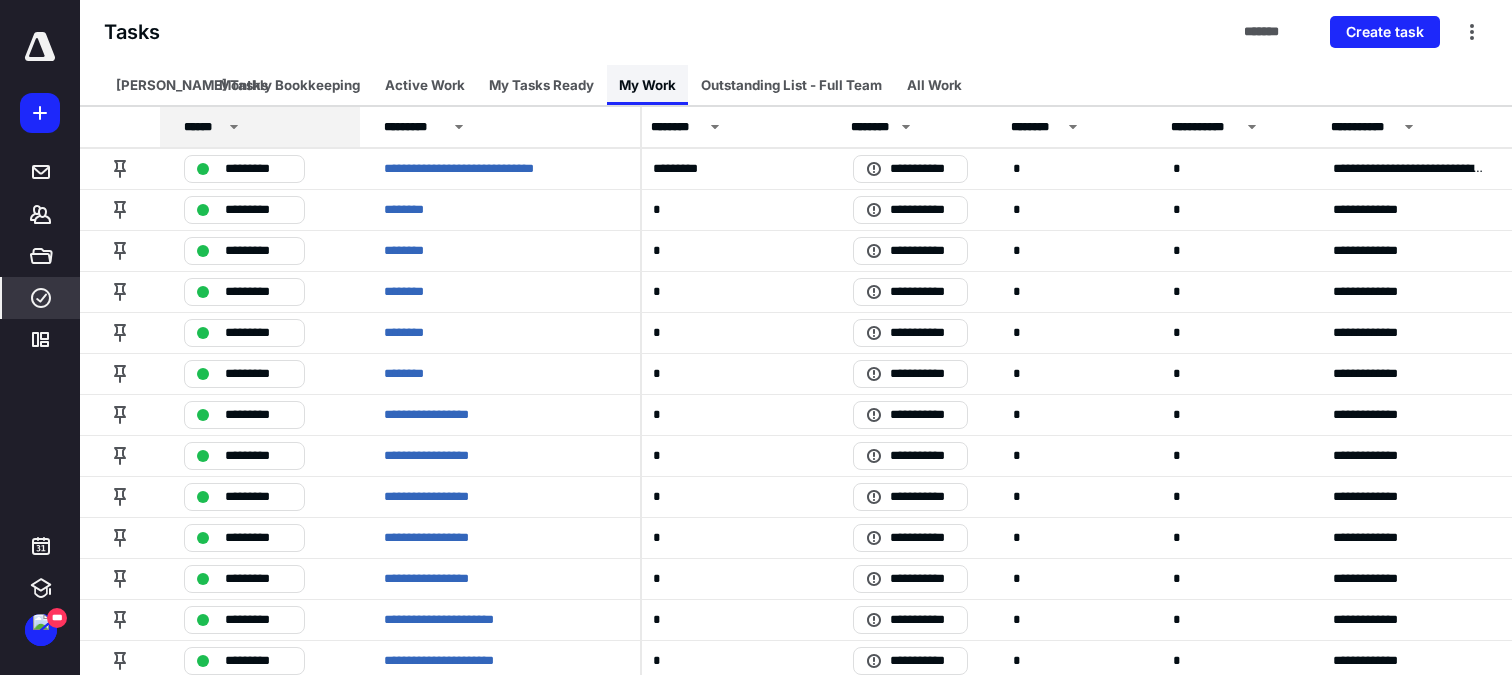click on "My Work" at bounding box center [647, 85] 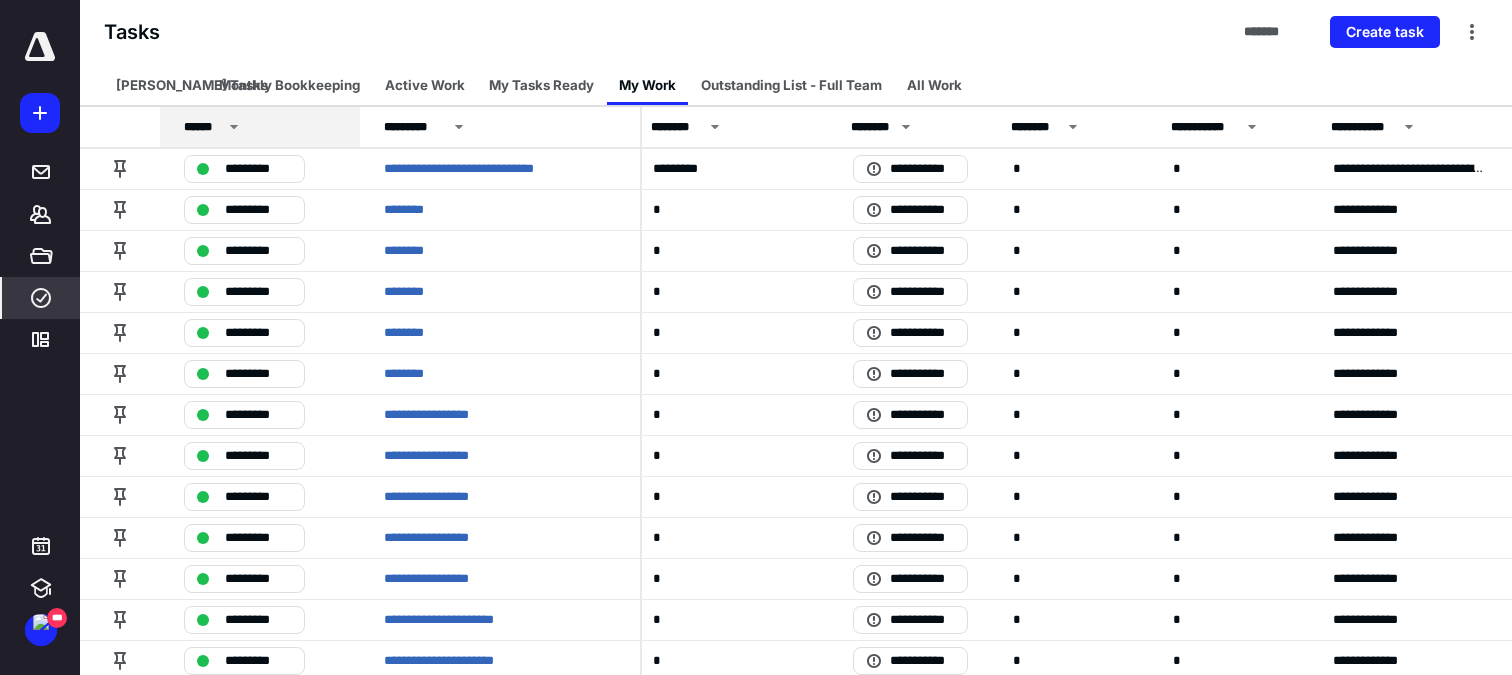 click on "**********" at bounding box center (1411, 127) 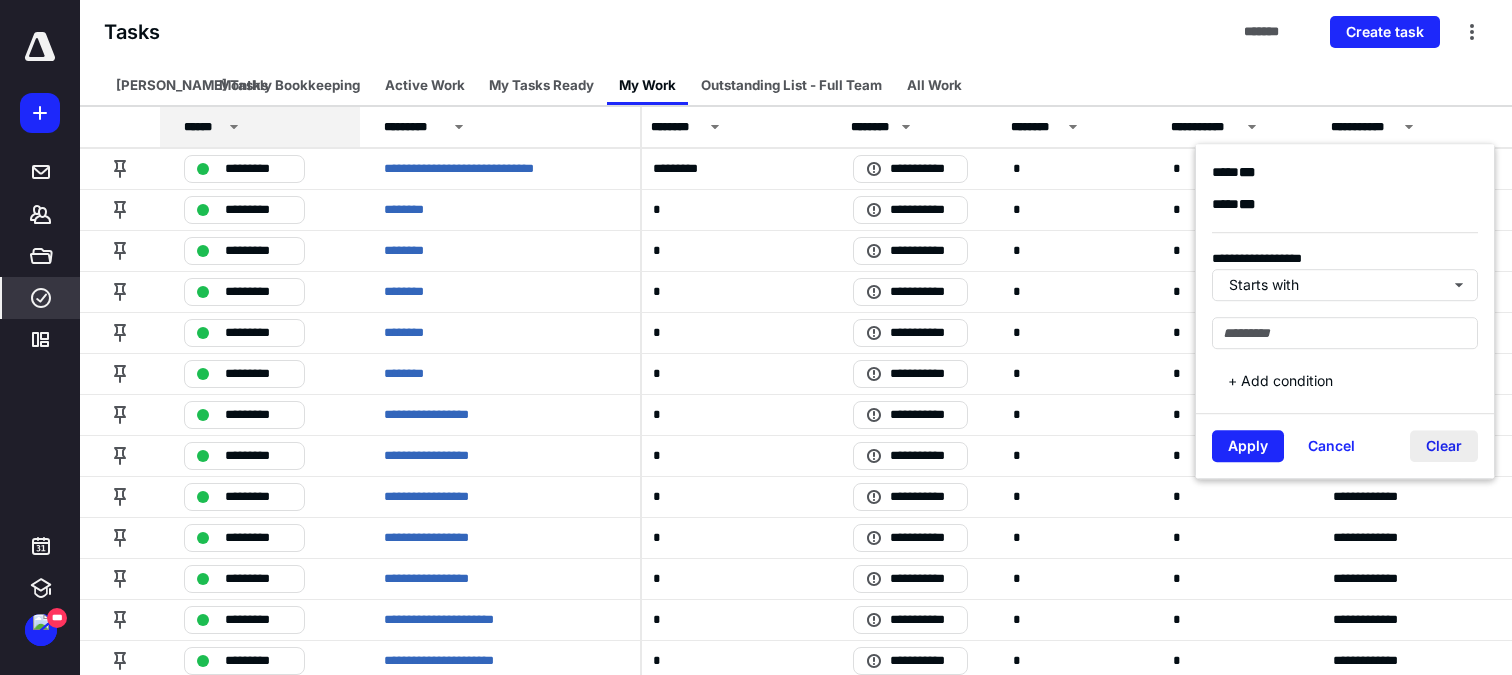 click on "Clear" at bounding box center [1444, 446] 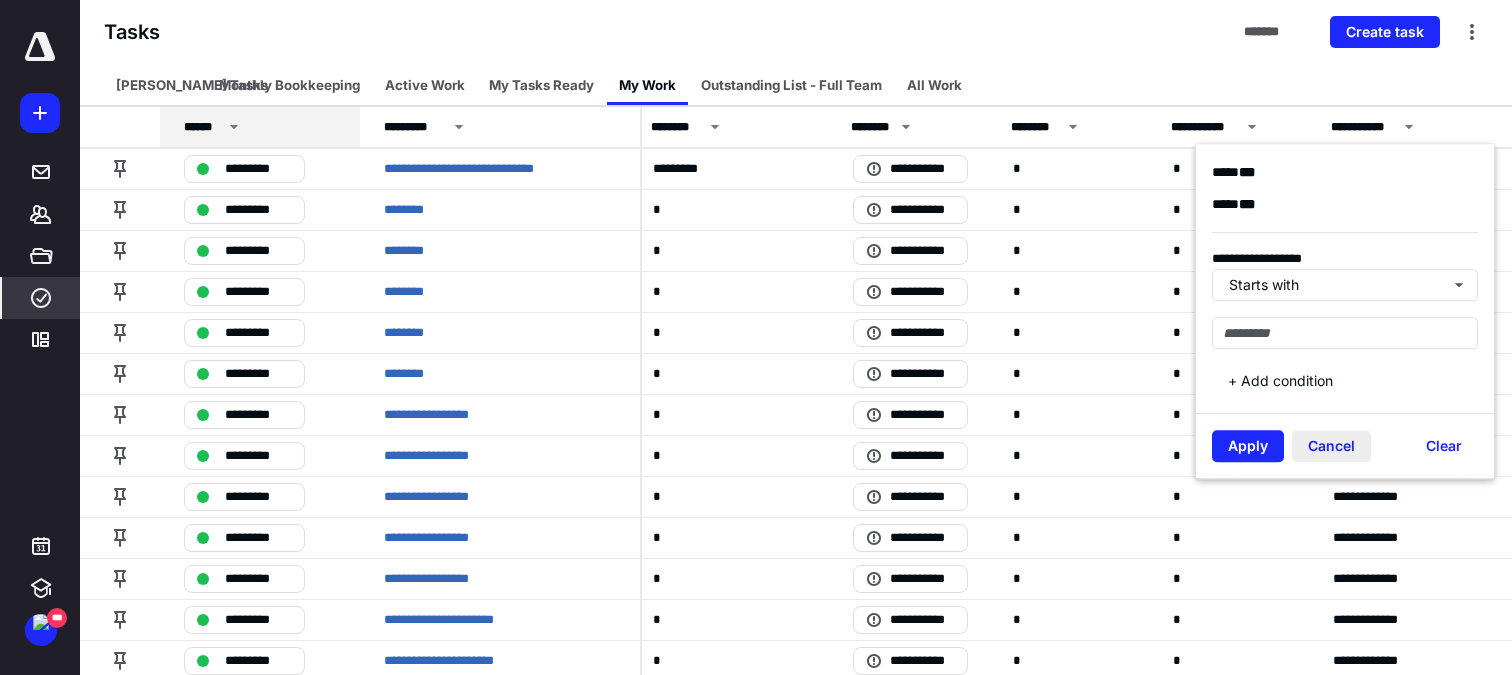 click on "Cancel" at bounding box center [1331, 446] 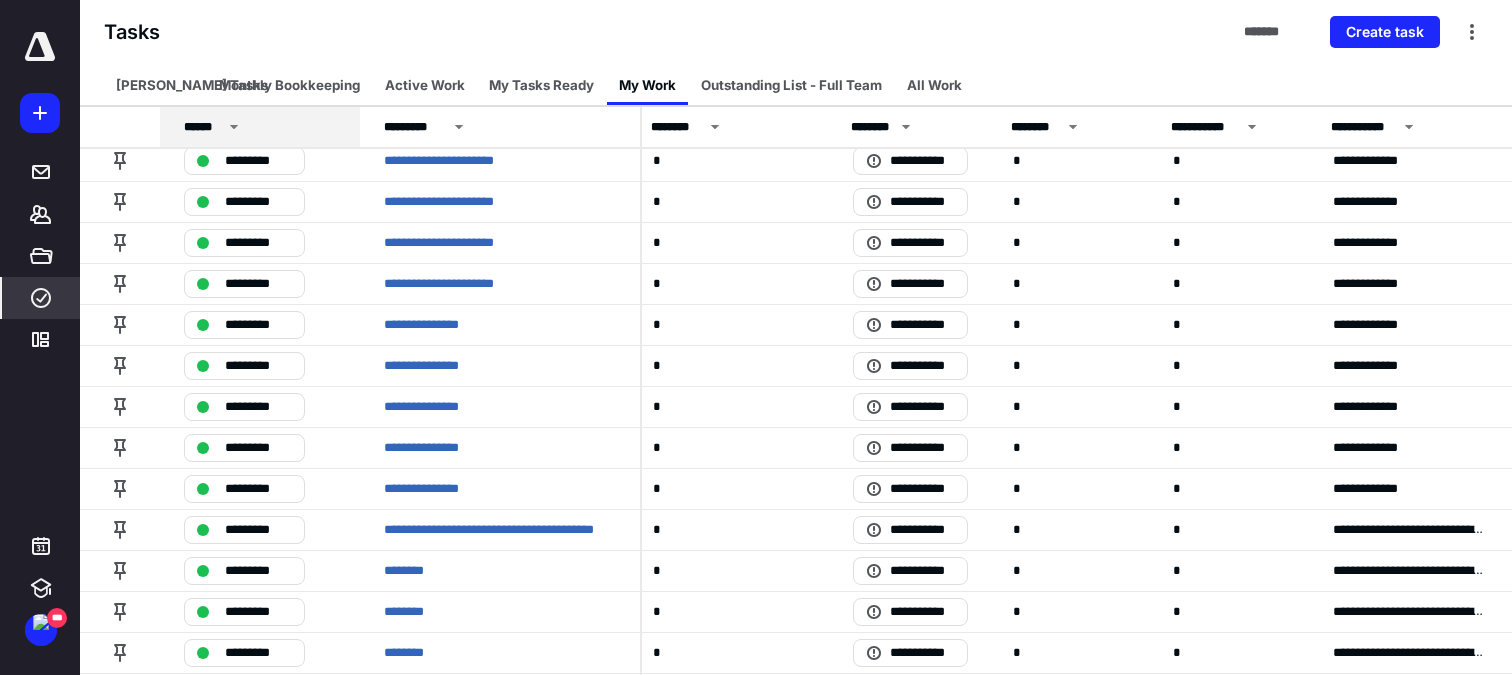 scroll, scrollTop: 0, scrollLeft: 813, axis: horizontal 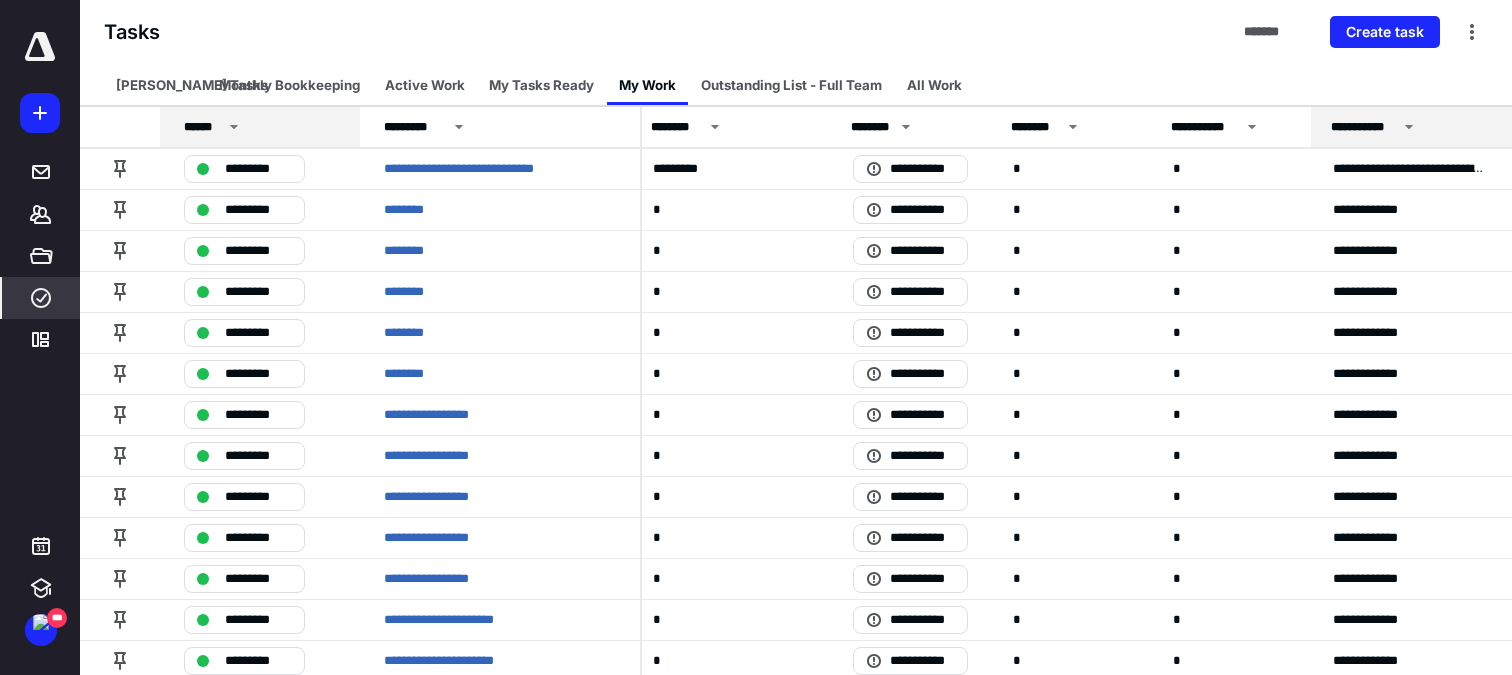 click on "**********" at bounding box center [1364, 127] 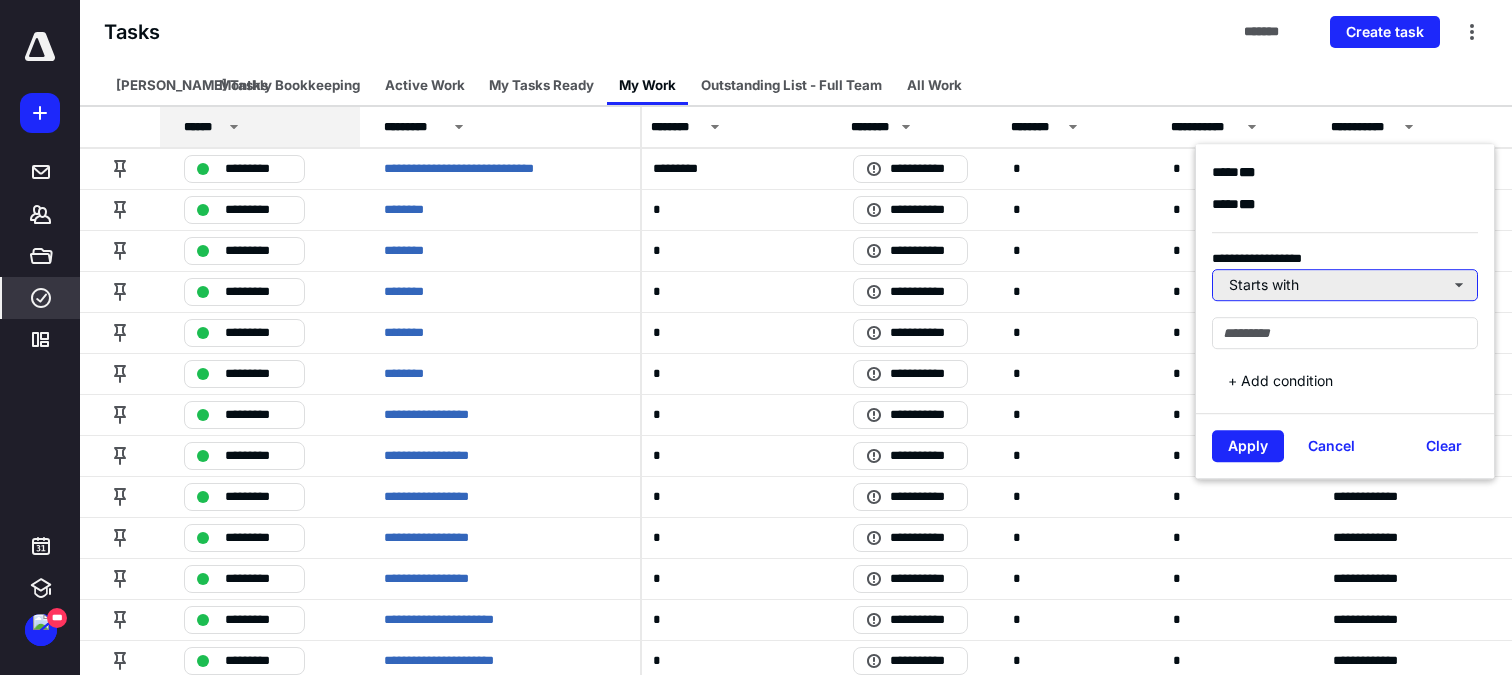 click on "Starts with" at bounding box center (1345, 285) 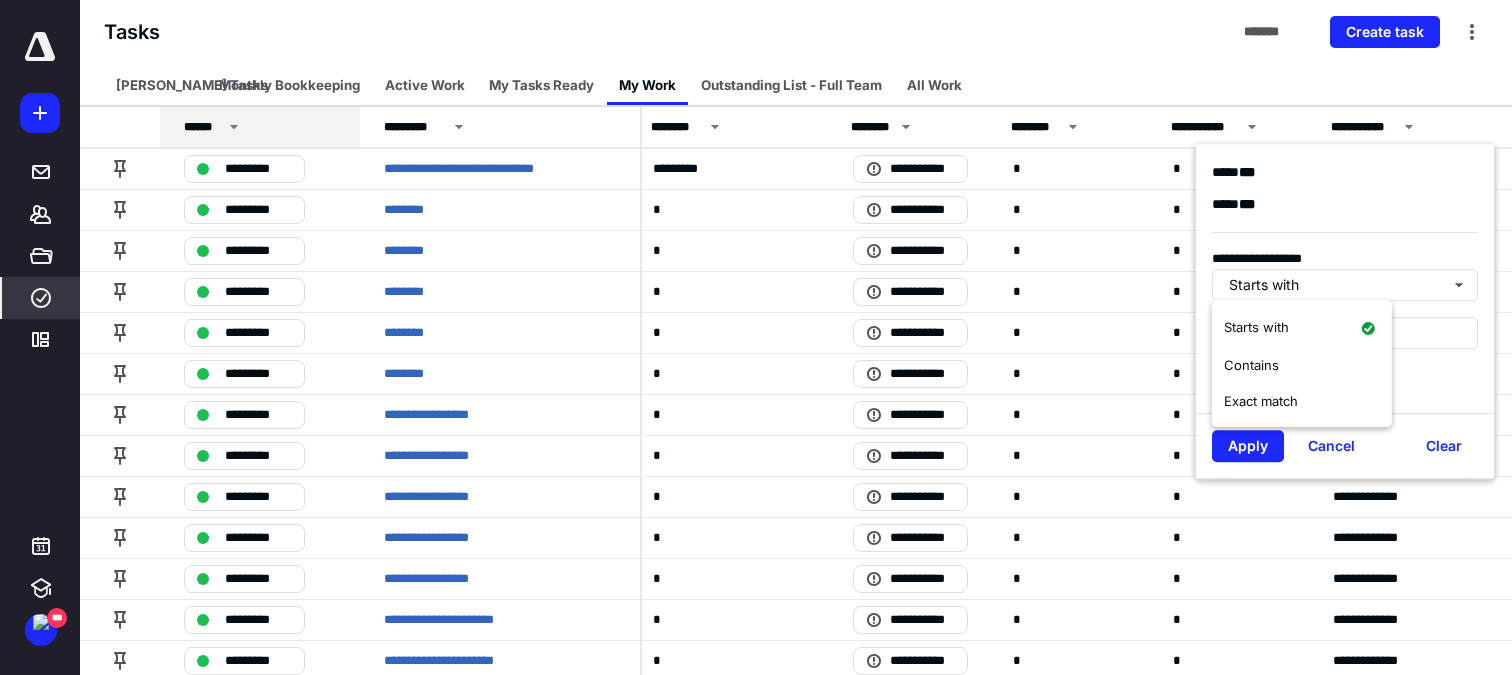 click on "**********" at bounding box center [1353, 323] 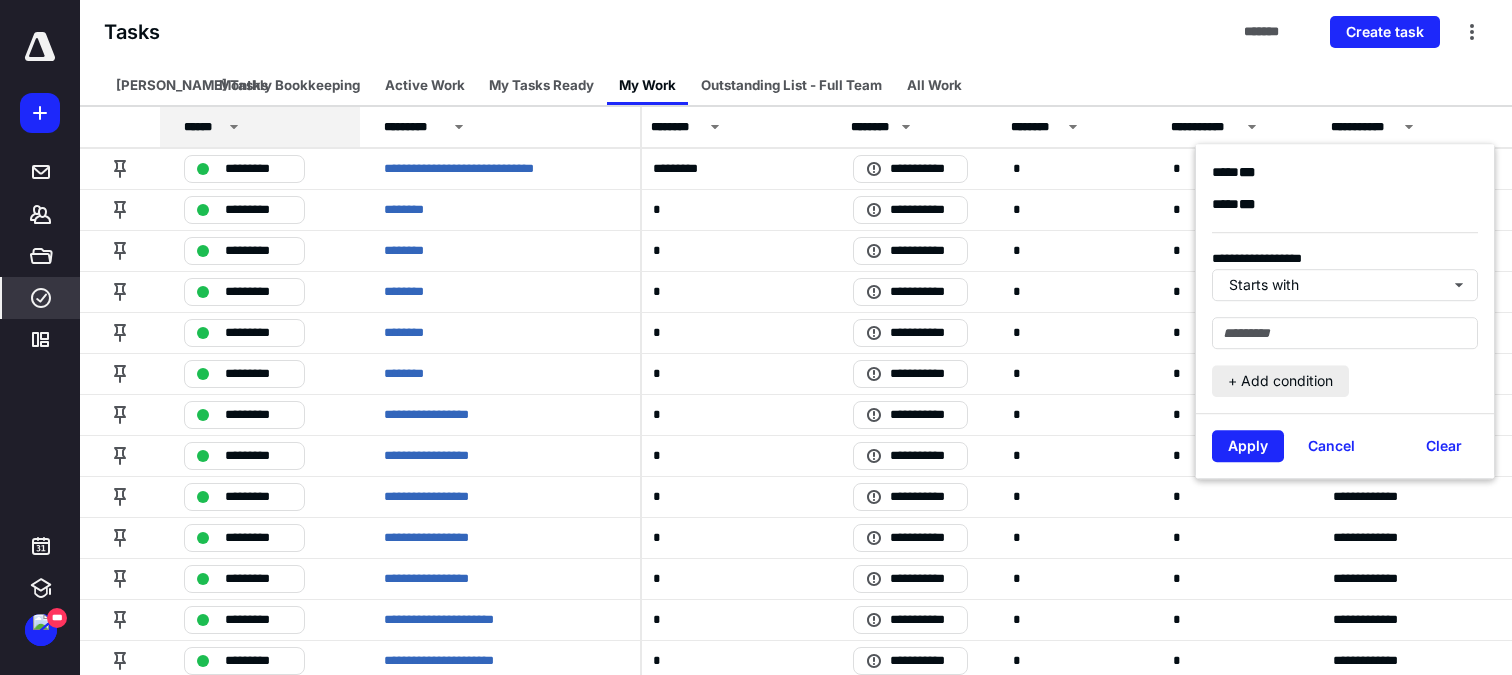 click on "+ Add condition" at bounding box center (1280, 381) 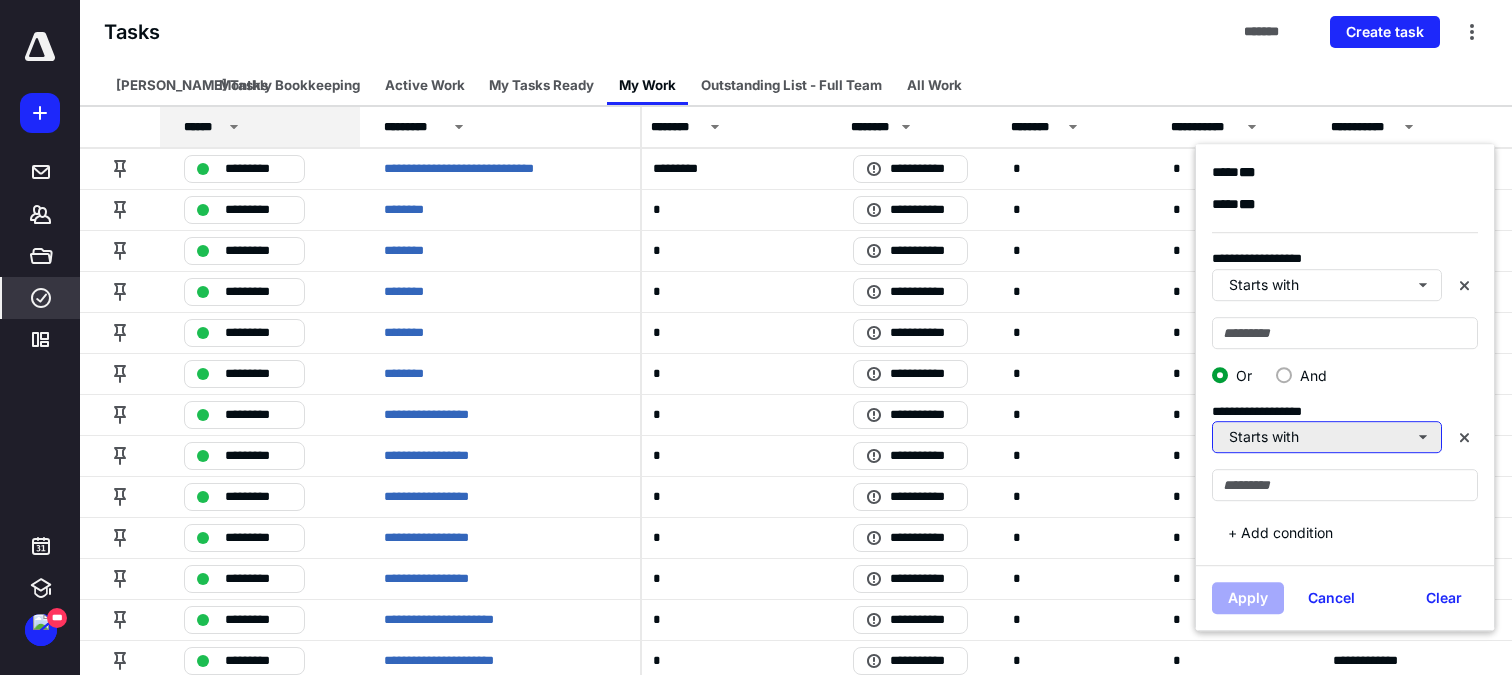 click on "Starts with" at bounding box center [1327, 437] 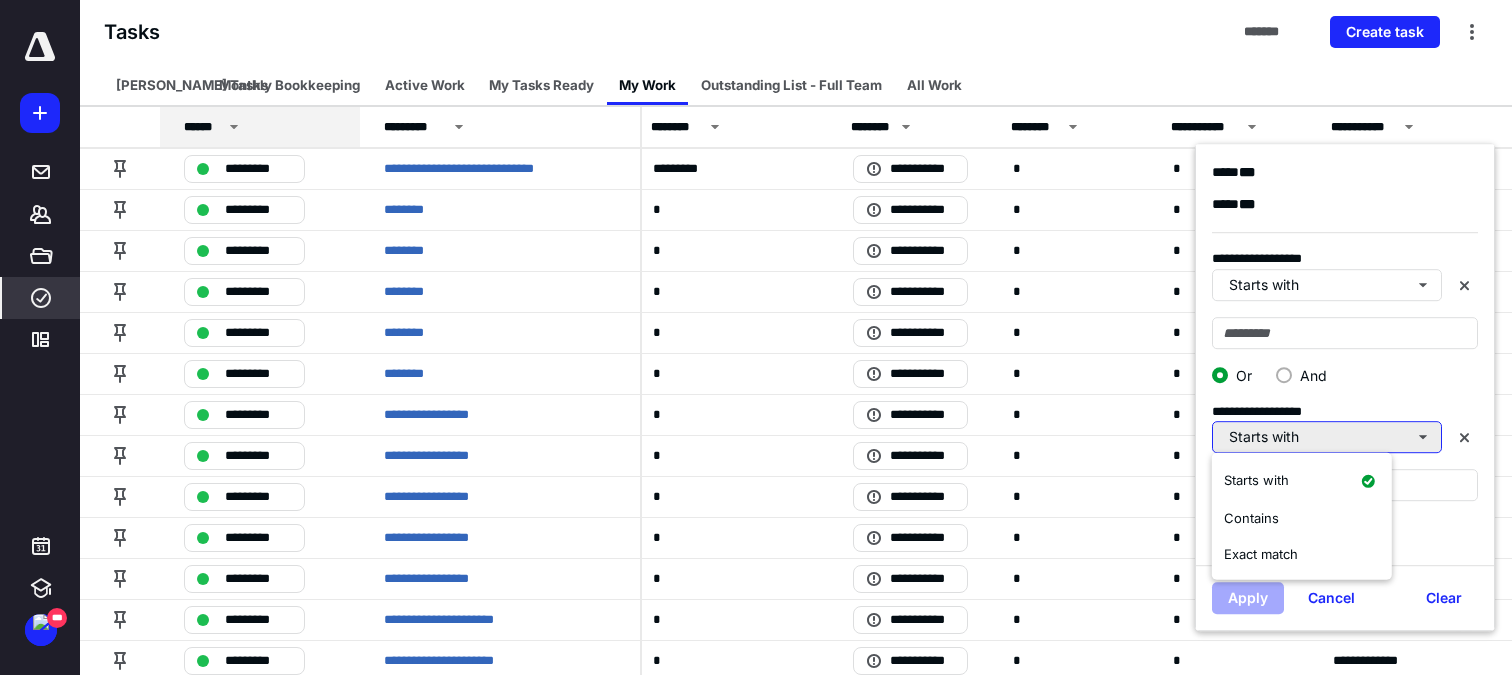 click on "Starts with" at bounding box center (1327, 437) 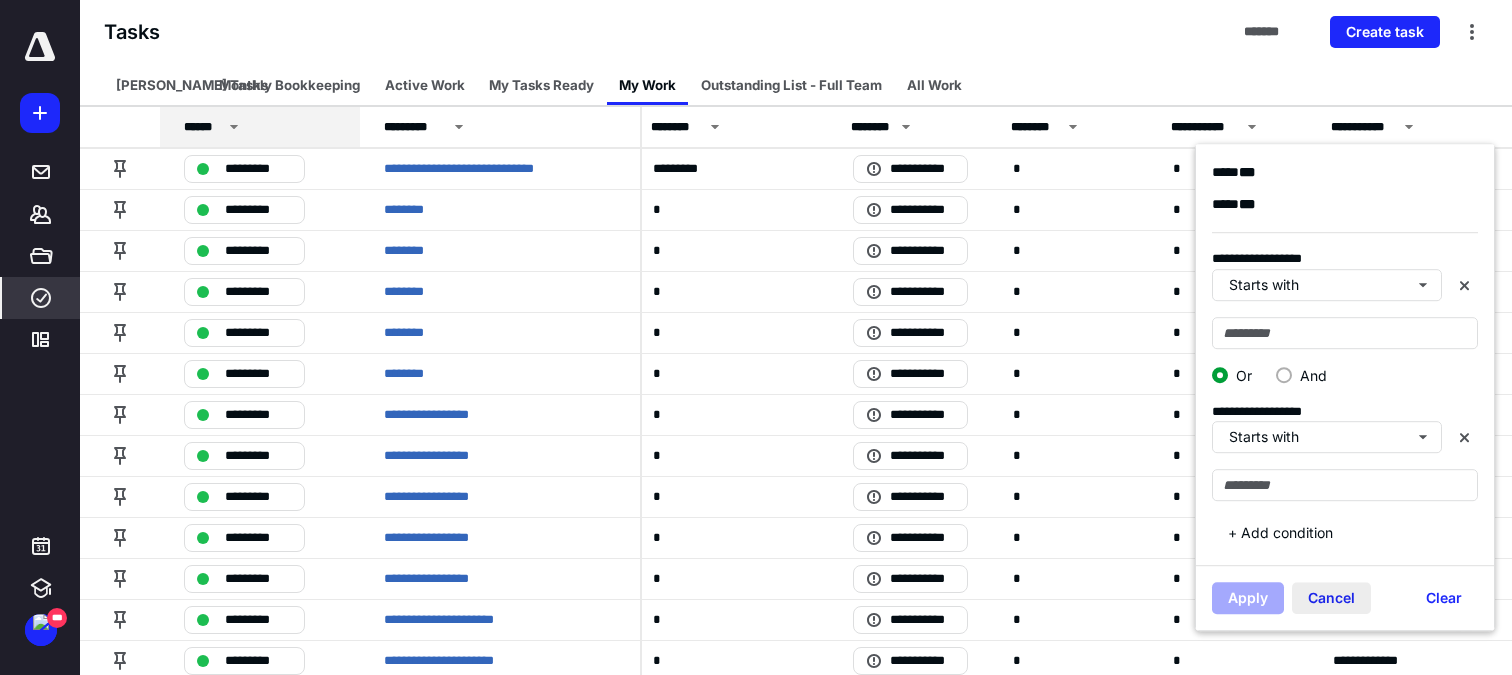 click on "Cancel" at bounding box center (1331, 598) 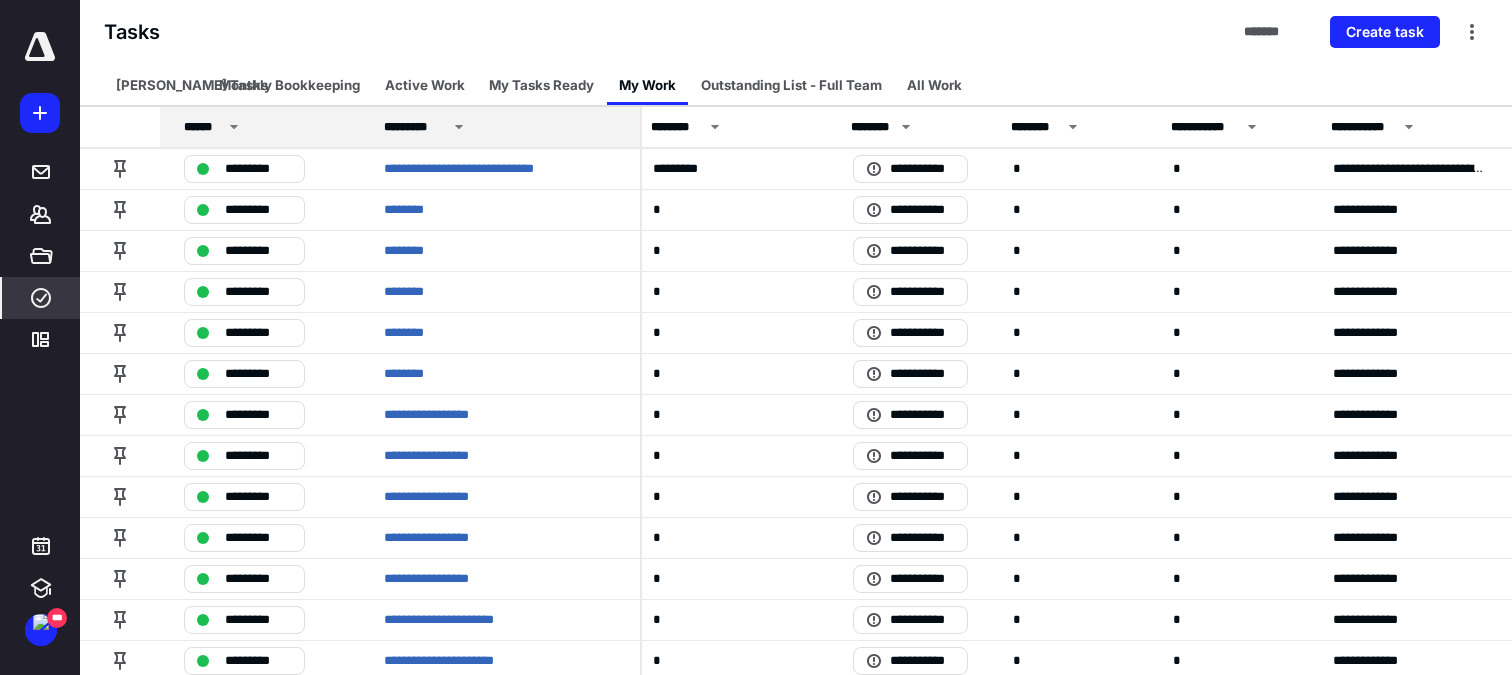 click 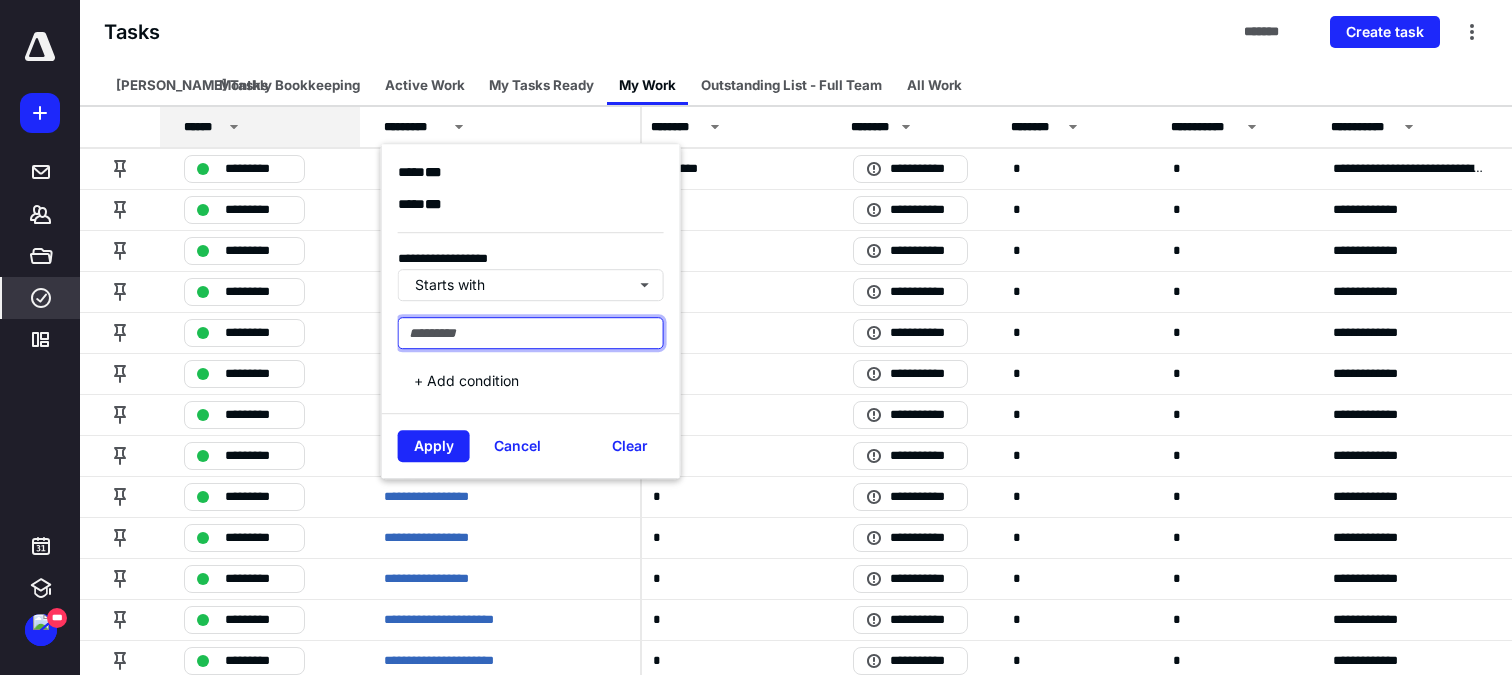 click at bounding box center (531, 333) 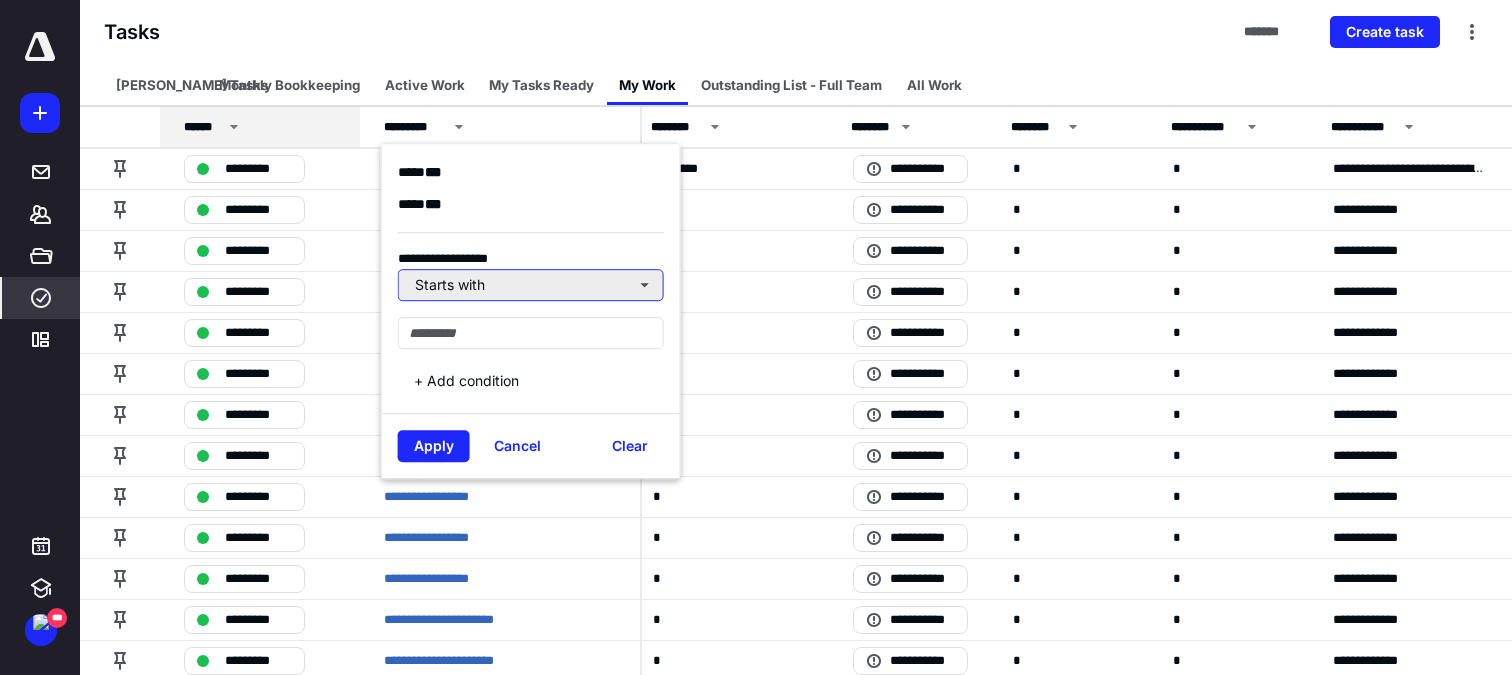 click on "Starts with" at bounding box center (531, 285) 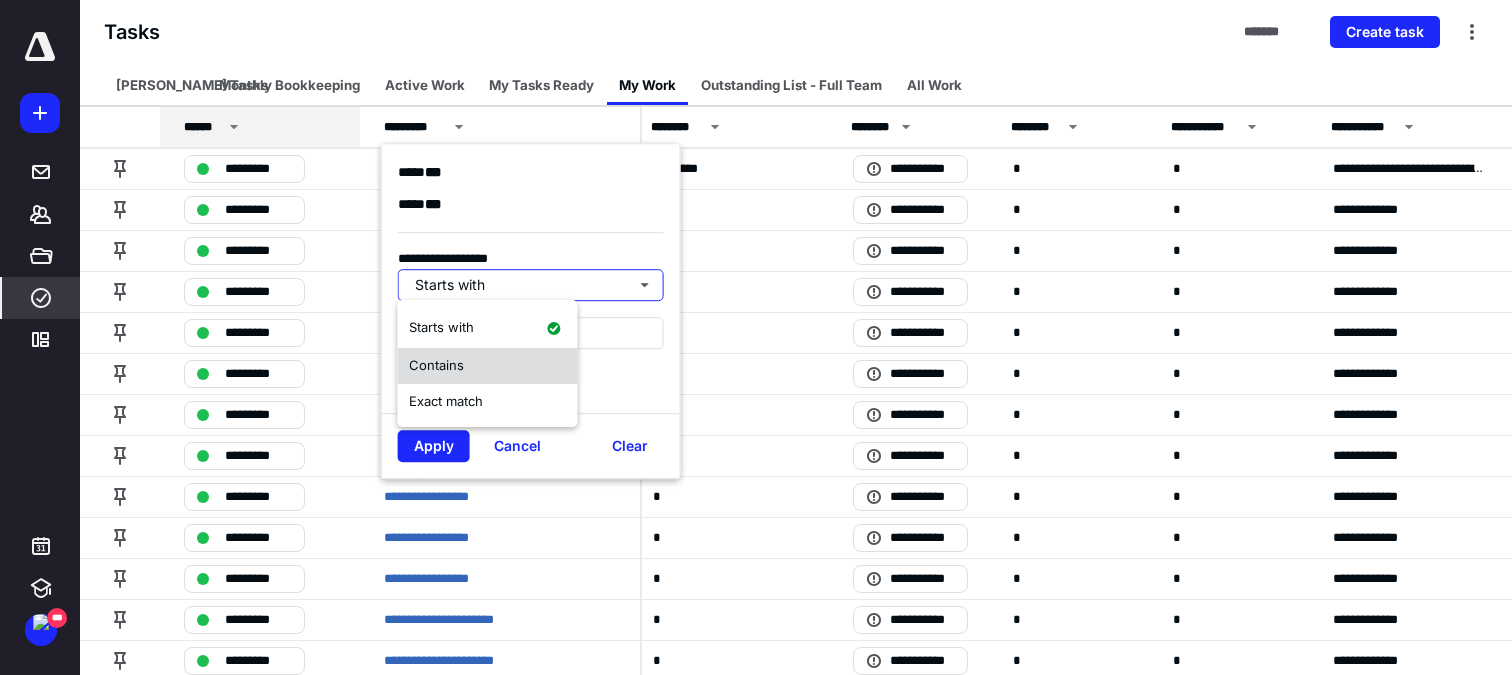 click on "Contains" at bounding box center (487, 366) 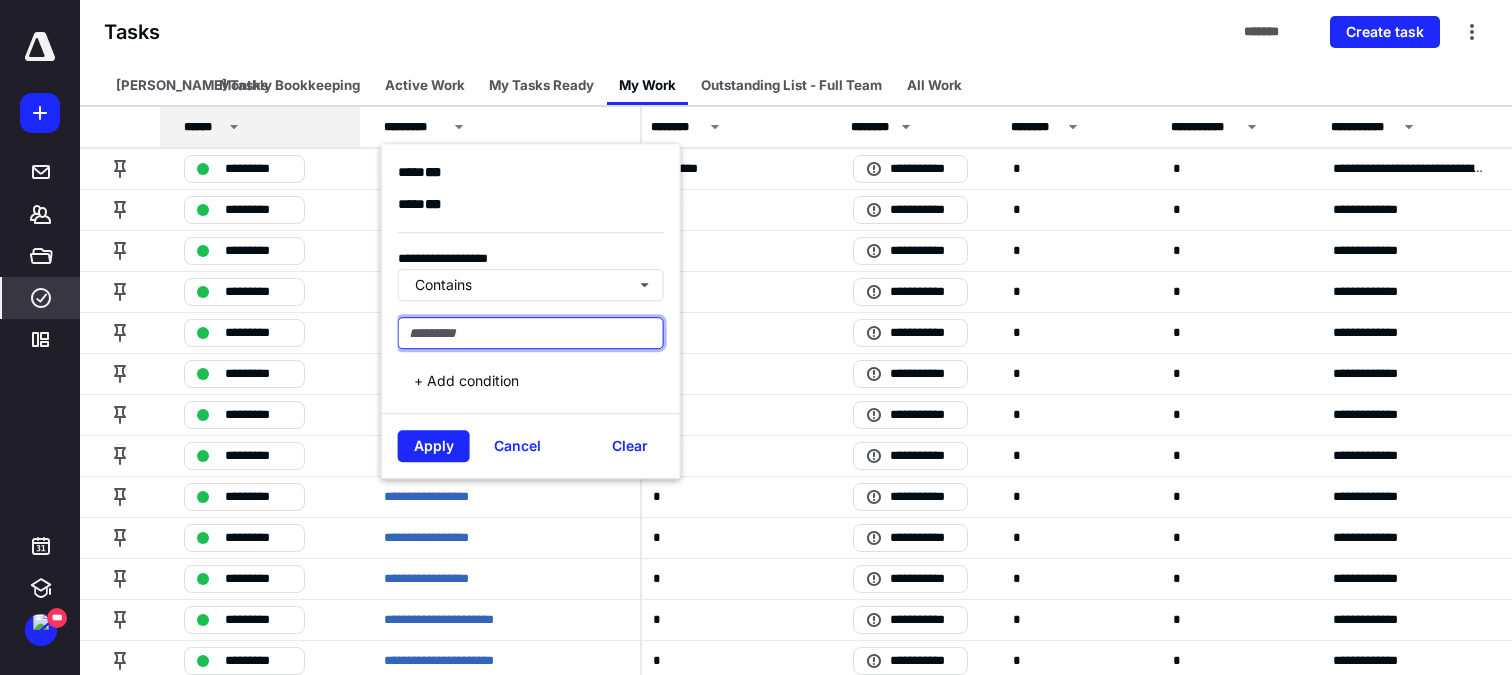 click at bounding box center [531, 333] 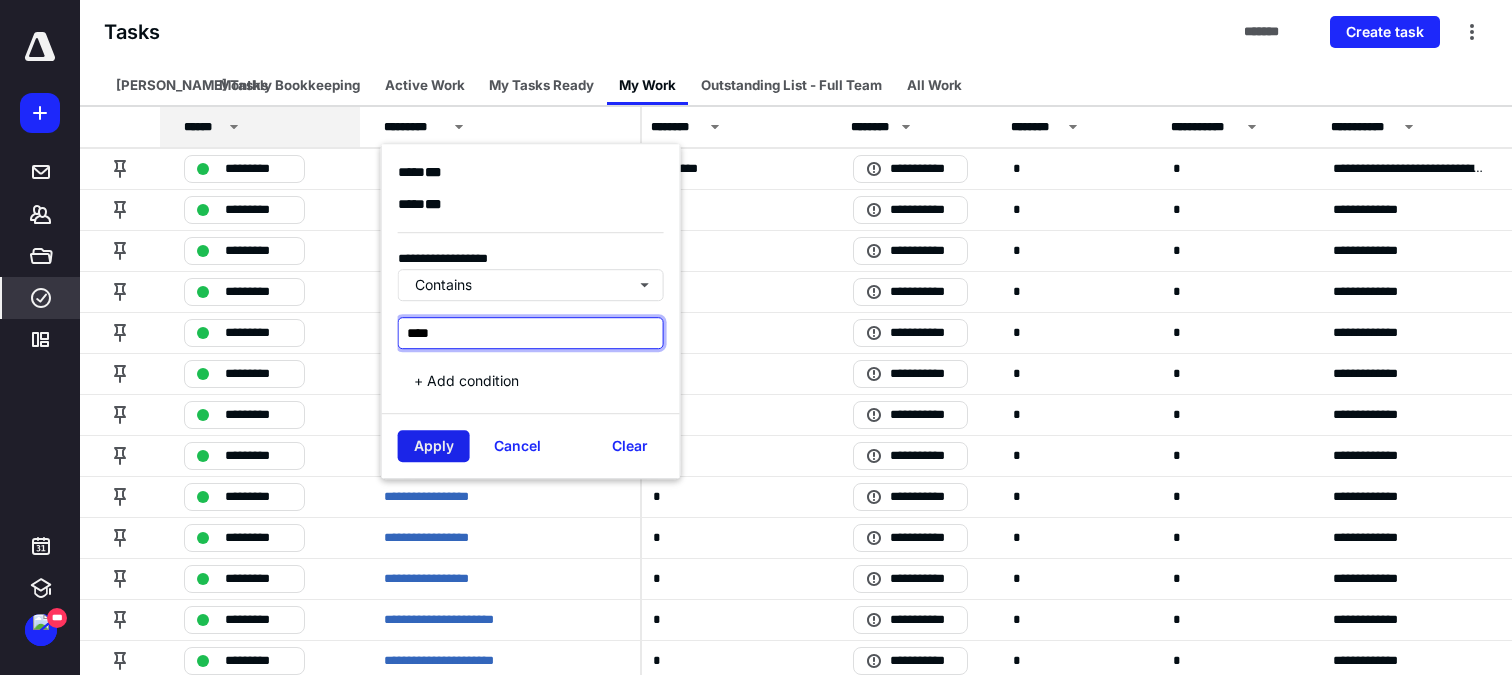 type on "****" 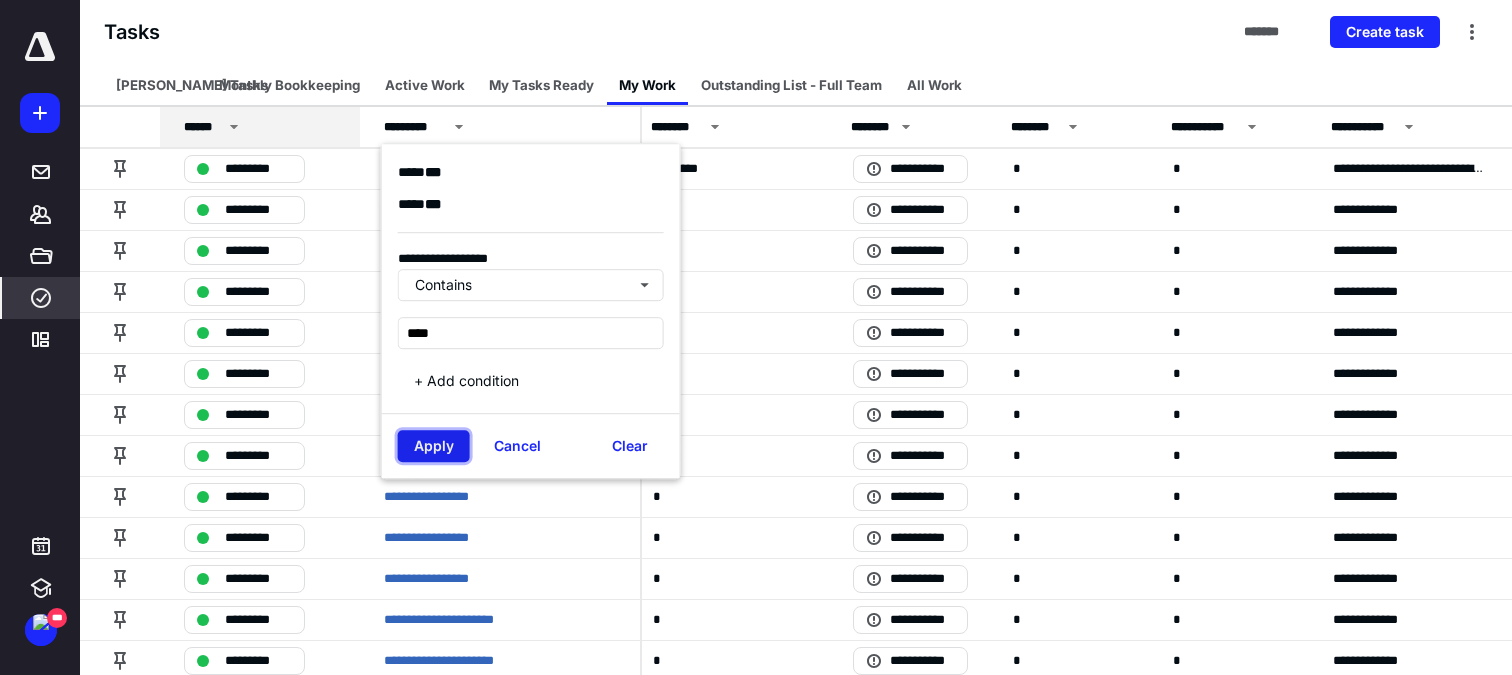 click on "Apply" at bounding box center (434, 446) 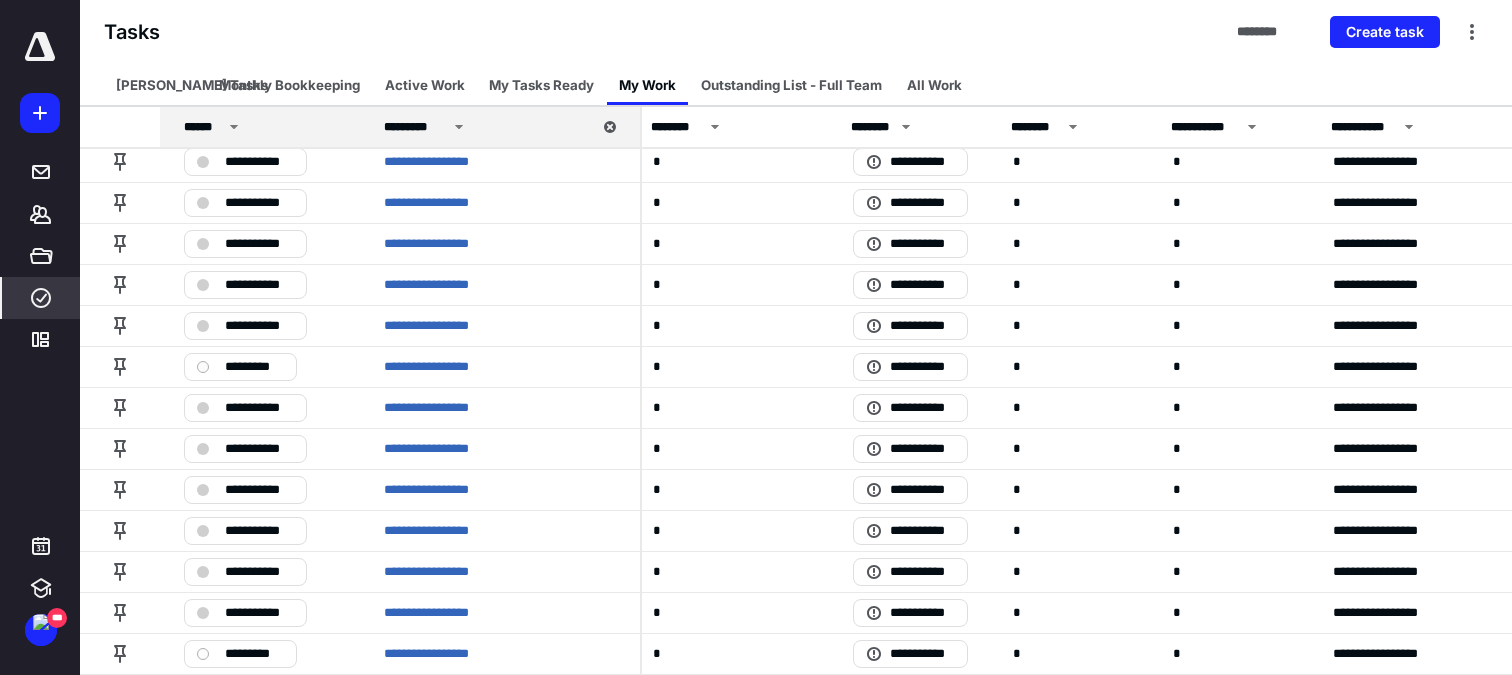 scroll, scrollTop: 0, scrollLeft: 813, axis: horizontal 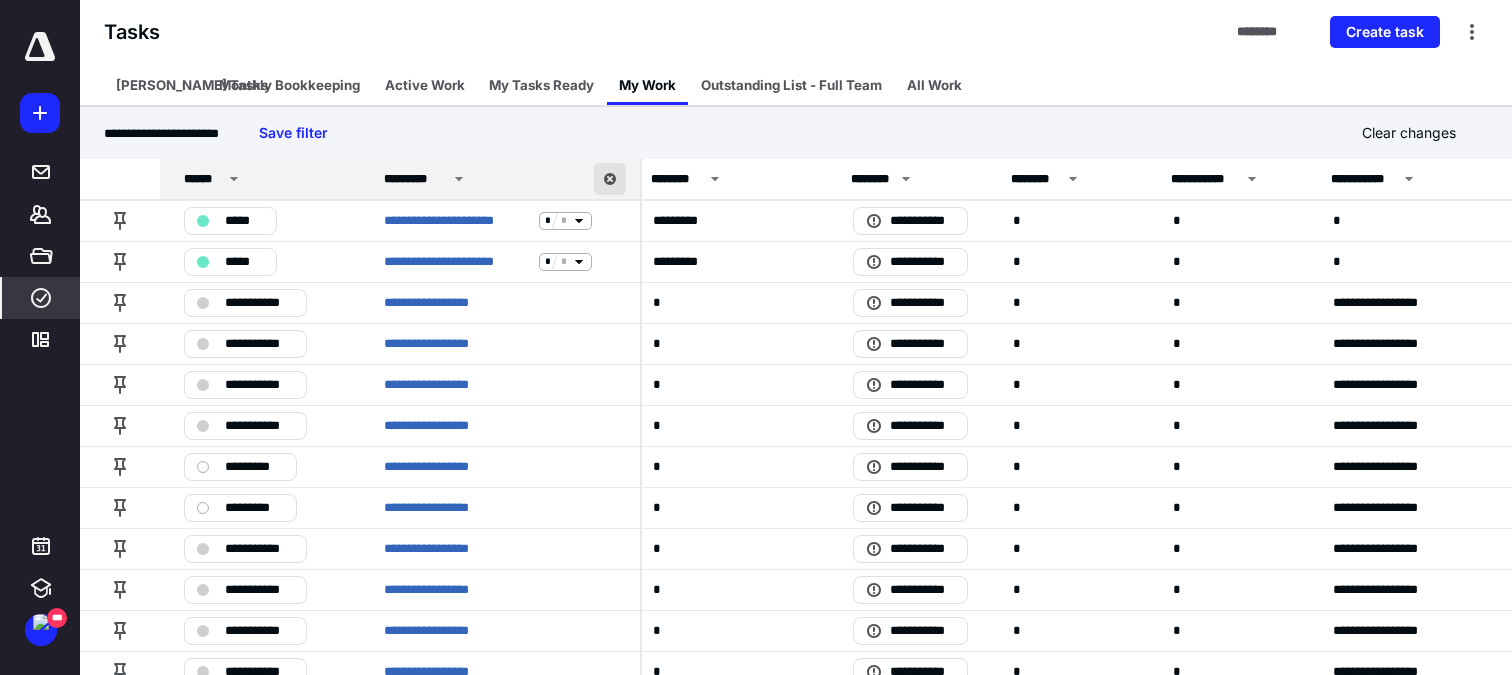 click at bounding box center (610, 179) 